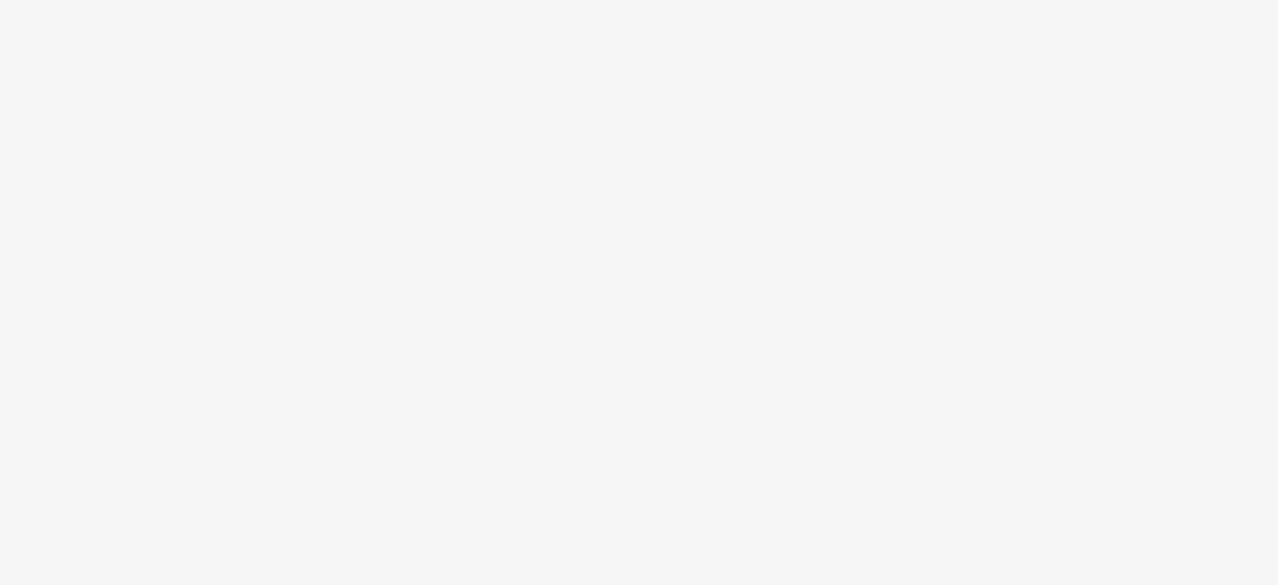 scroll, scrollTop: 0, scrollLeft: 0, axis: both 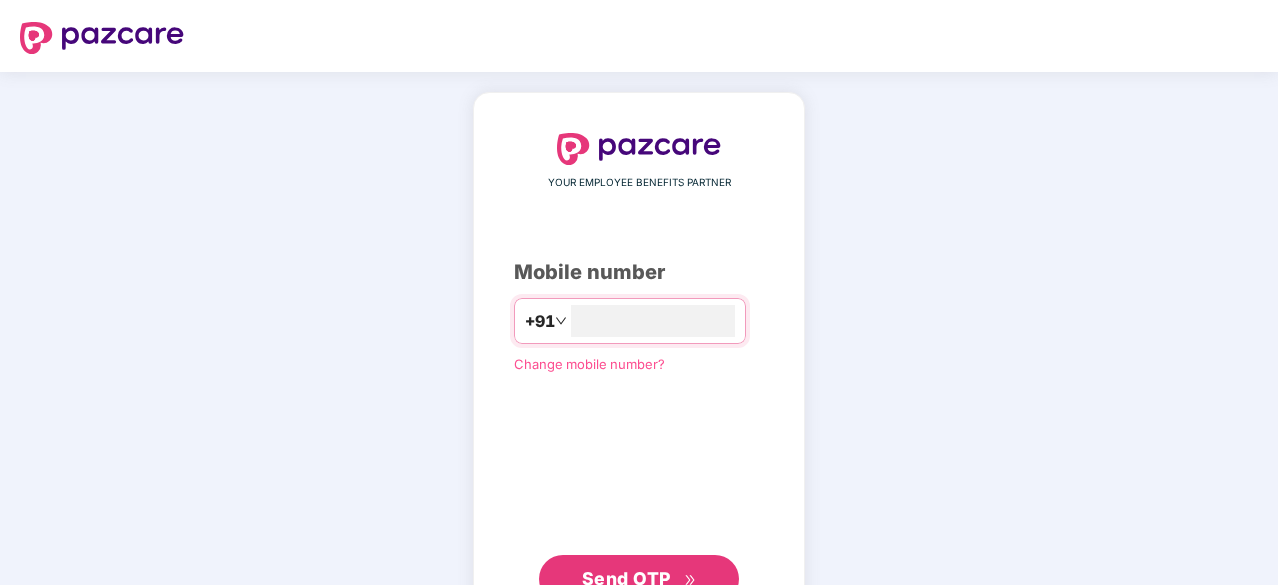 type on "**********" 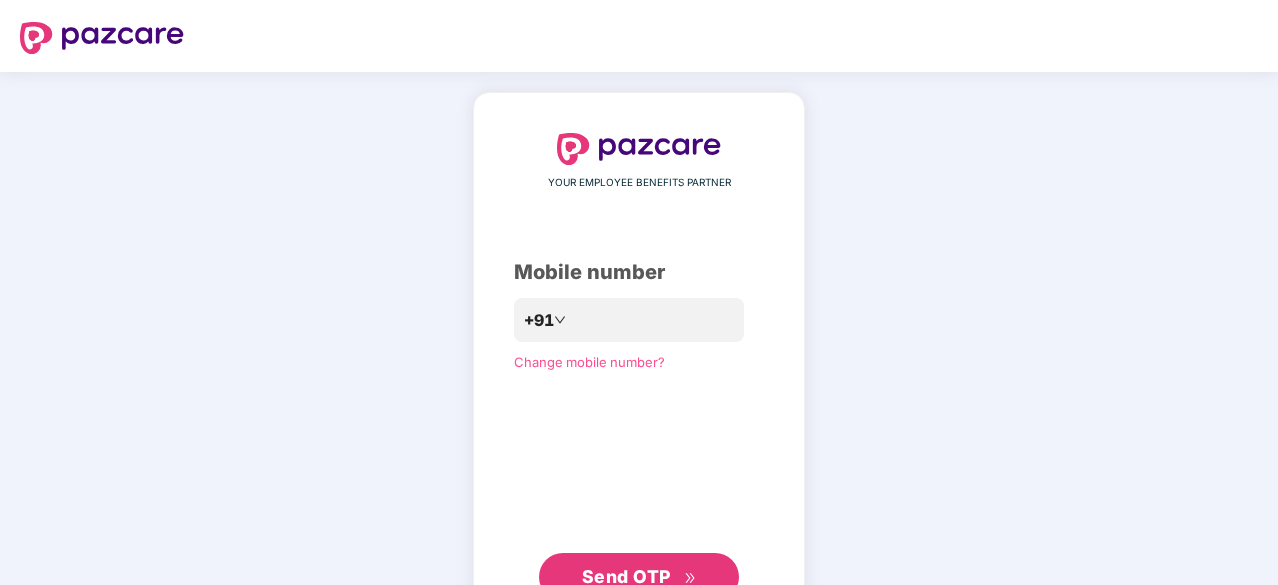 click on "Send OTP" at bounding box center [626, 576] 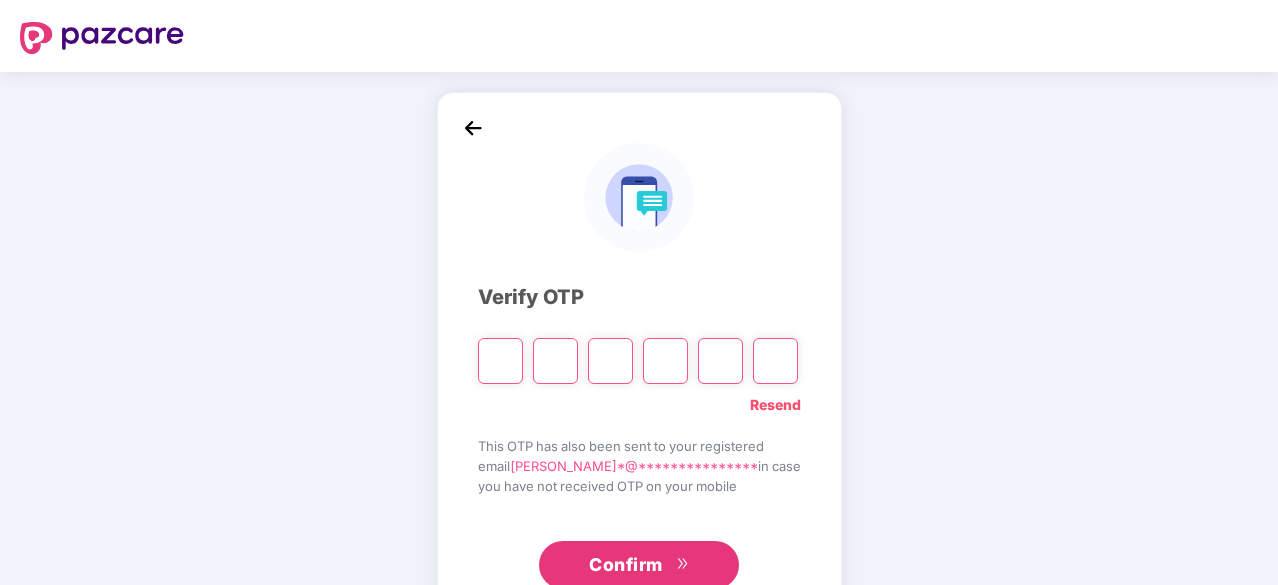 type on "*" 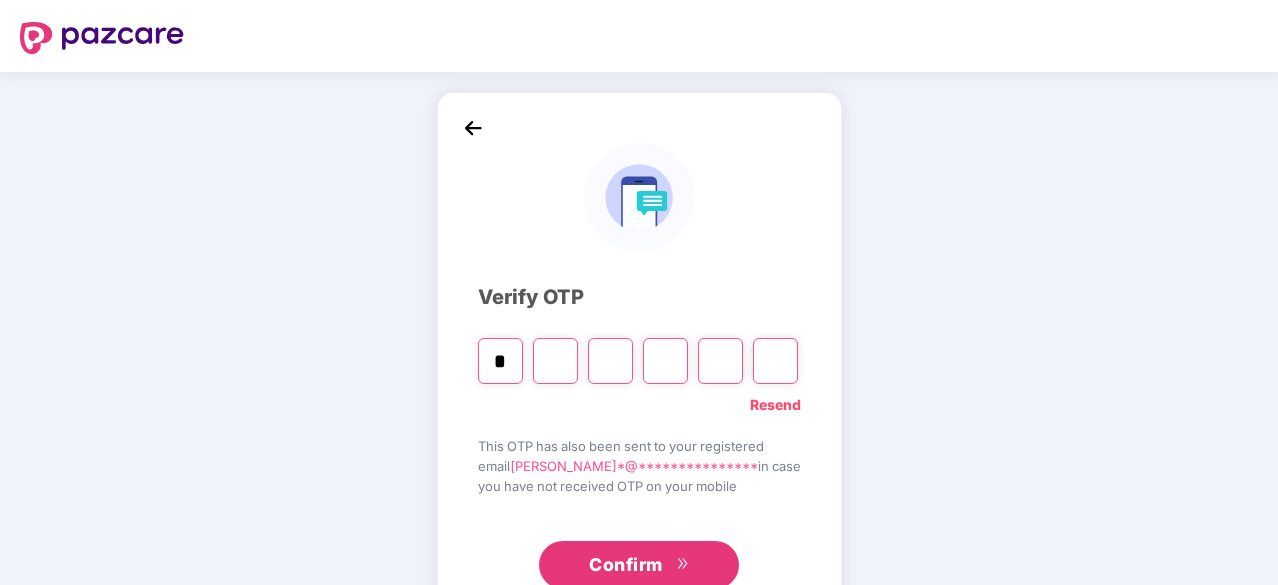 type on "*" 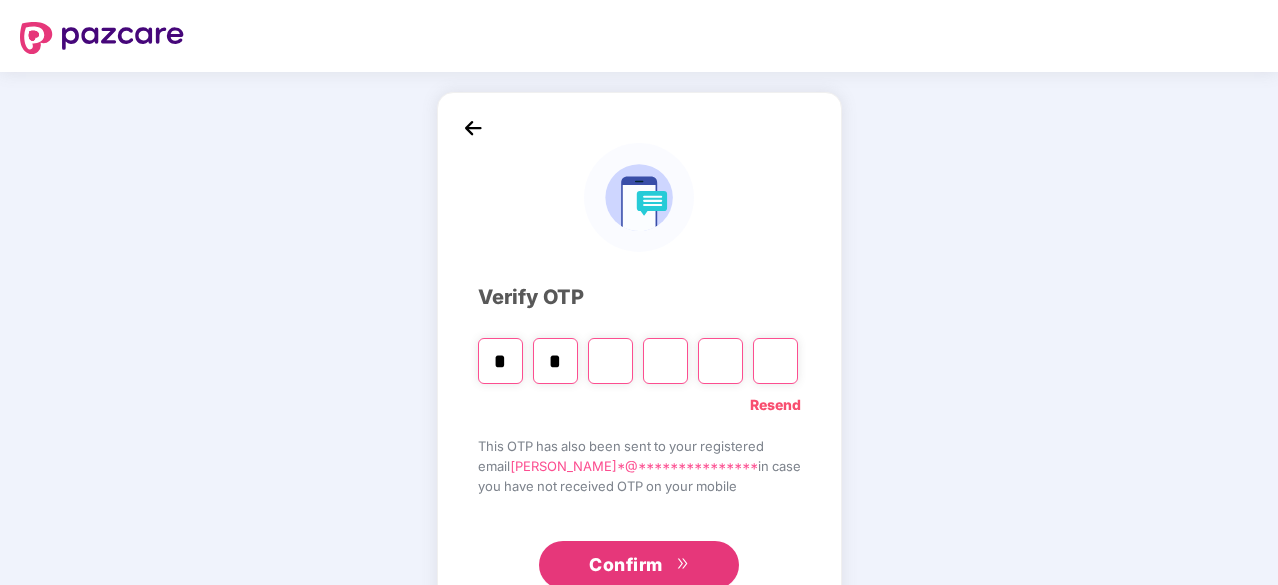 type on "*" 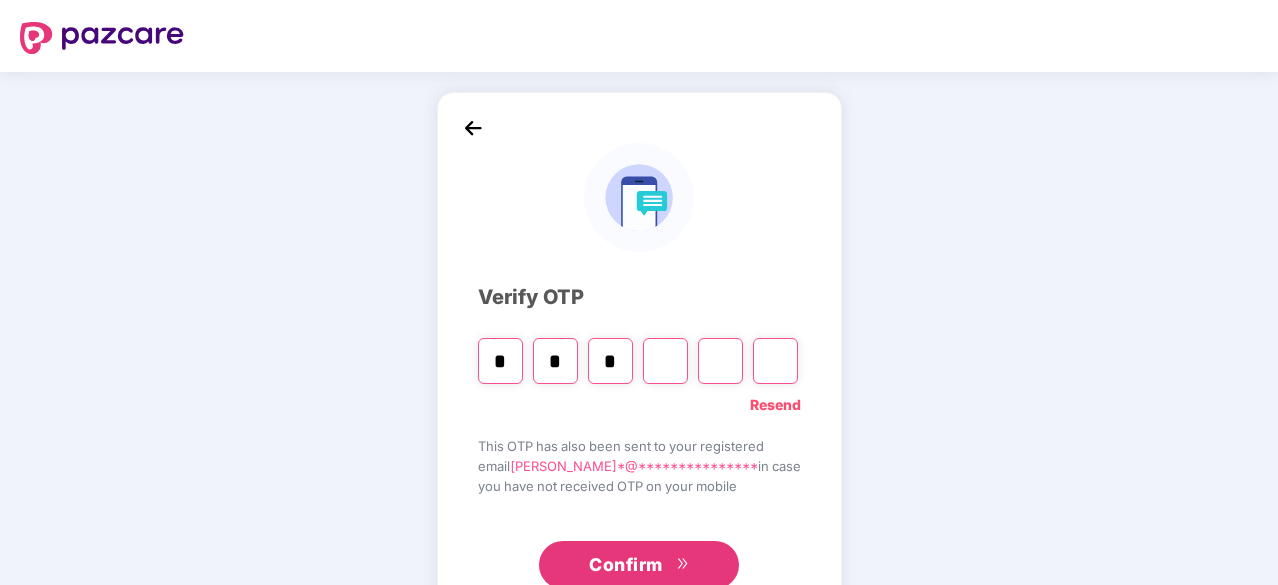 type on "*" 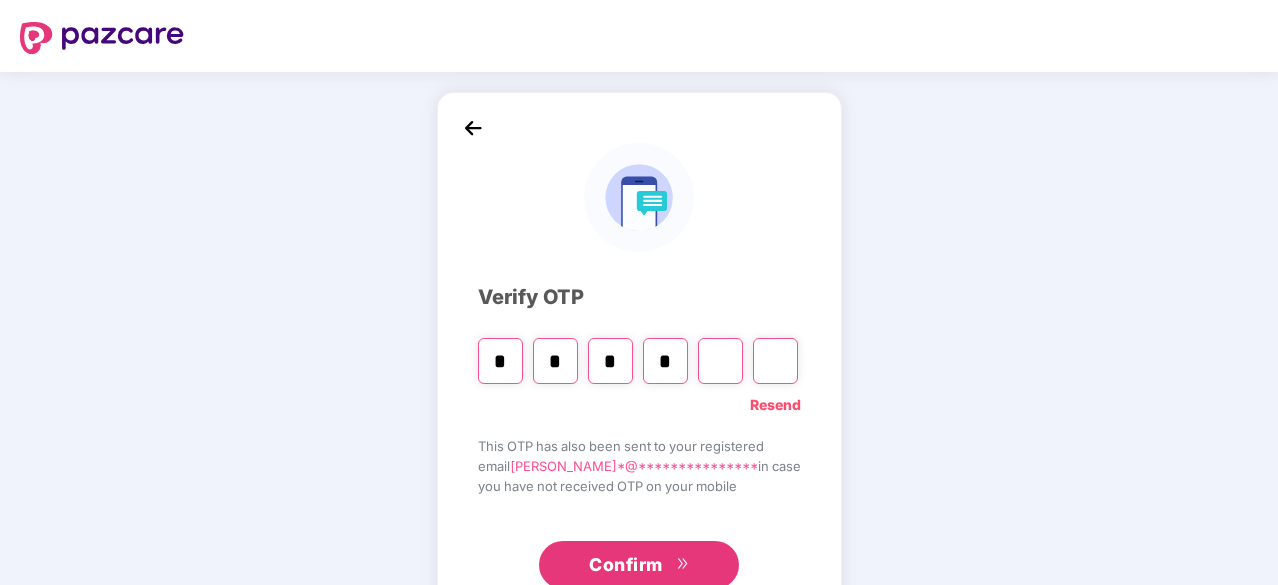 type on "*" 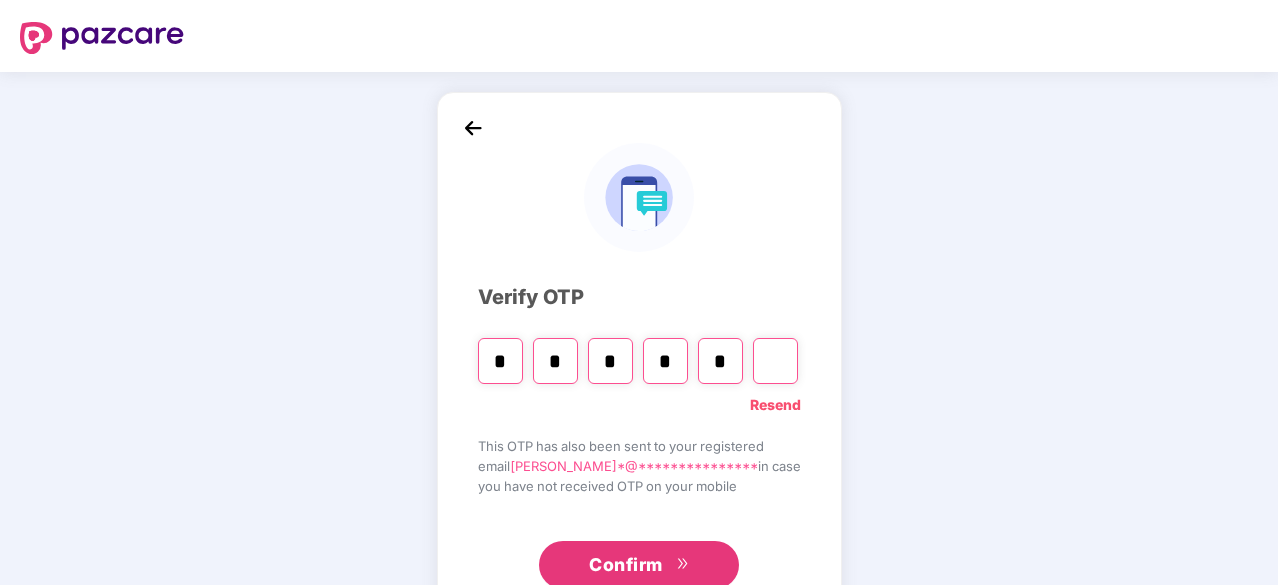 type on "*" 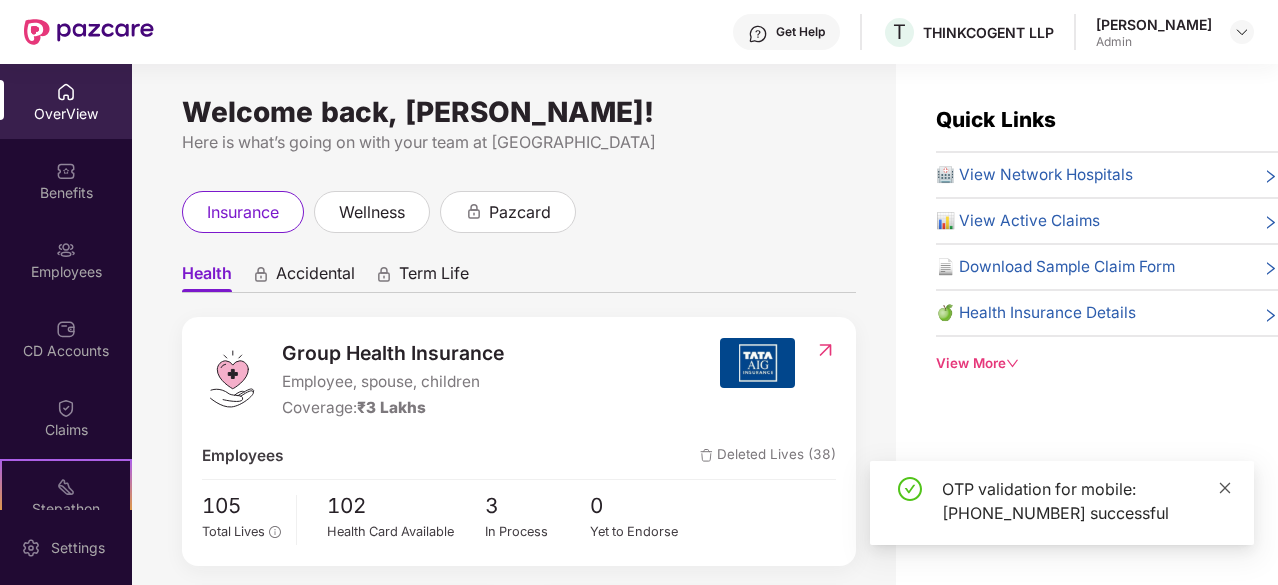 click at bounding box center (1225, 488) 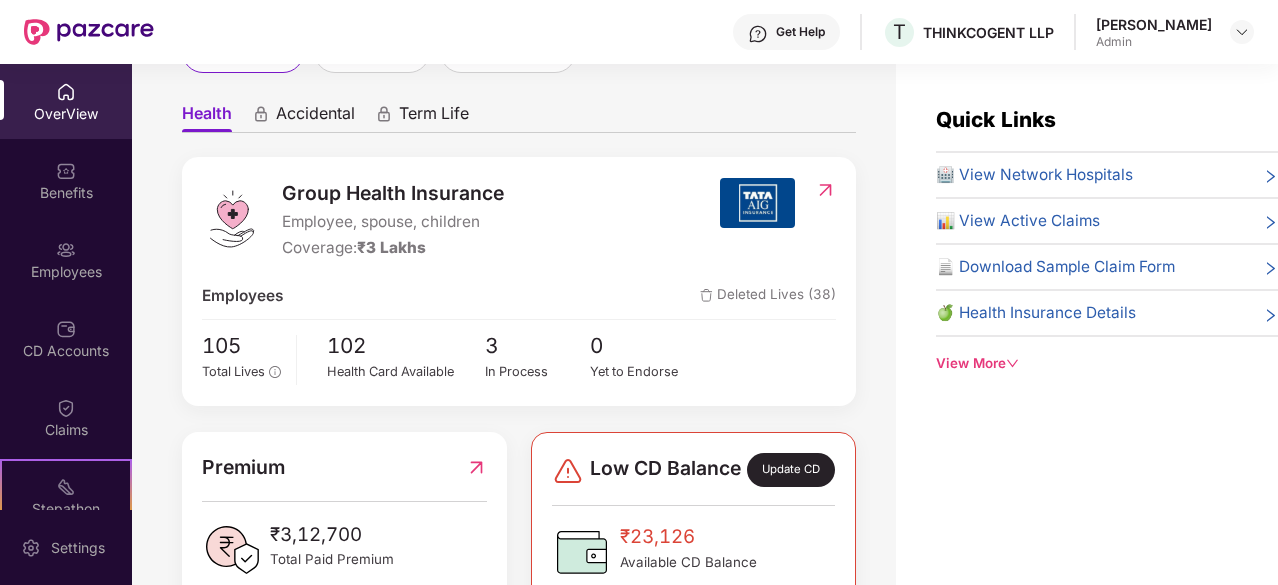 scroll, scrollTop: 168, scrollLeft: 0, axis: vertical 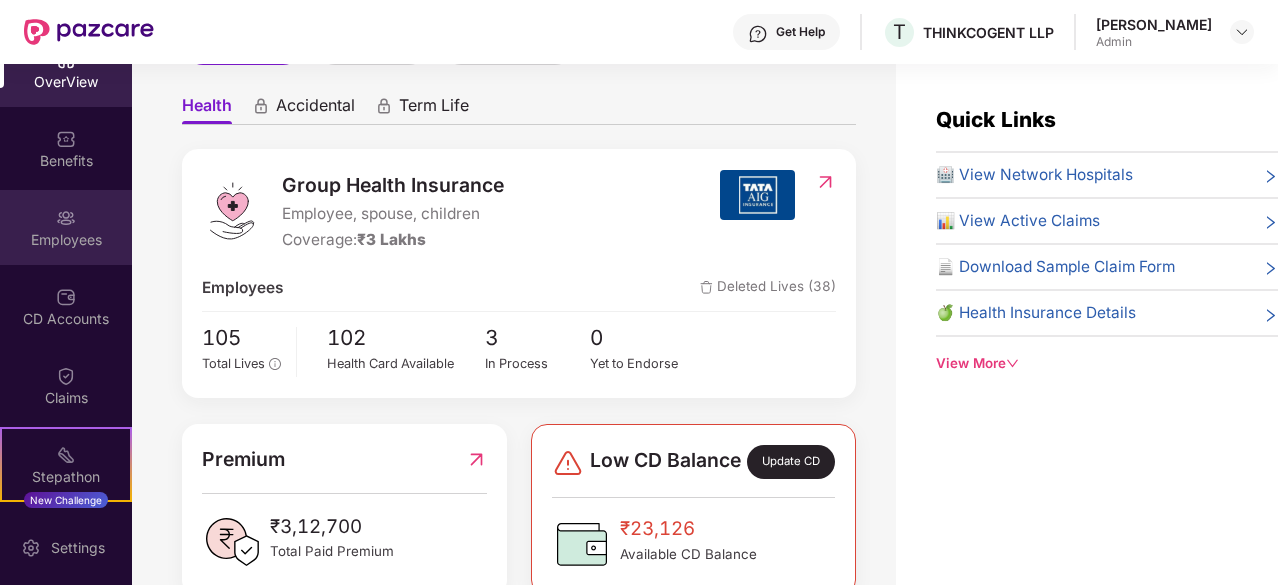 click on "Employees" at bounding box center (66, 240) 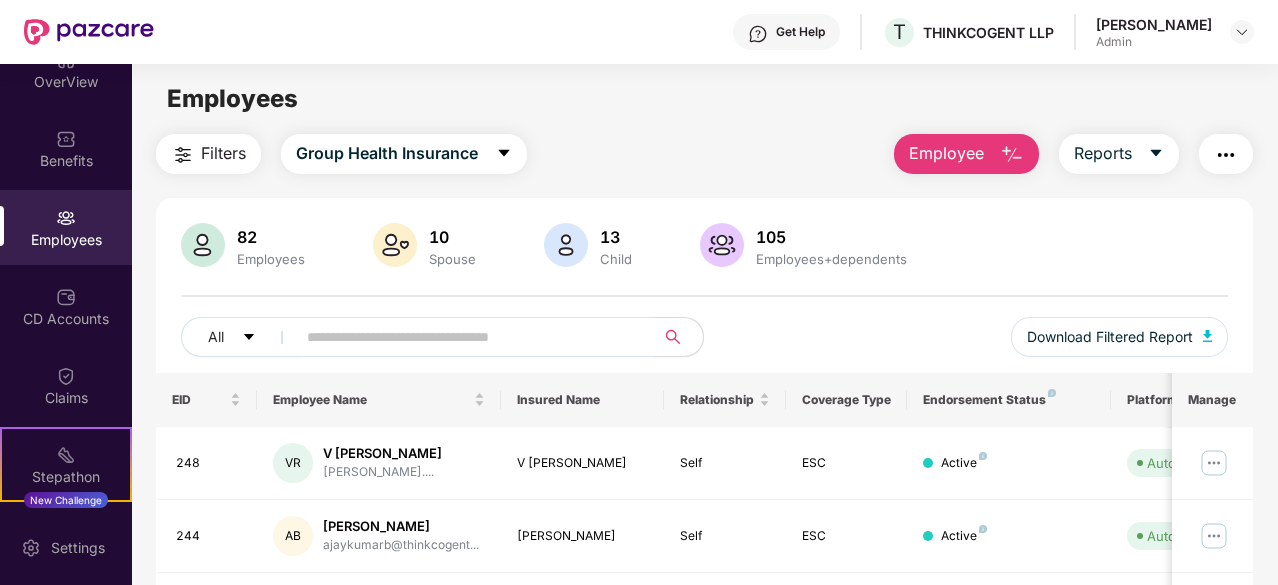 click on "Employee" at bounding box center [966, 154] 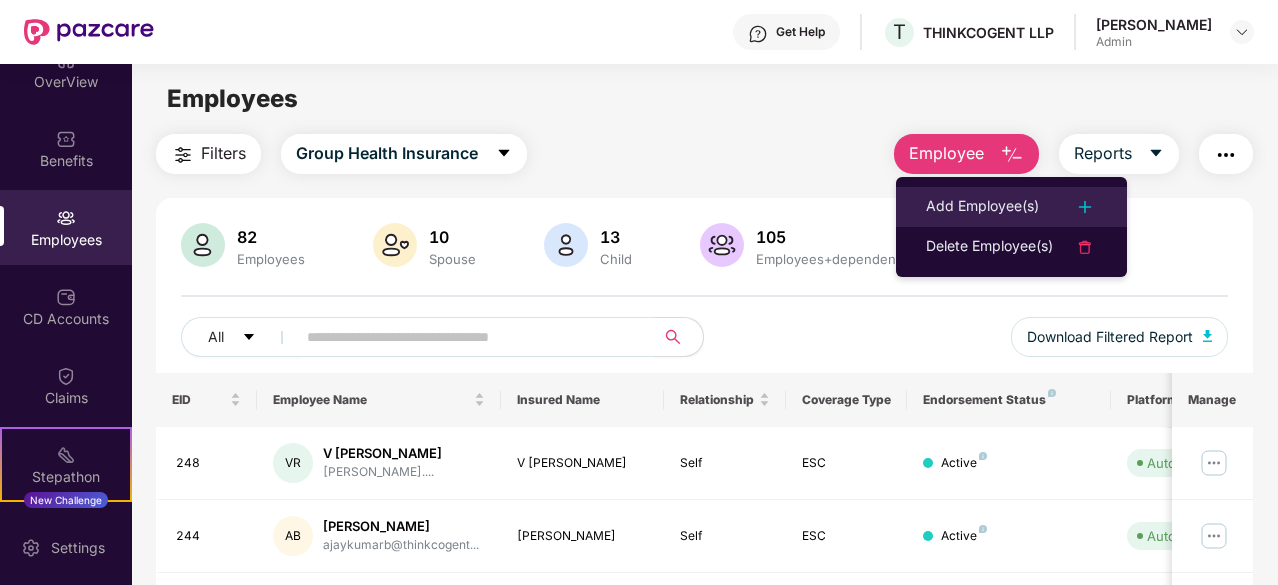 click on "Add Employee(s)" at bounding box center (1011, 207) 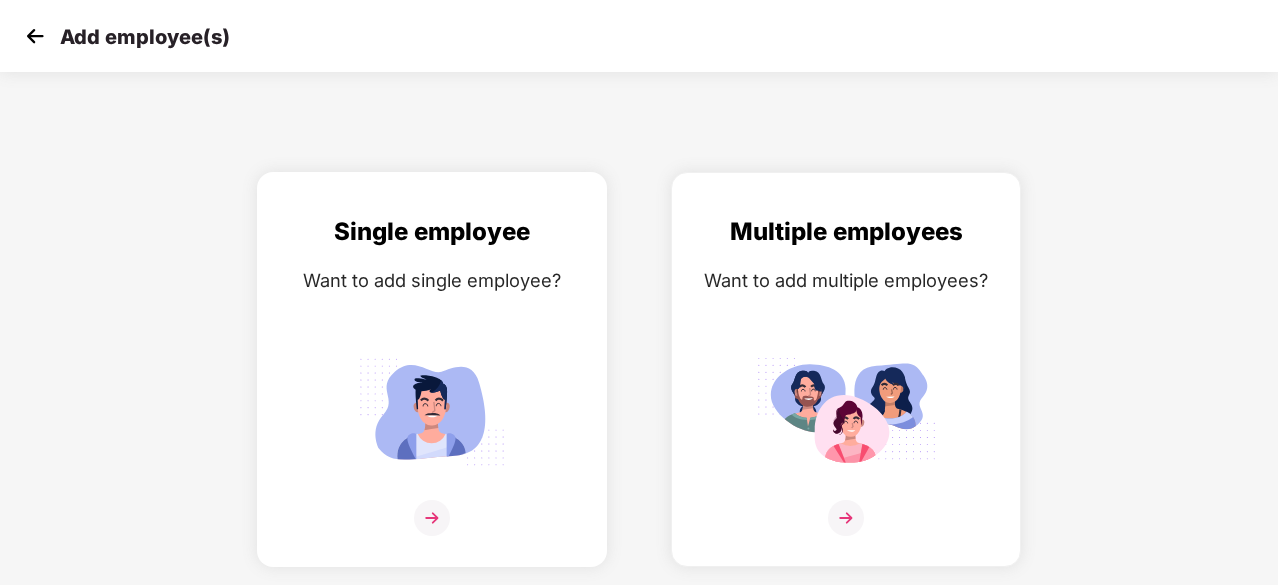 click at bounding box center [432, 530] 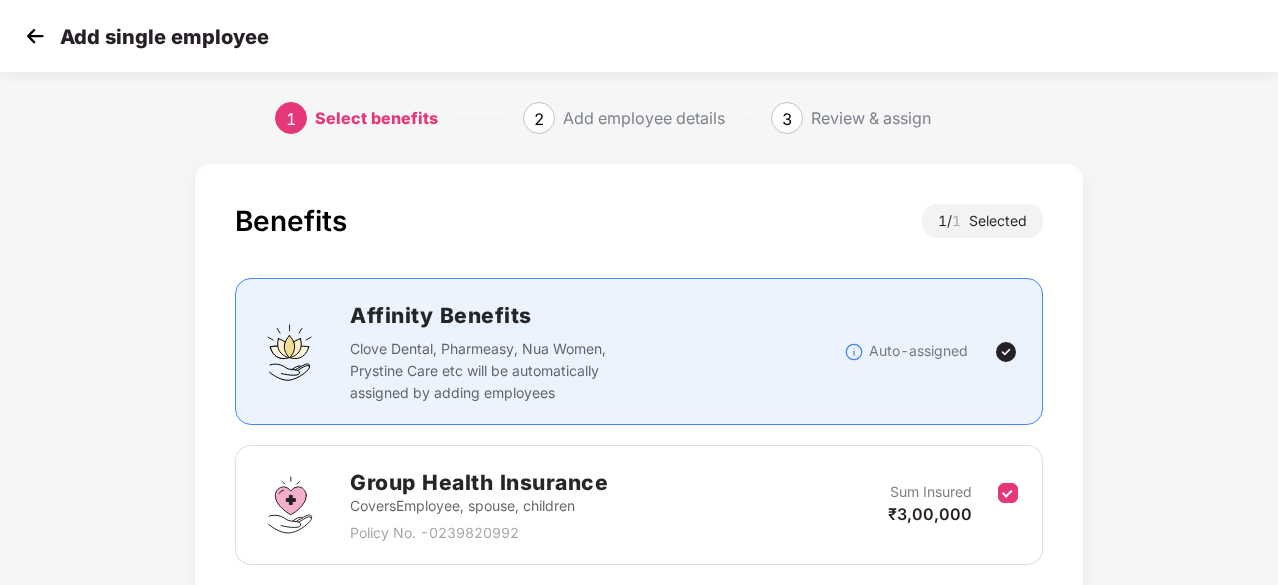 scroll, scrollTop: 152, scrollLeft: 0, axis: vertical 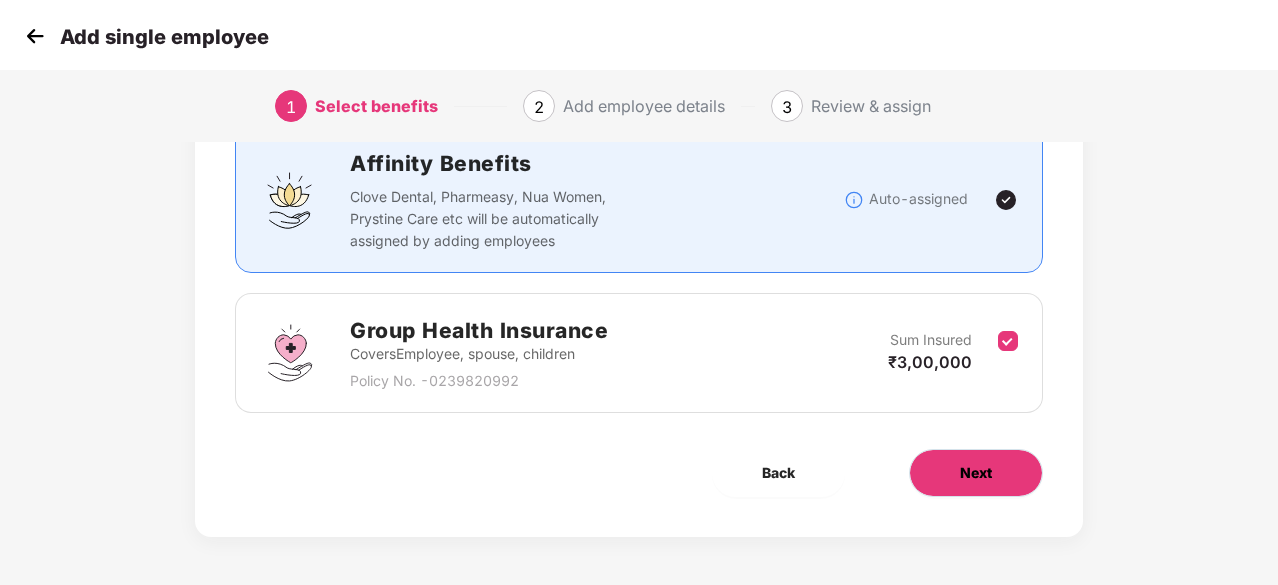 click on "Next" at bounding box center [976, 473] 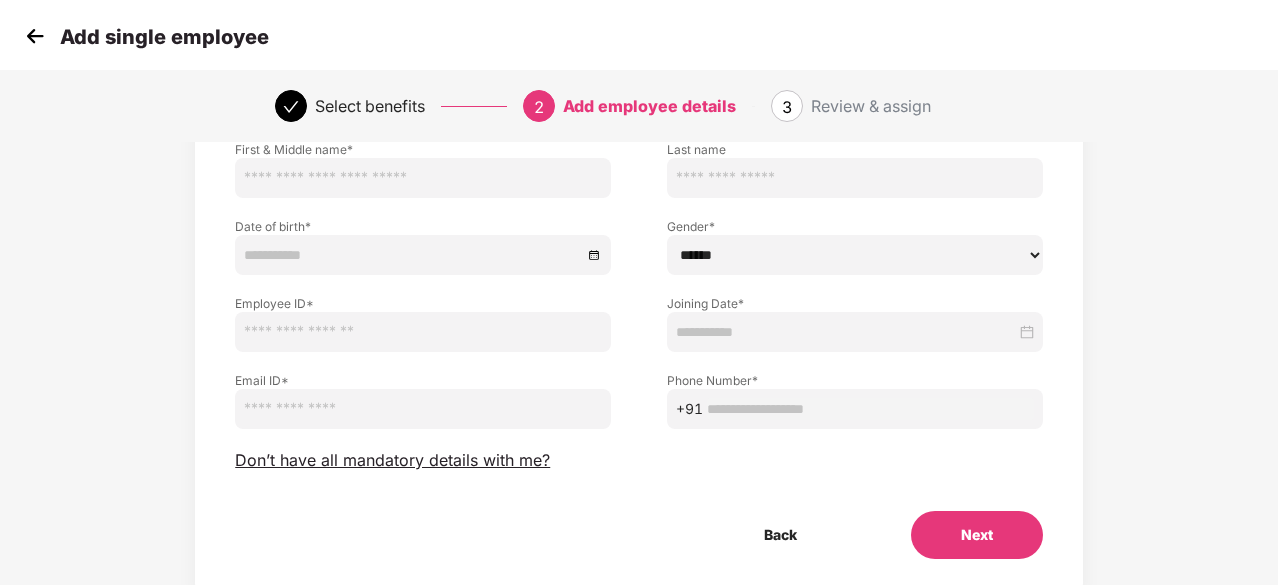 scroll, scrollTop: 0, scrollLeft: 0, axis: both 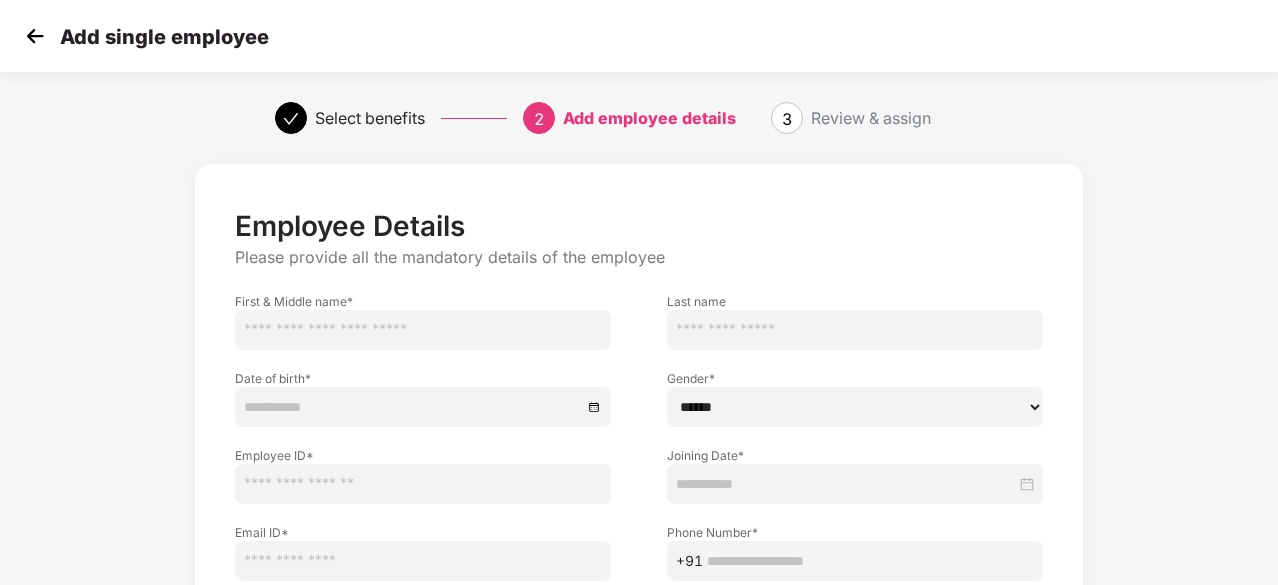 click at bounding box center (423, 330) 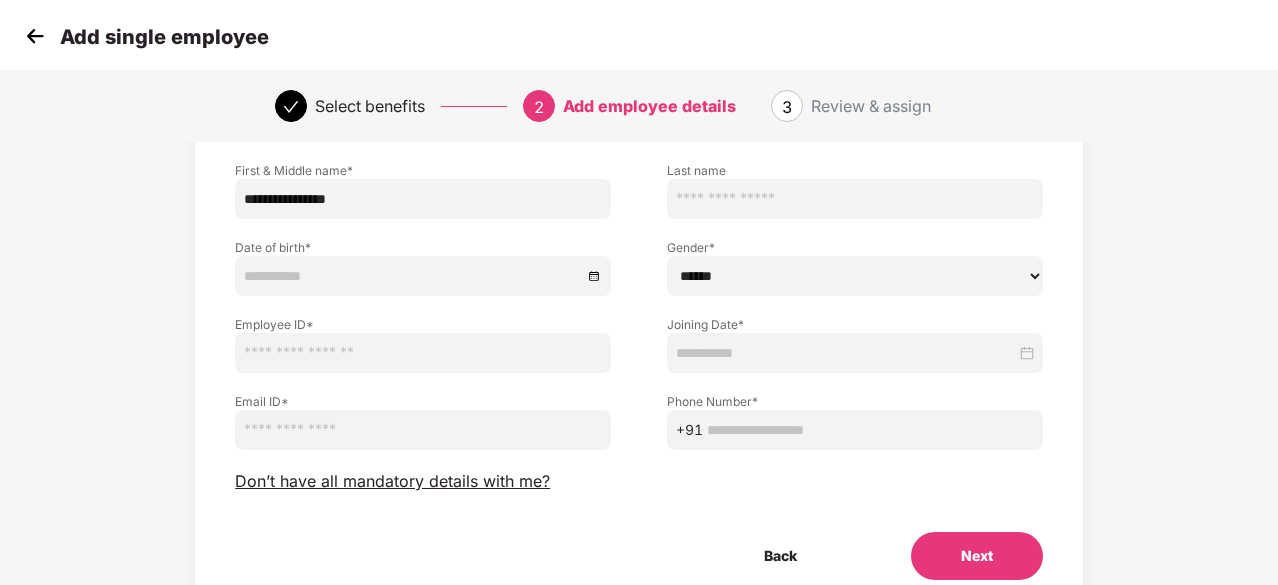 scroll, scrollTop: 130, scrollLeft: 0, axis: vertical 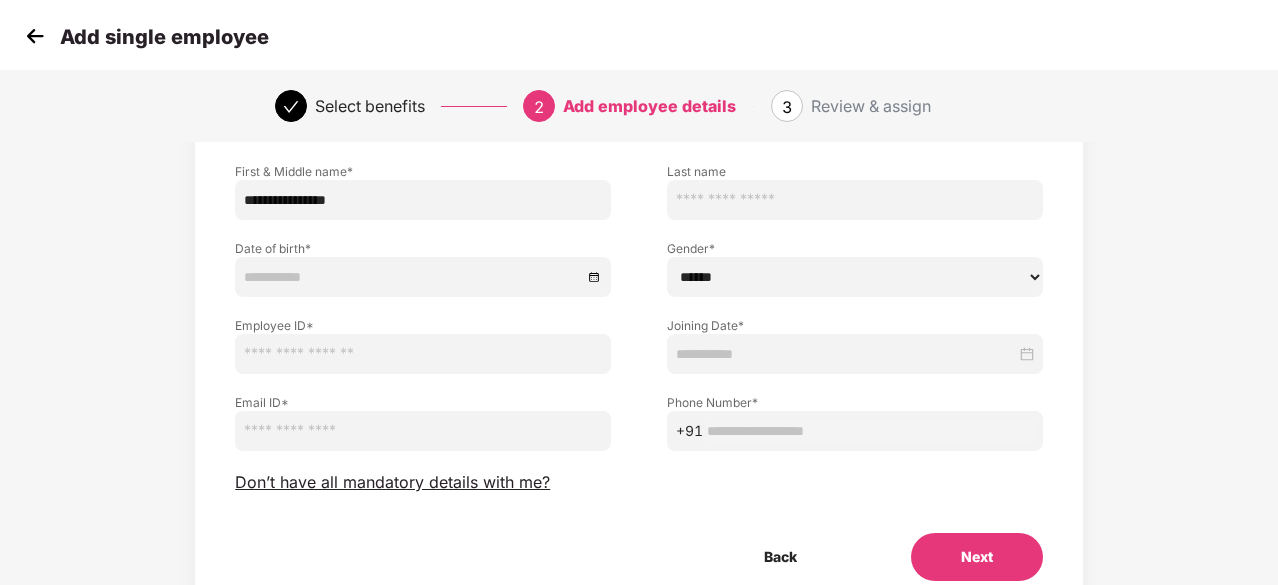 type on "**********" 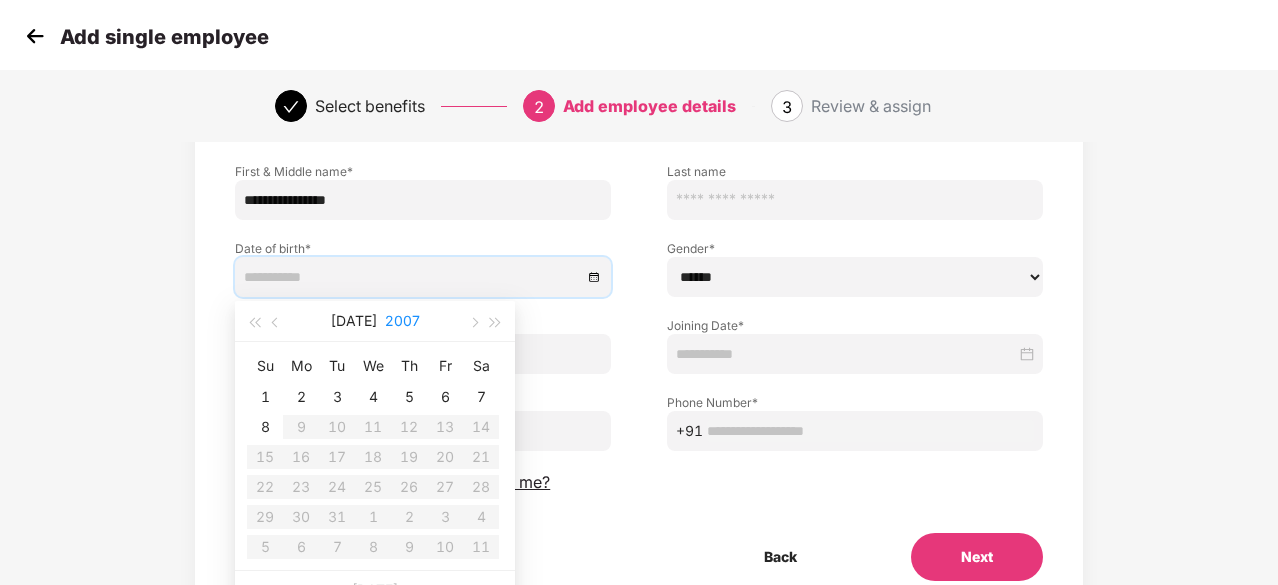click on "2007" at bounding box center (402, 321) 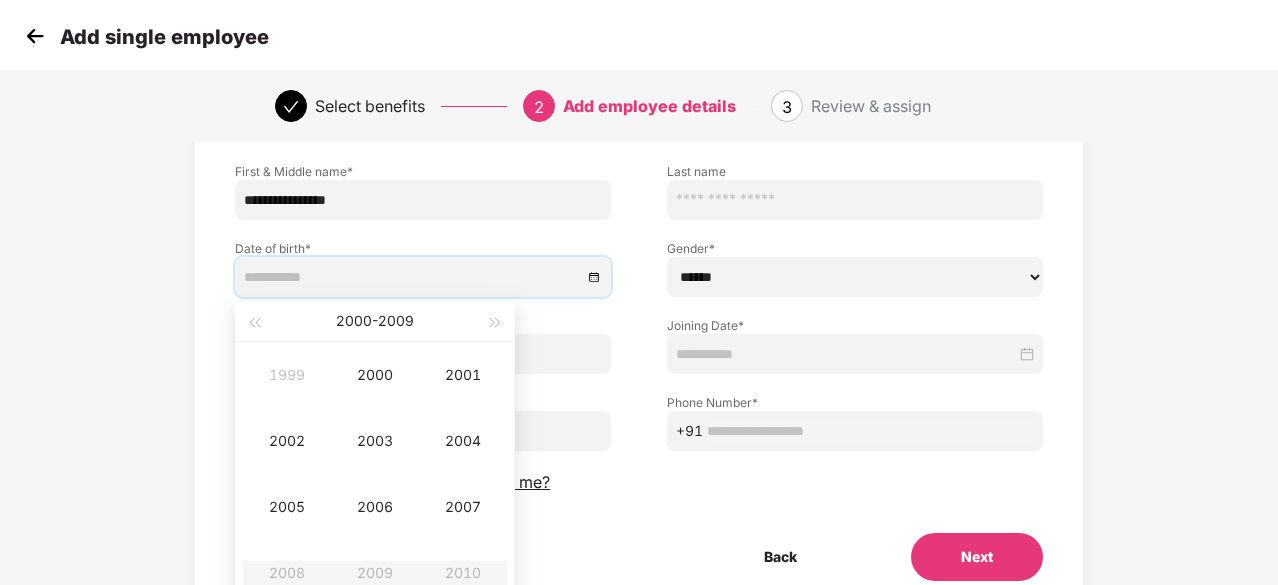 type on "**********" 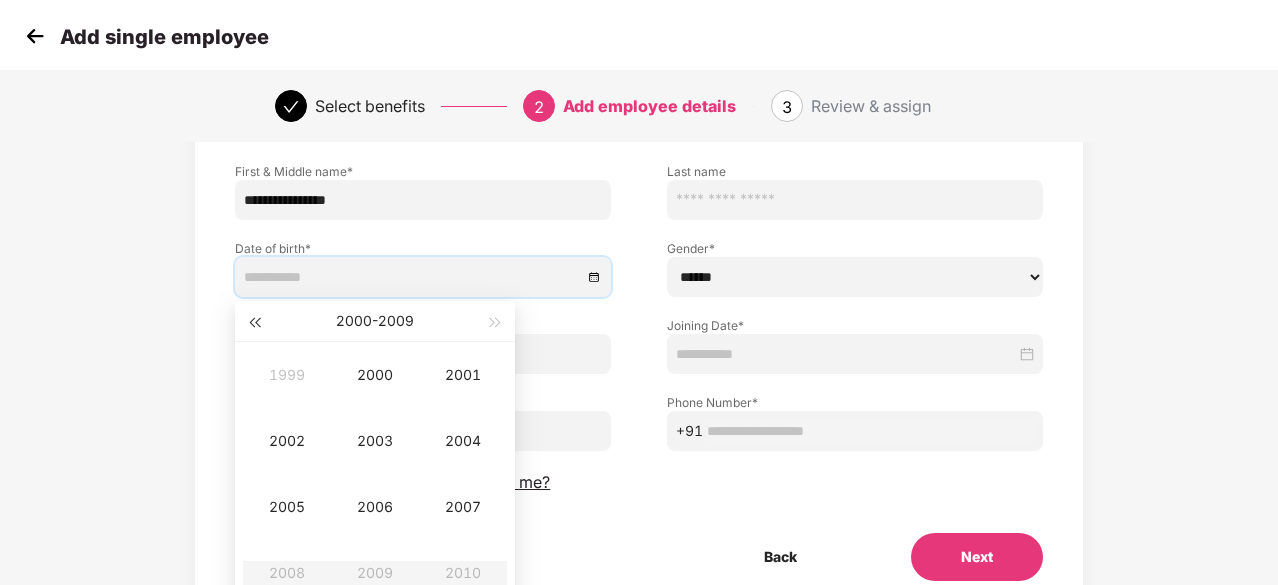 click at bounding box center [254, 323] 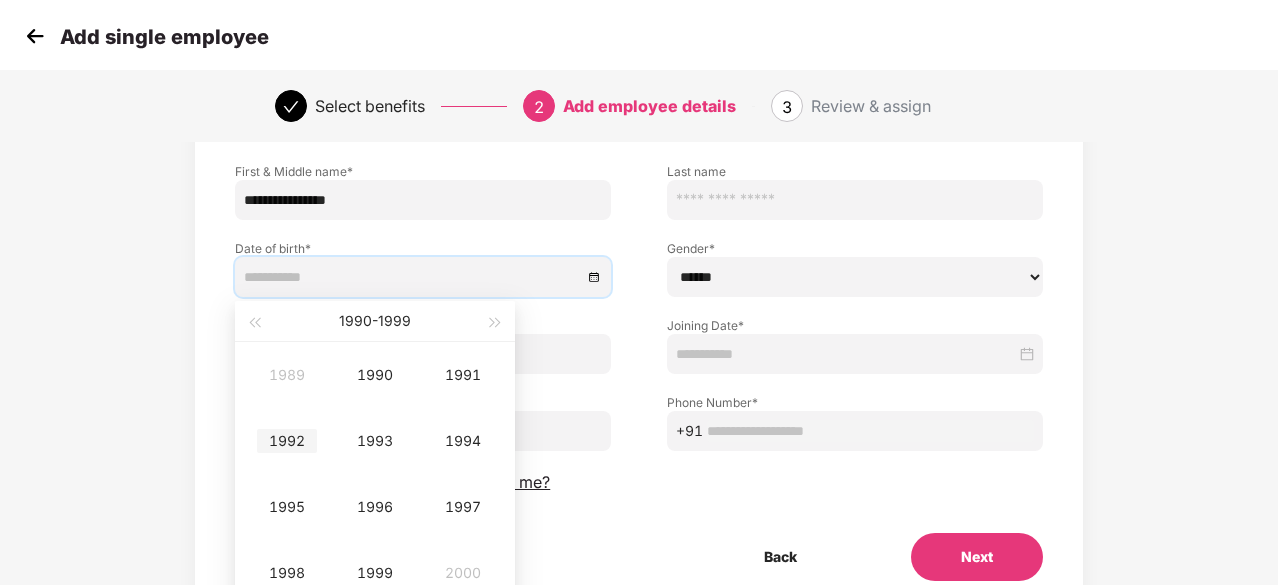 type on "**********" 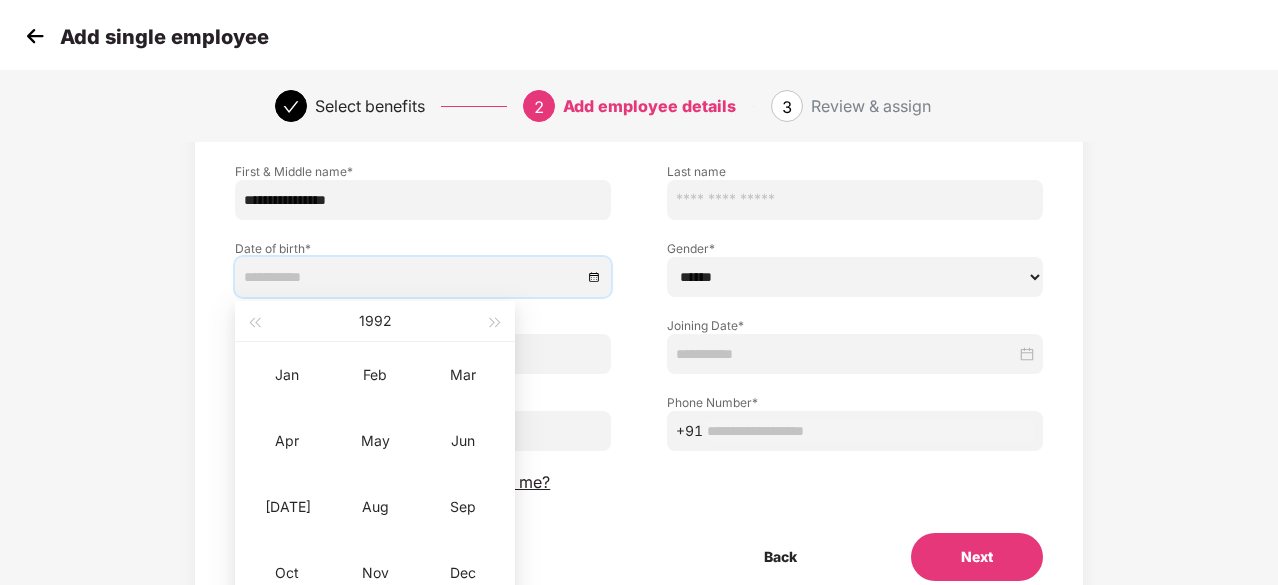type on "**********" 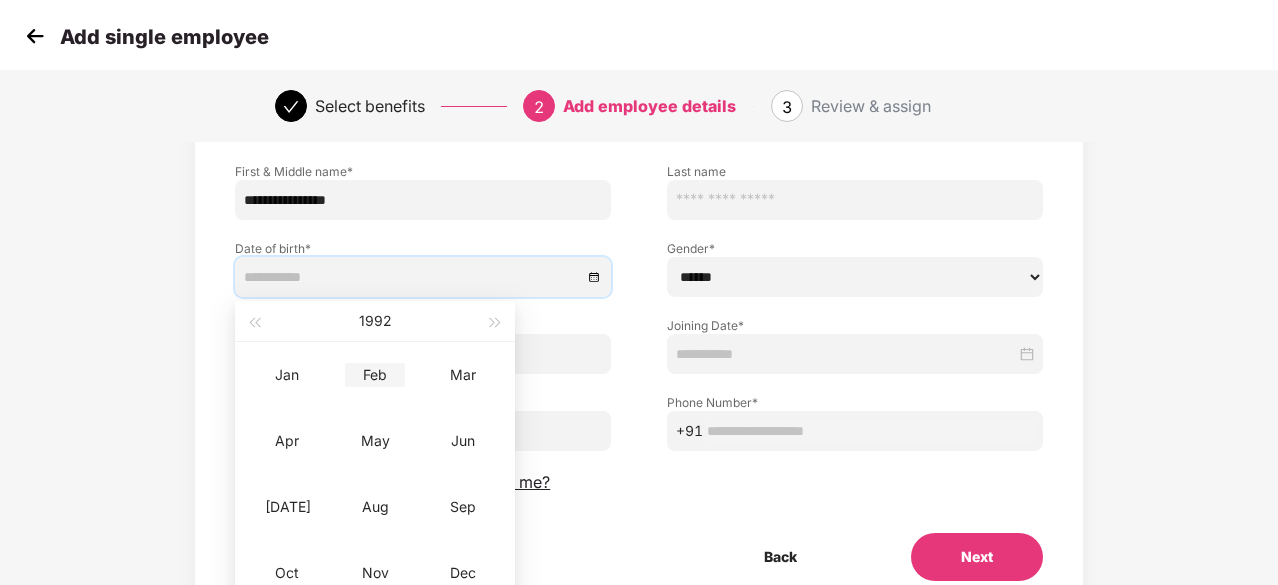 type on "**********" 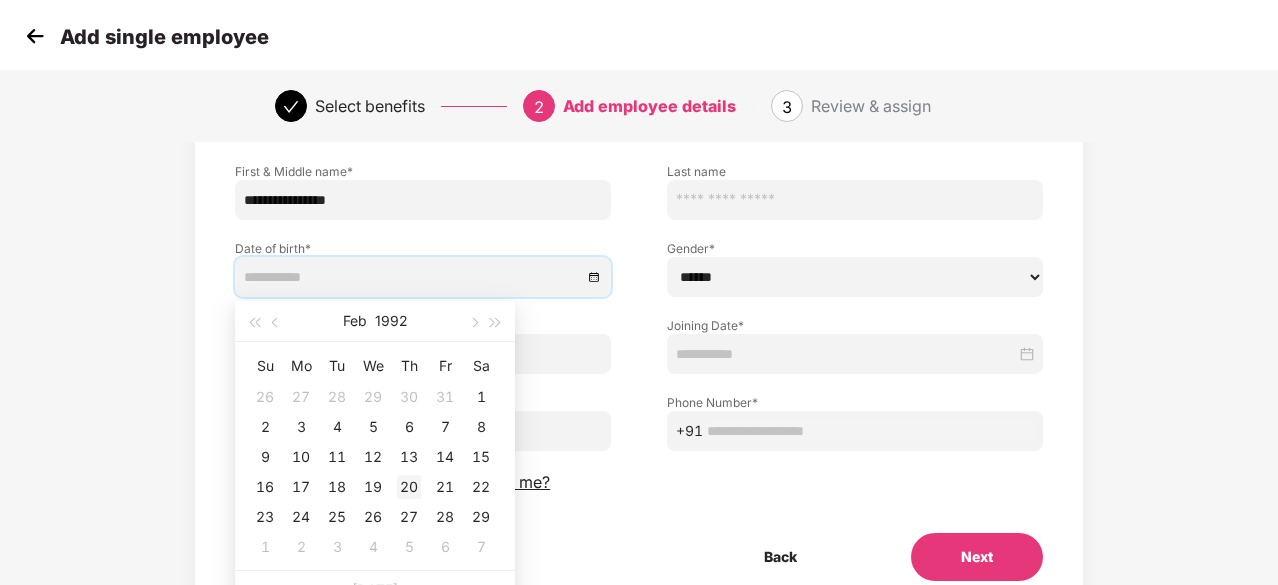 click on "20" at bounding box center [409, 487] 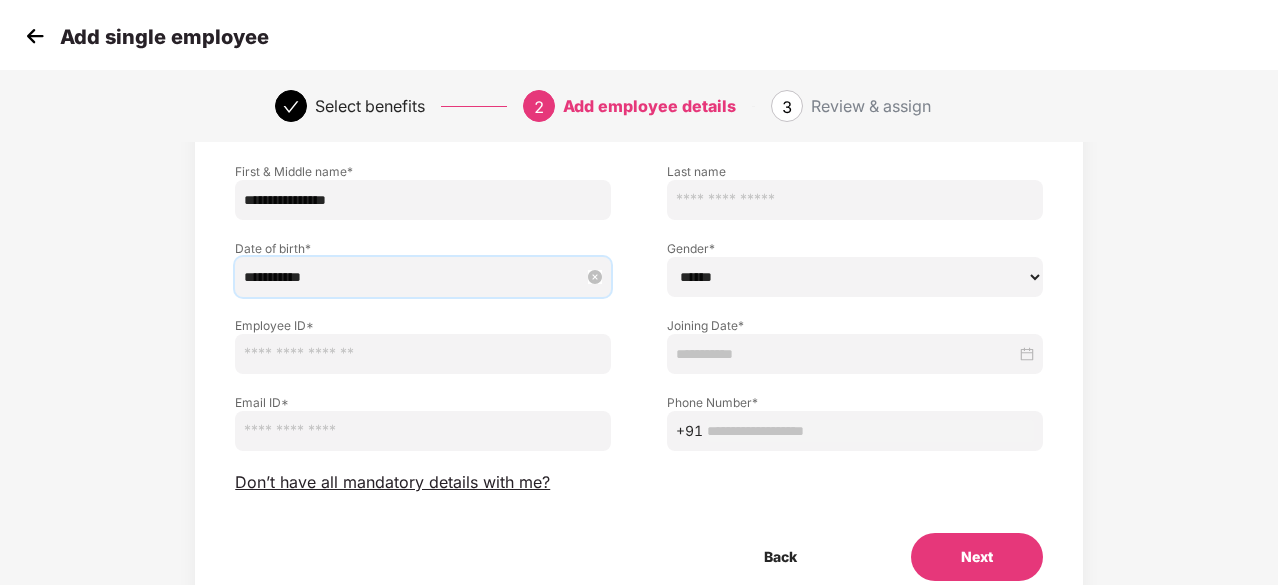 click on "**********" at bounding box center [423, 277] 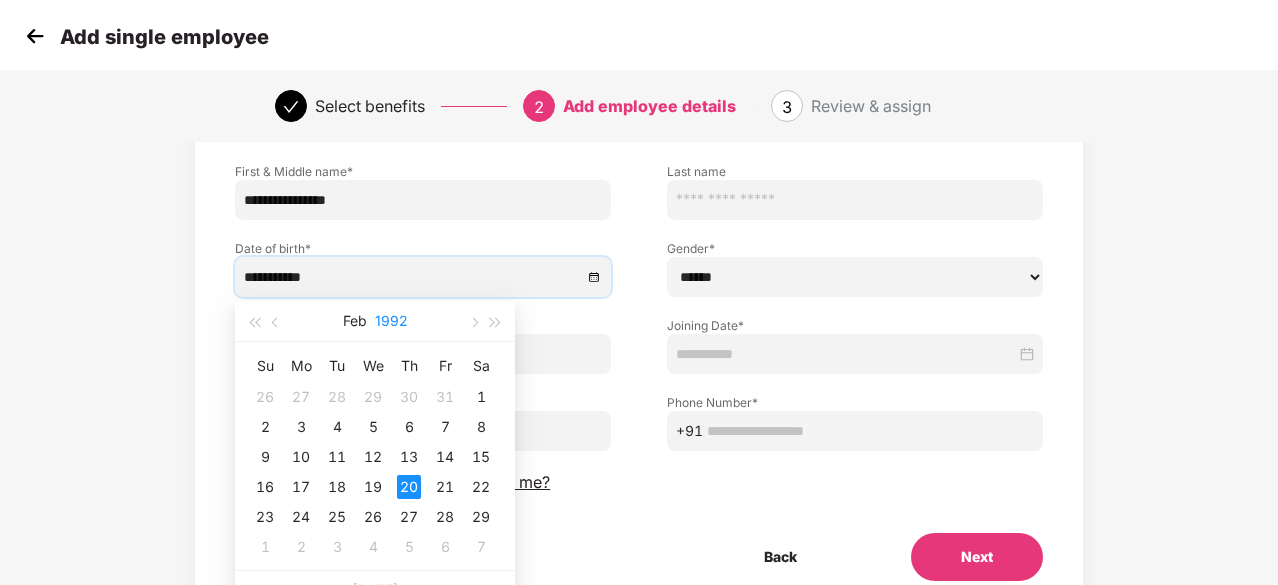 click on "1992" at bounding box center [391, 321] 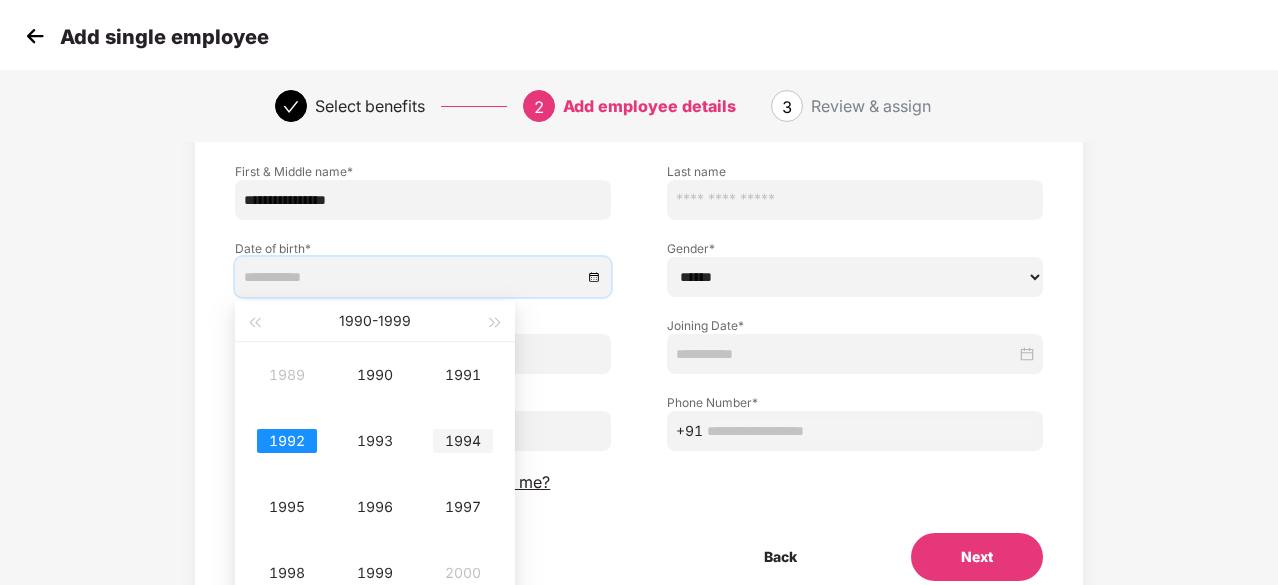 click on "1994" at bounding box center [463, 441] 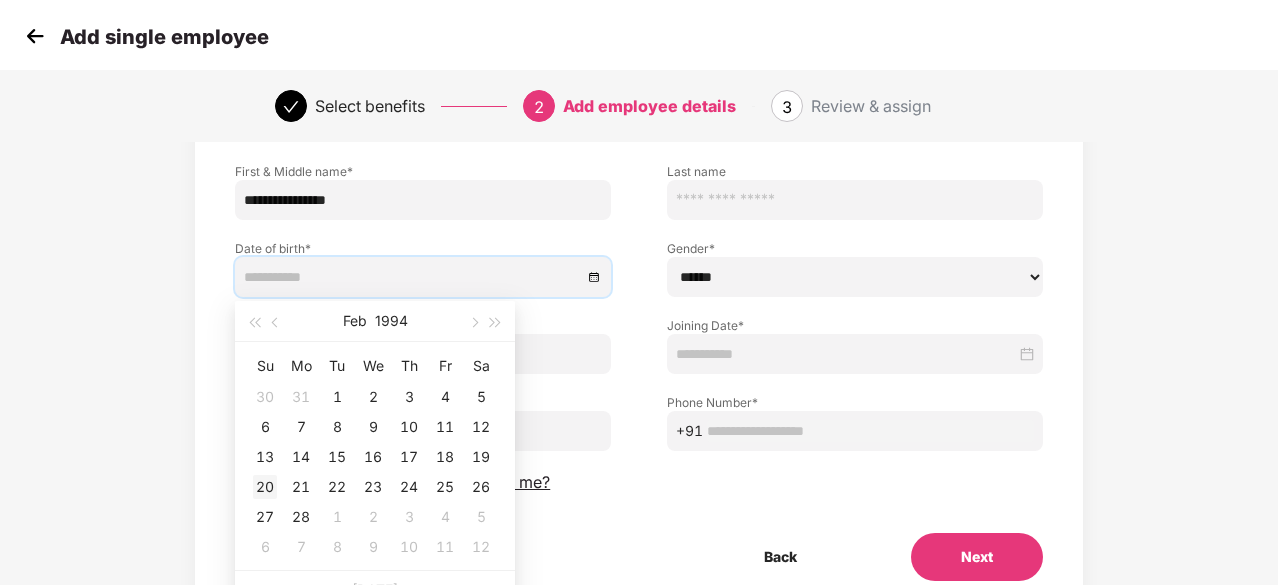 type on "**********" 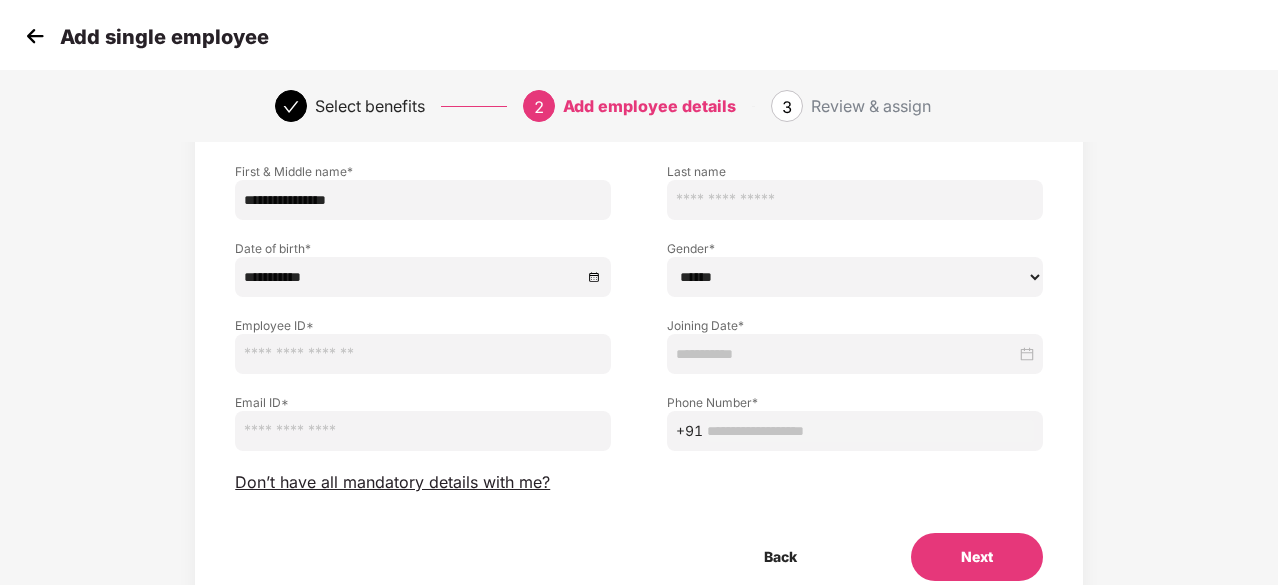 click at bounding box center [423, 354] 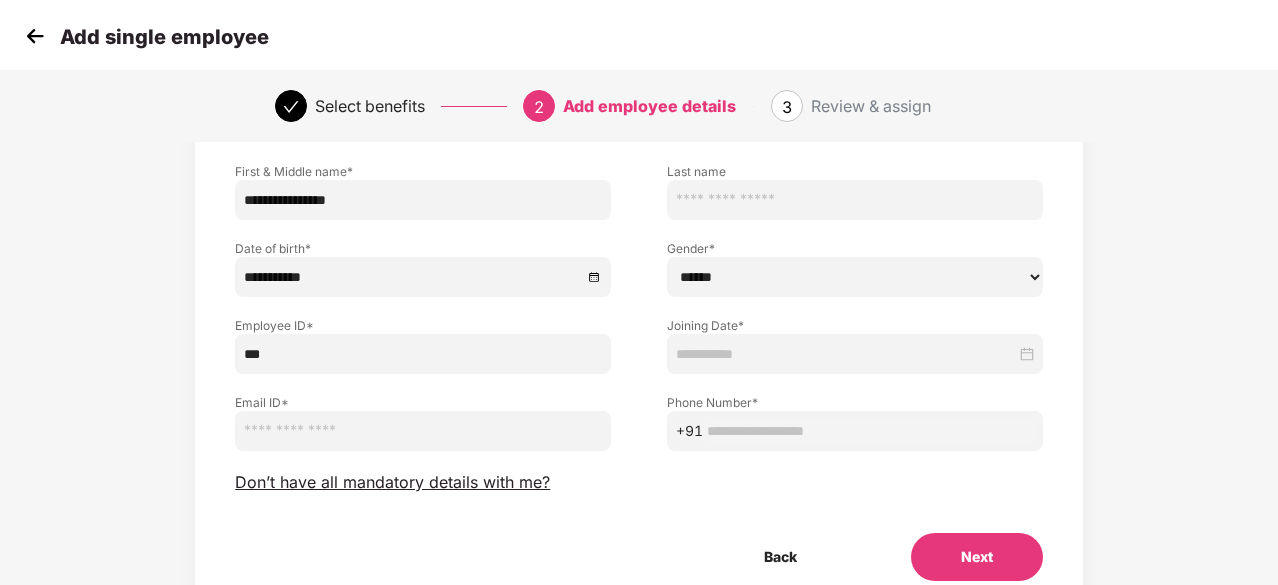 type on "***" 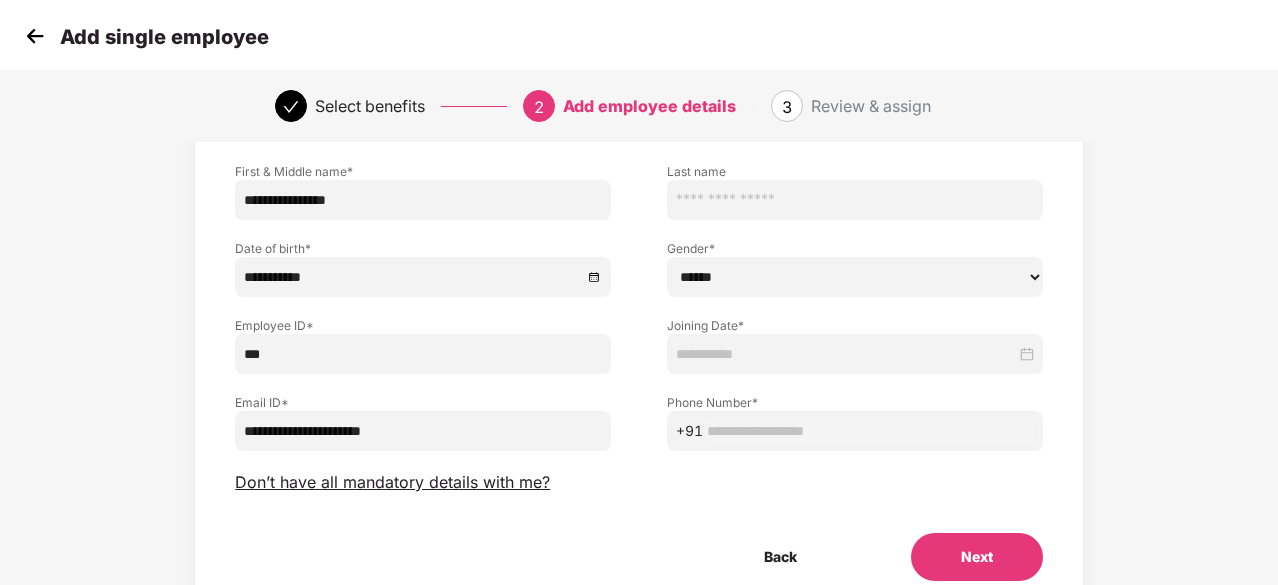 type on "**********" 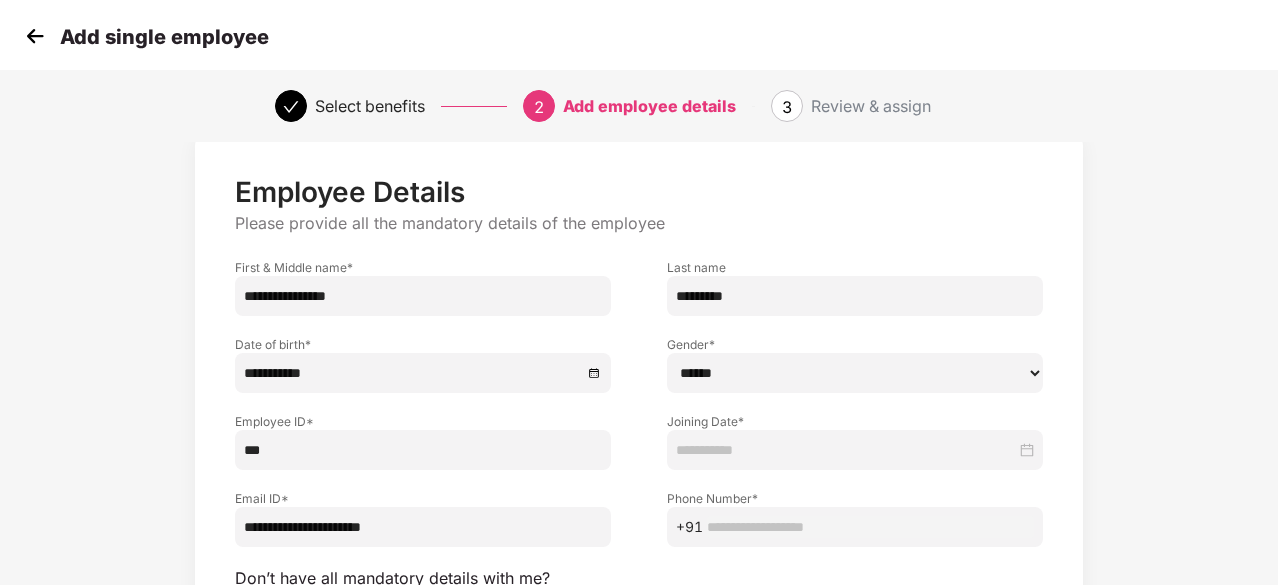 scroll, scrollTop: 32, scrollLeft: 0, axis: vertical 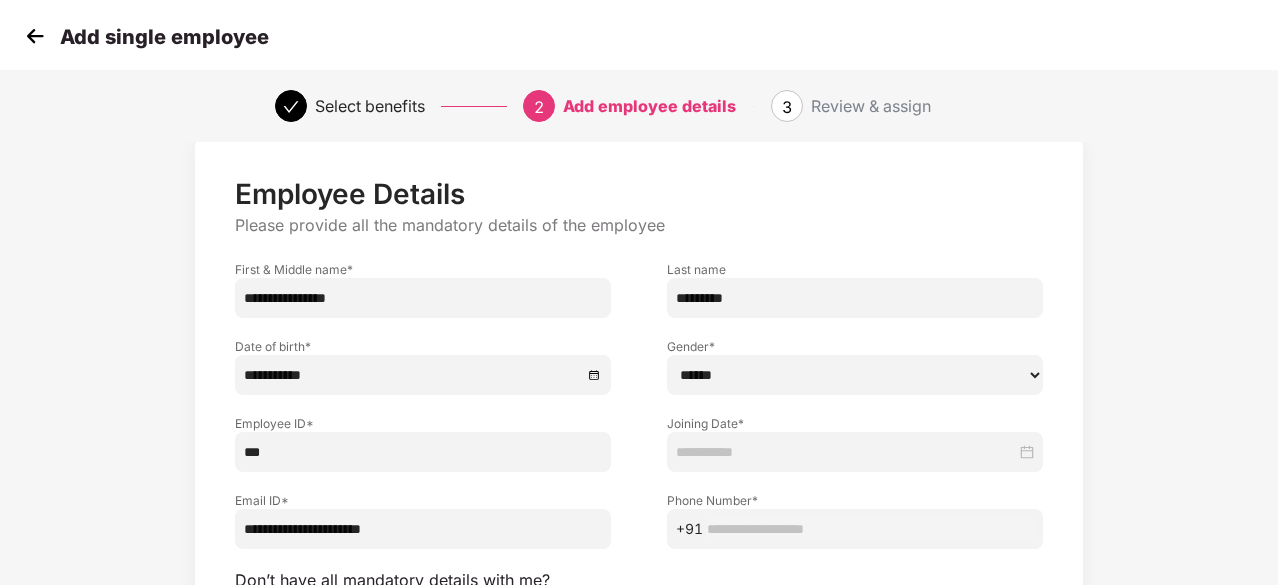 click on "*********" at bounding box center (855, 298) 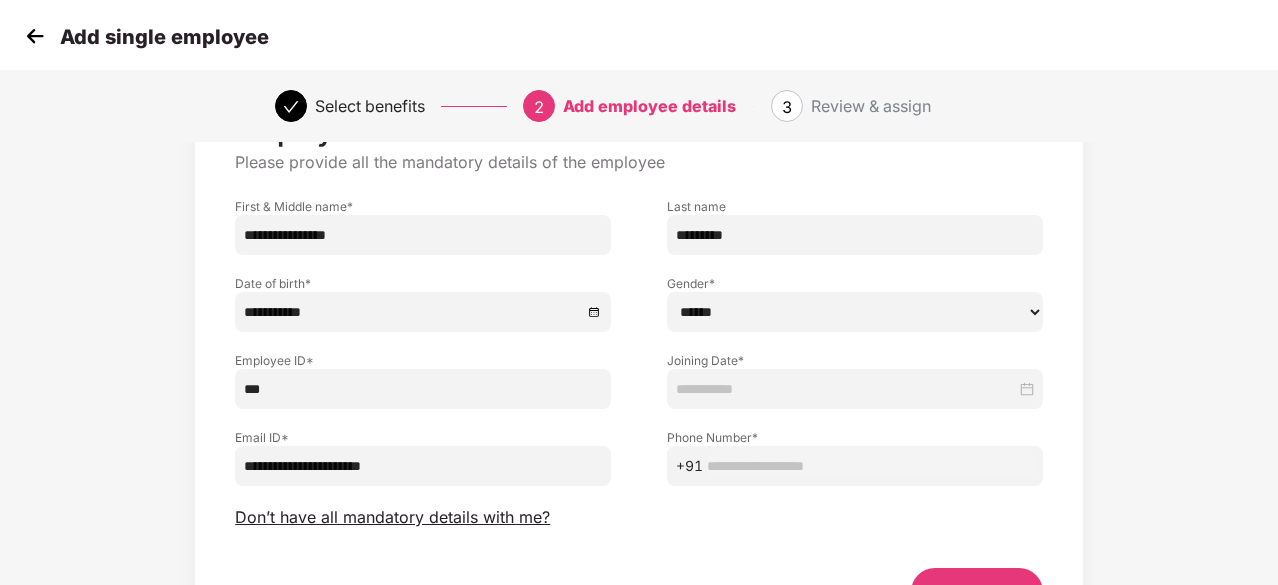 scroll, scrollTop: 96, scrollLeft: 0, axis: vertical 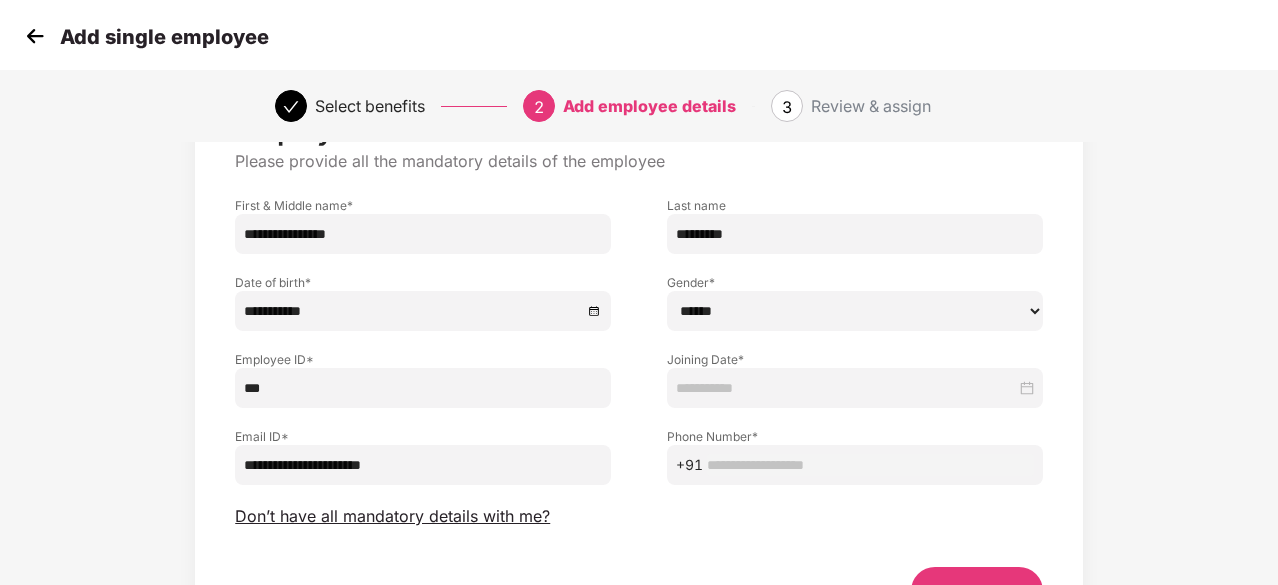 type on "*********" 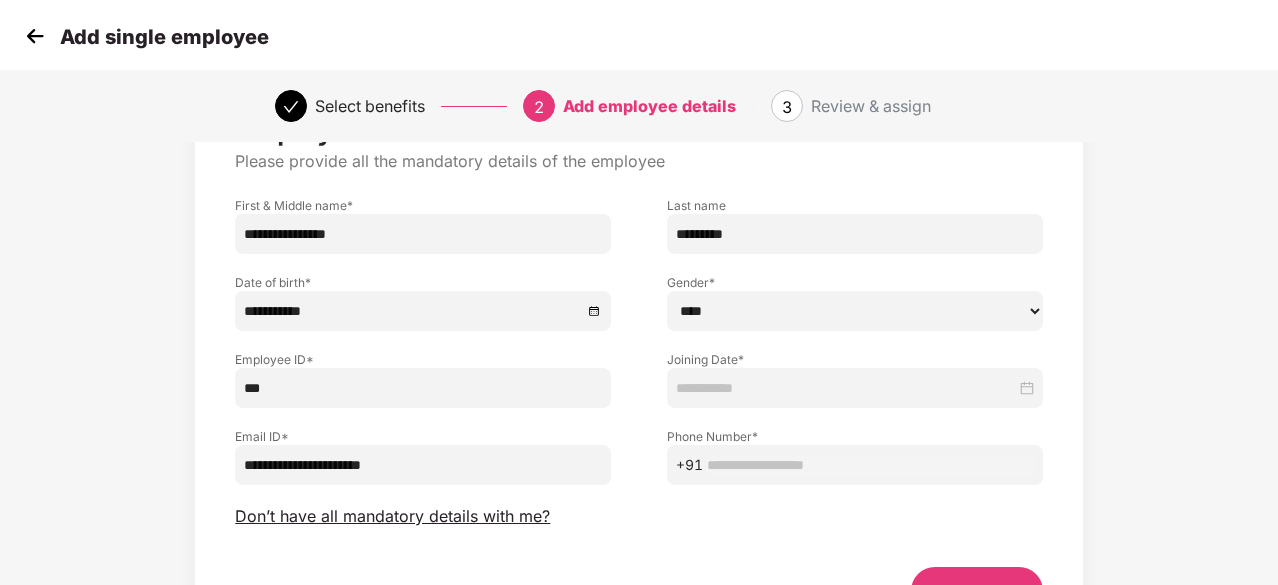 click on "****** **** ******" at bounding box center [855, 311] 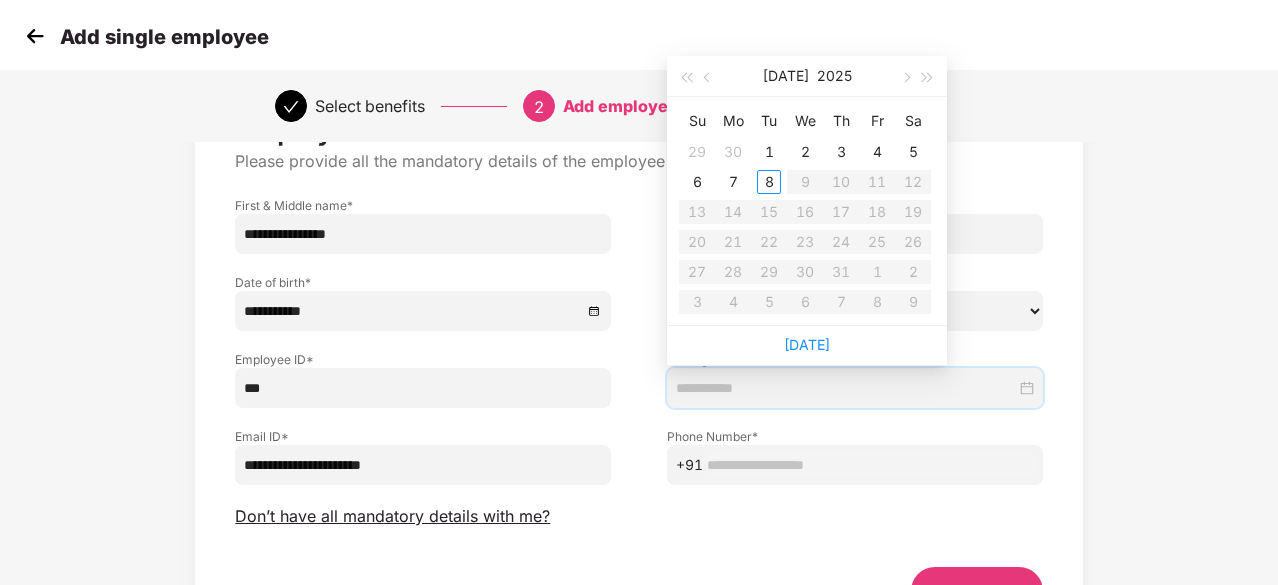 click at bounding box center [846, 388] 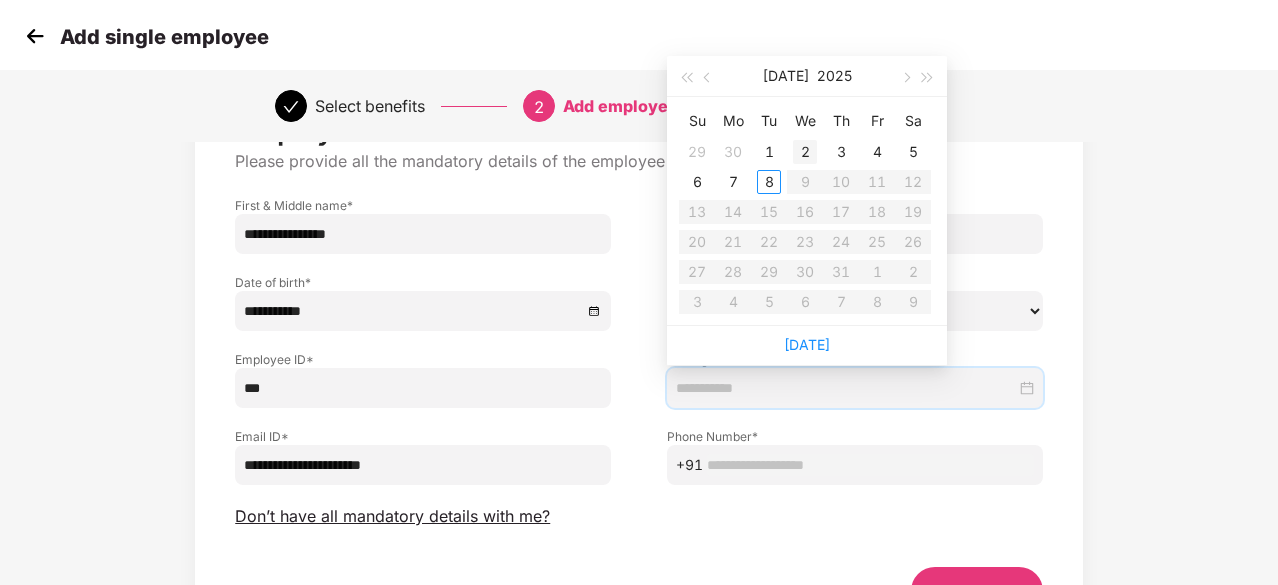 type on "**********" 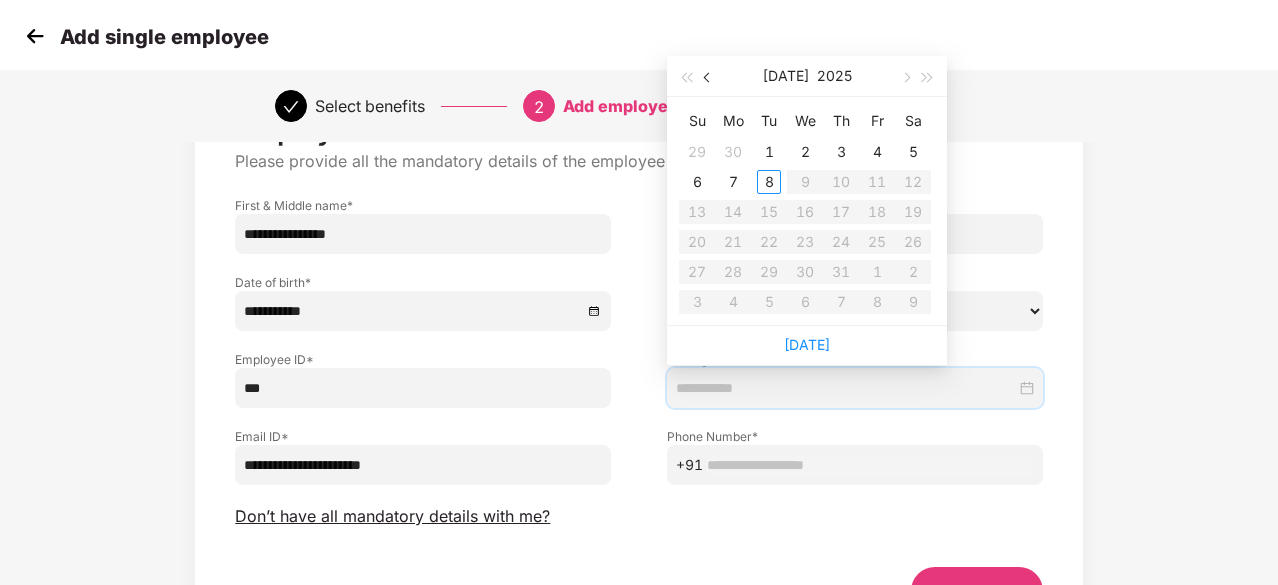 click at bounding box center [708, 76] 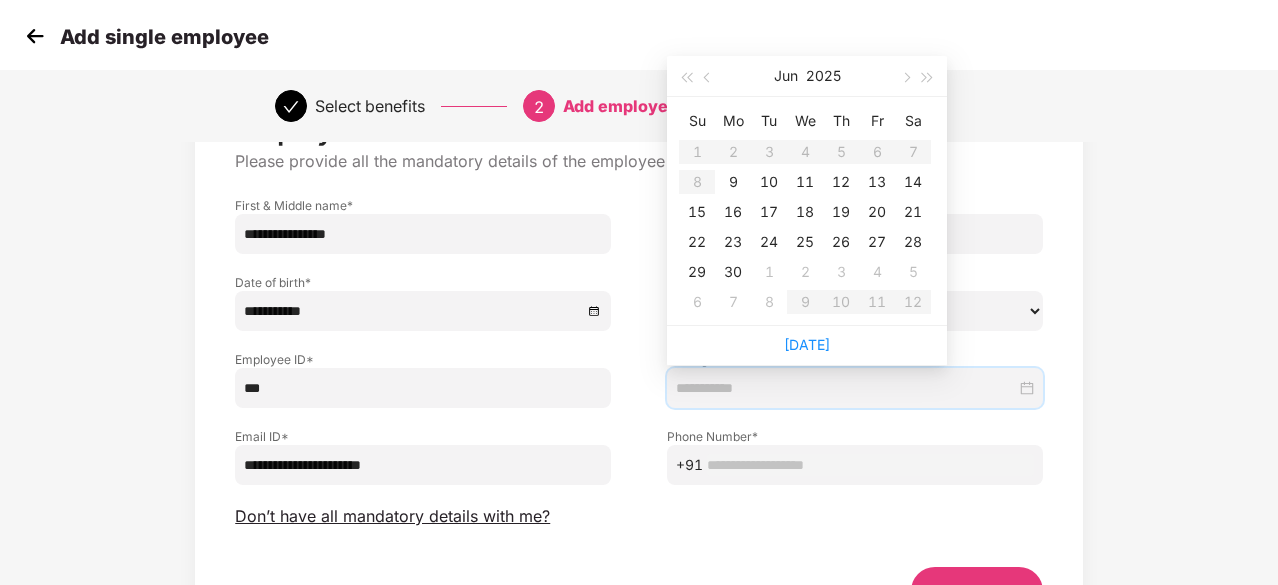 type on "**********" 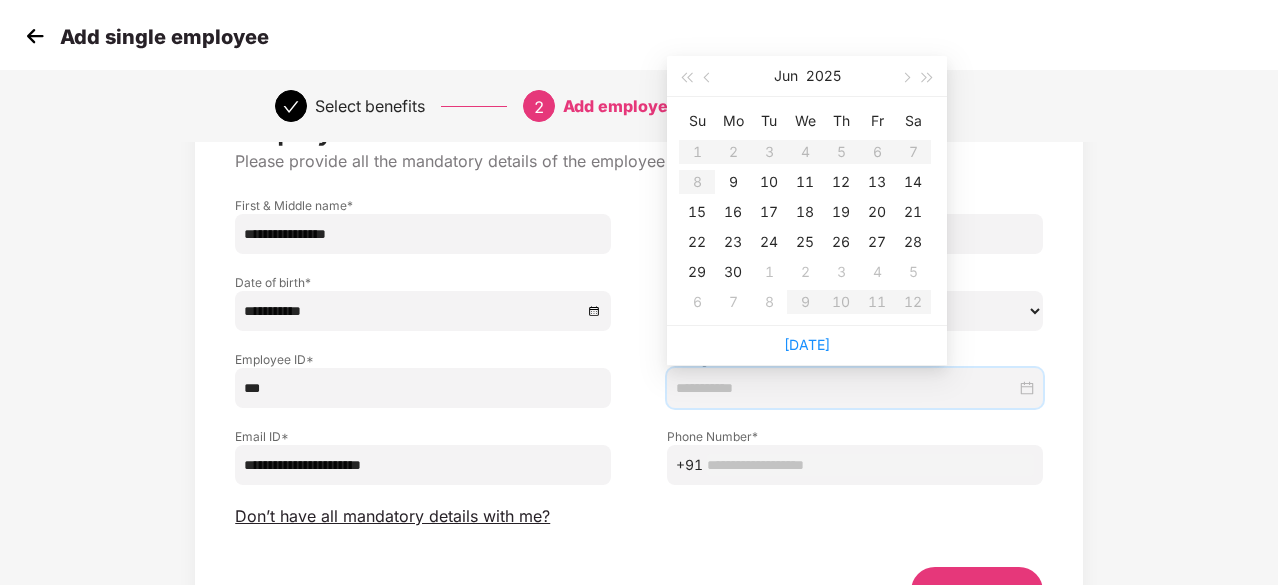 click on "Gender  * ****** **** ******" at bounding box center (855, 292) 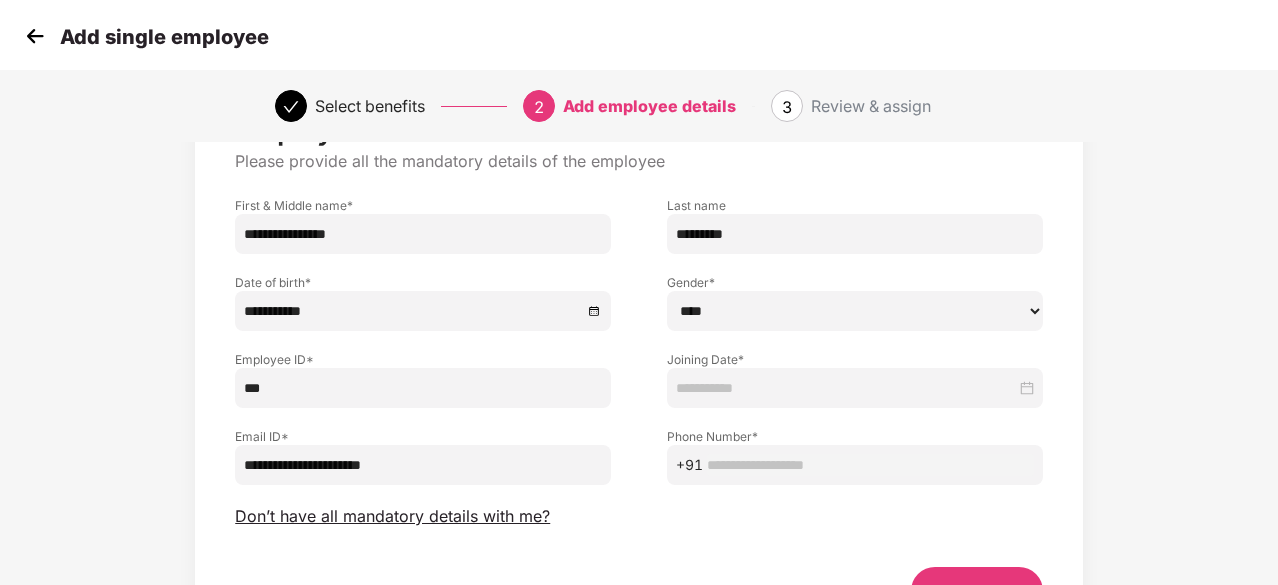 click at bounding box center [855, 388] 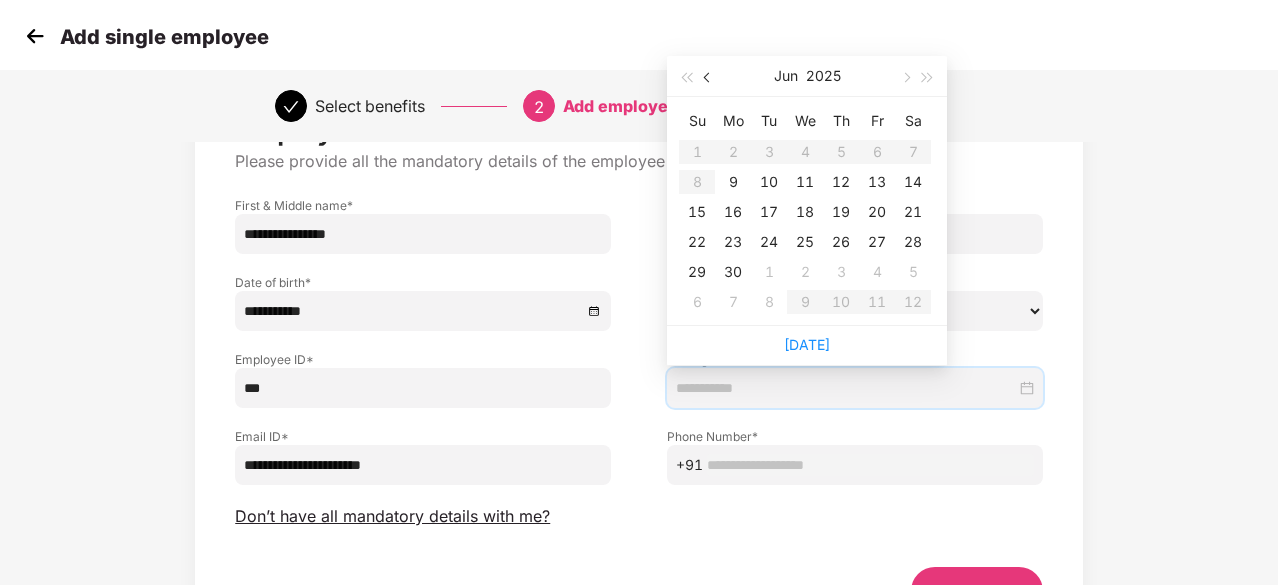 click at bounding box center (709, 78) 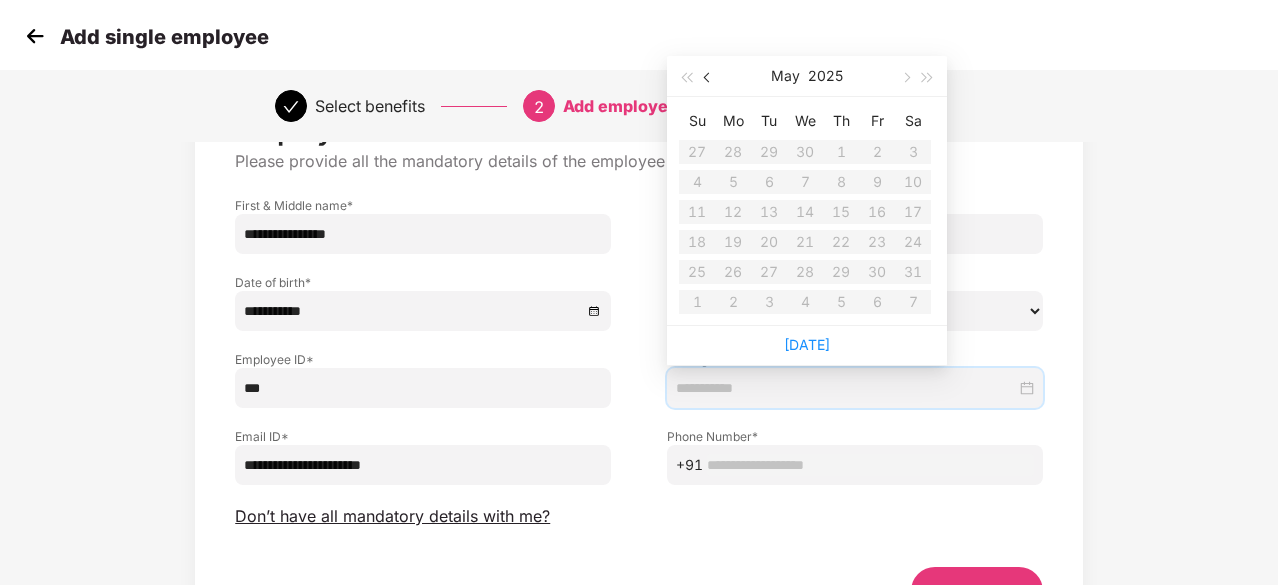 click at bounding box center [709, 78] 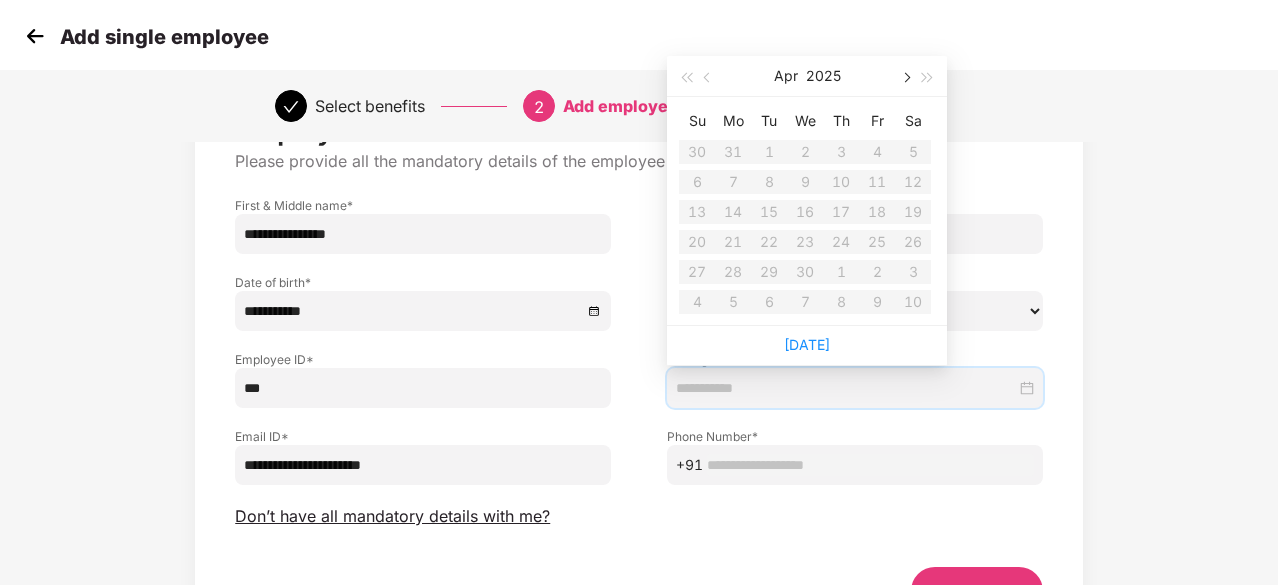 click at bounding box center (905, 78) 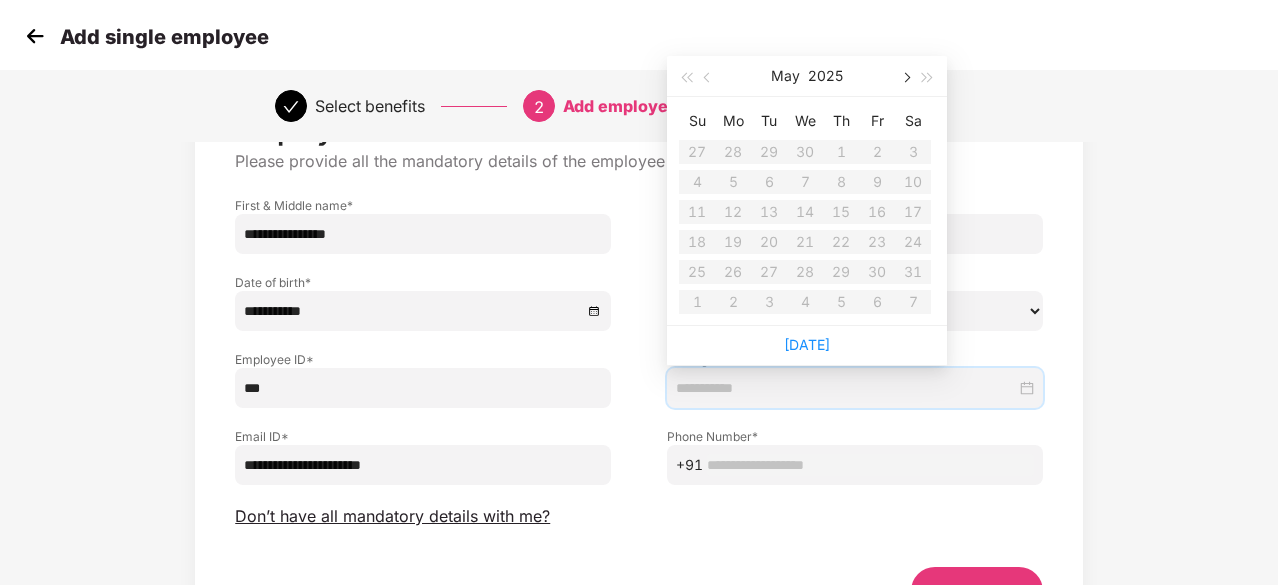 click at bounding box center [905, 78] 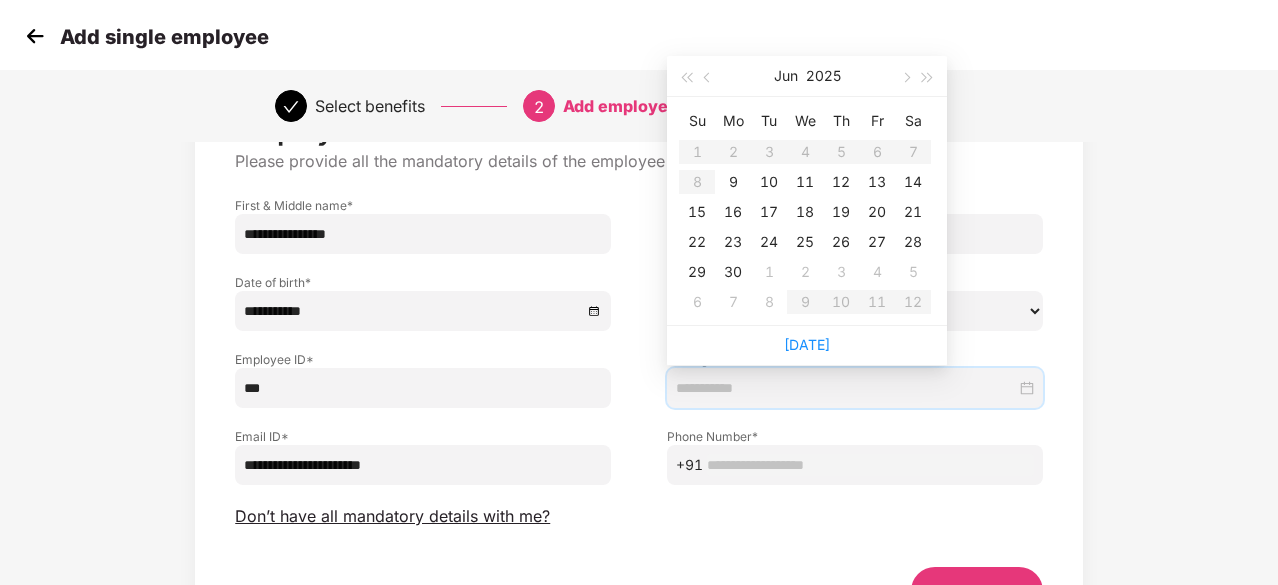 type on "**********" 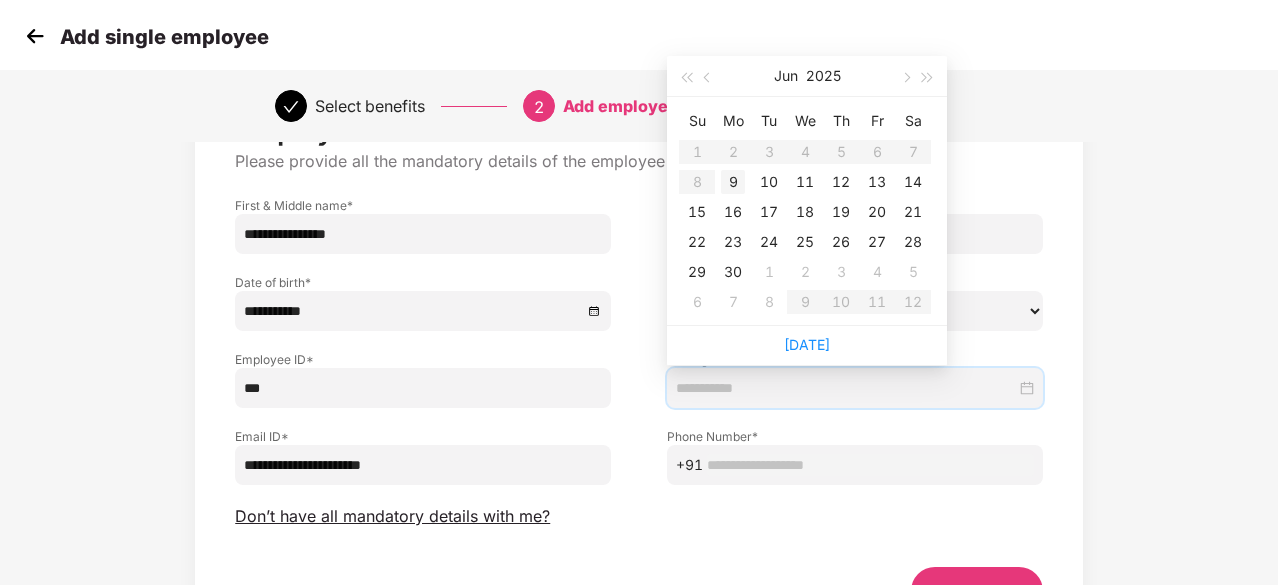type on "**********" 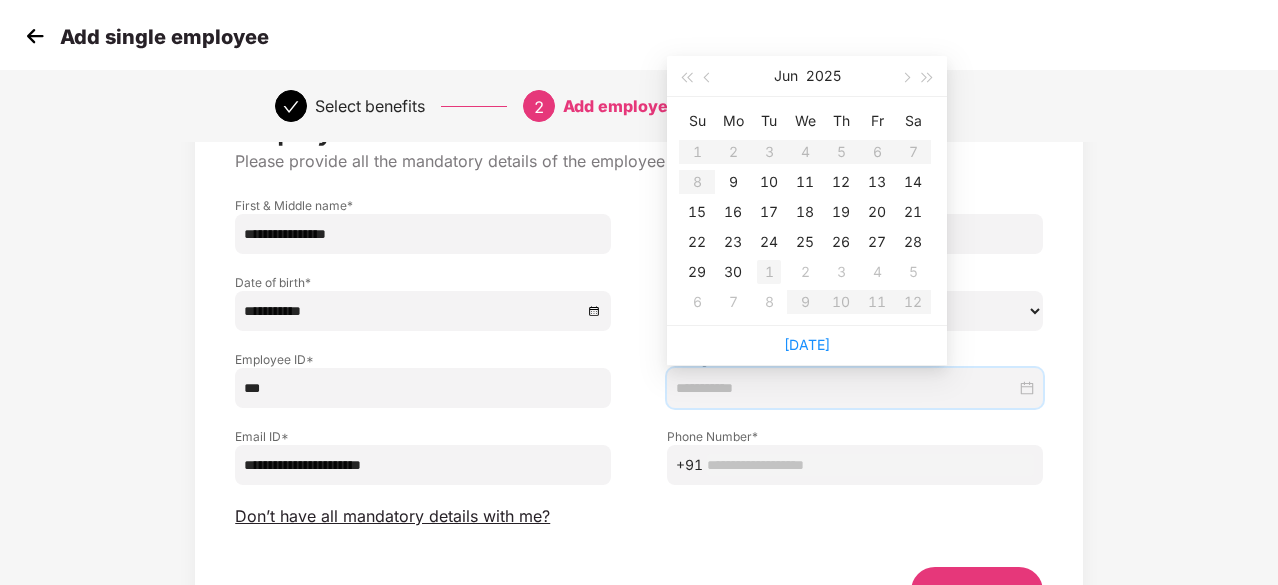 type on "**********" 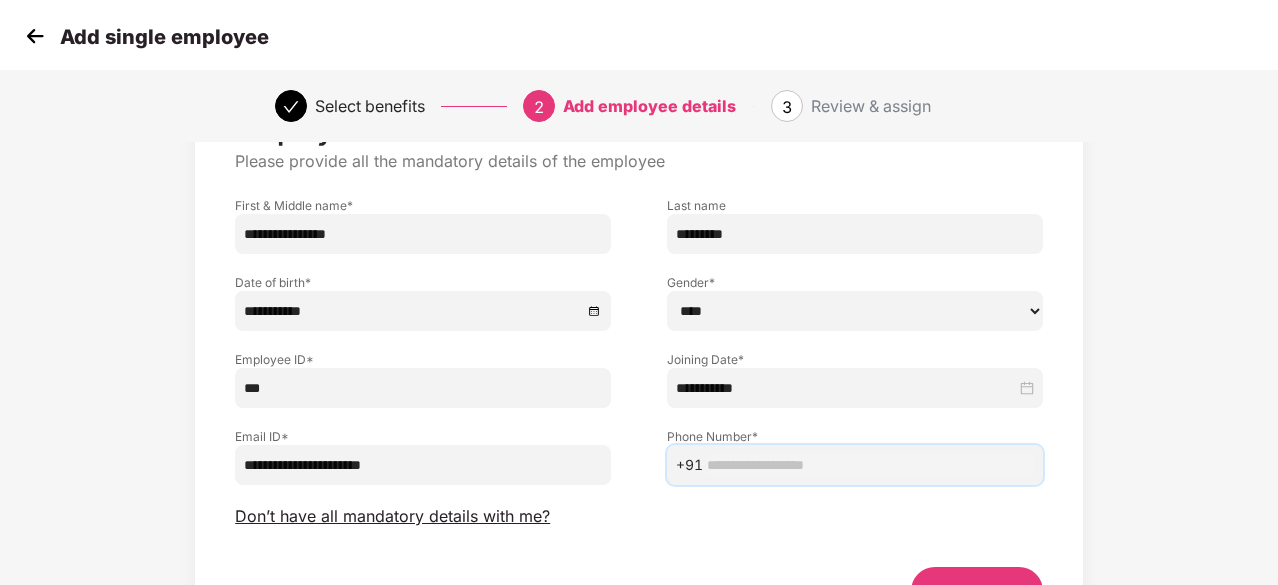 click at bounding box center (870, 465) 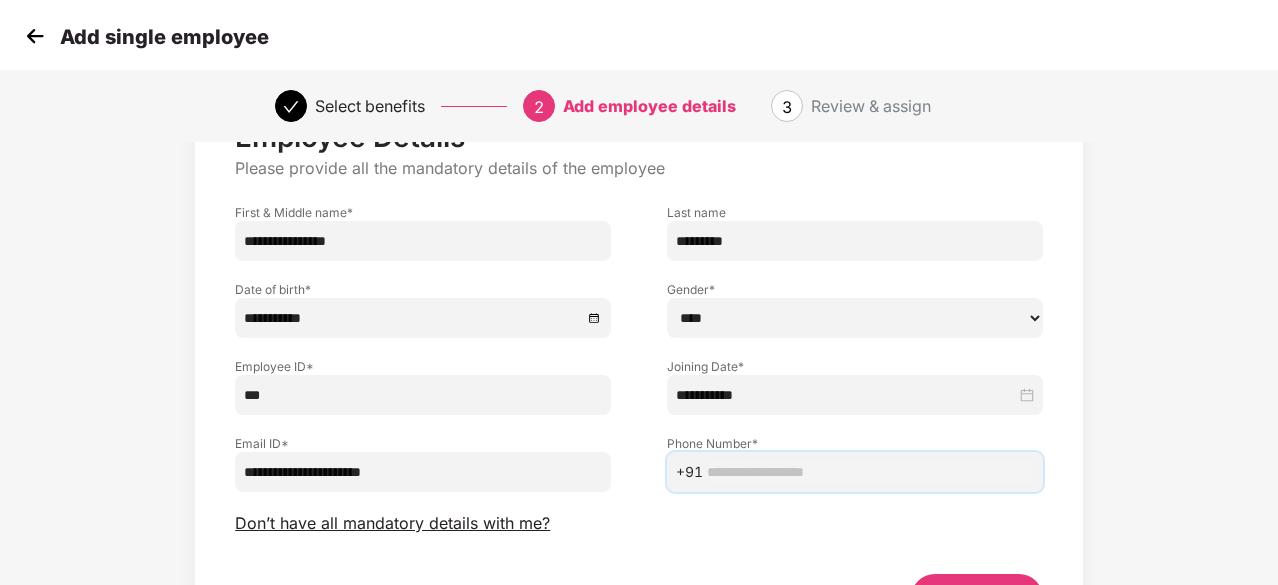 scroll, scrollTop: 90, scrollLeft: 0, axis: vertical 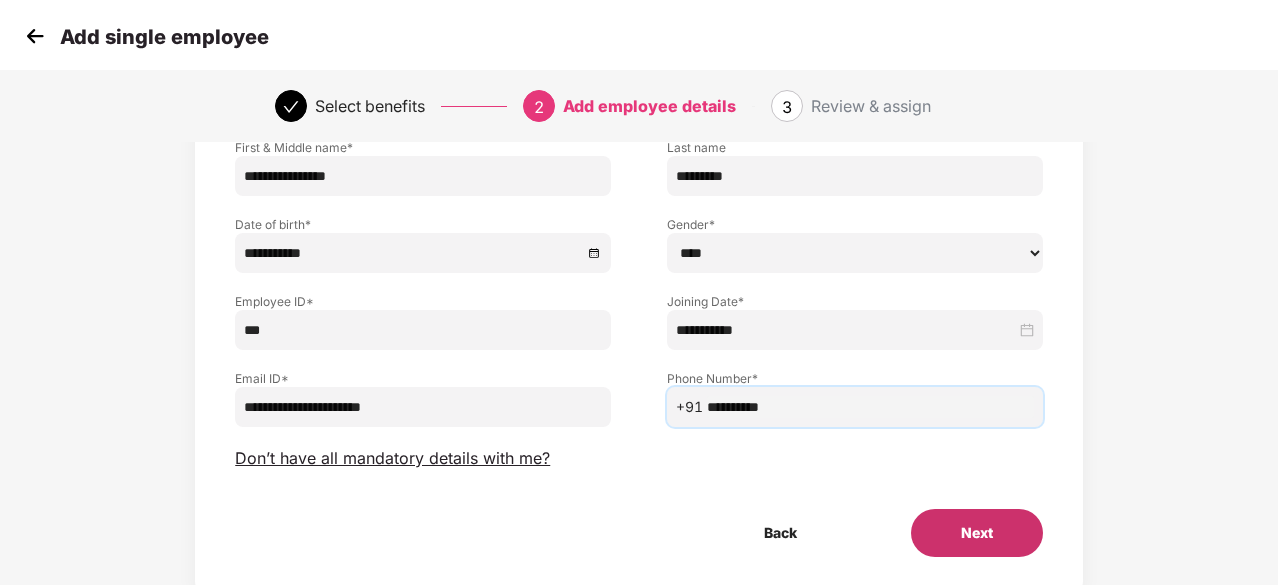 type on "**********" 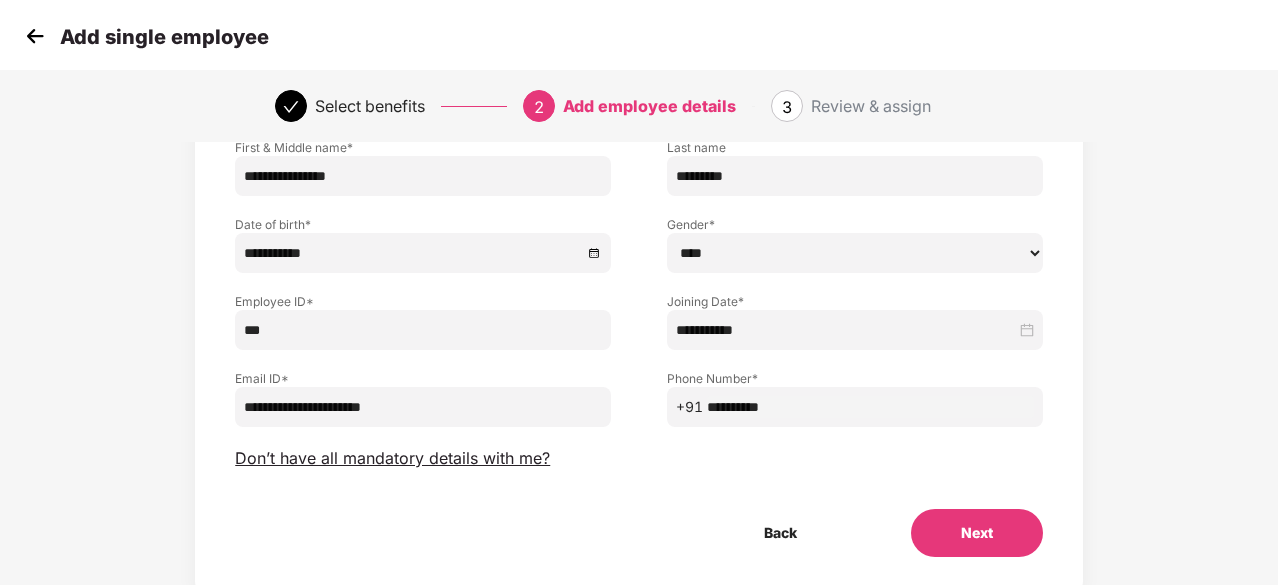 click on "Next" at bounding box center (977, 533) 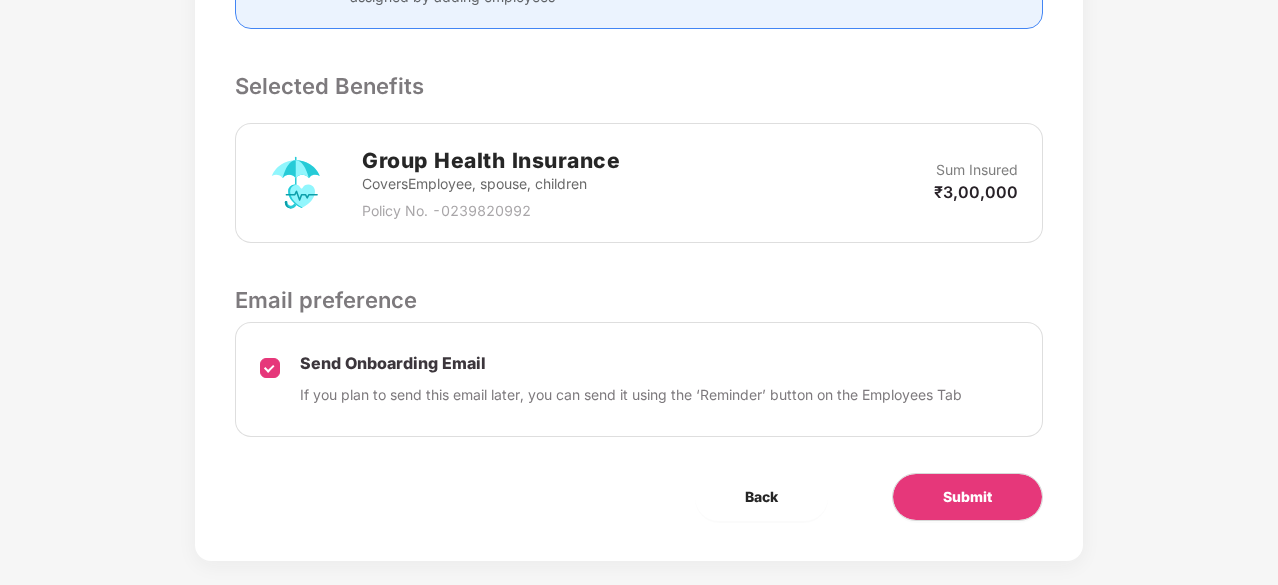 scroll, scrollTop: 680, scrollLeft: 0, axis: vertical 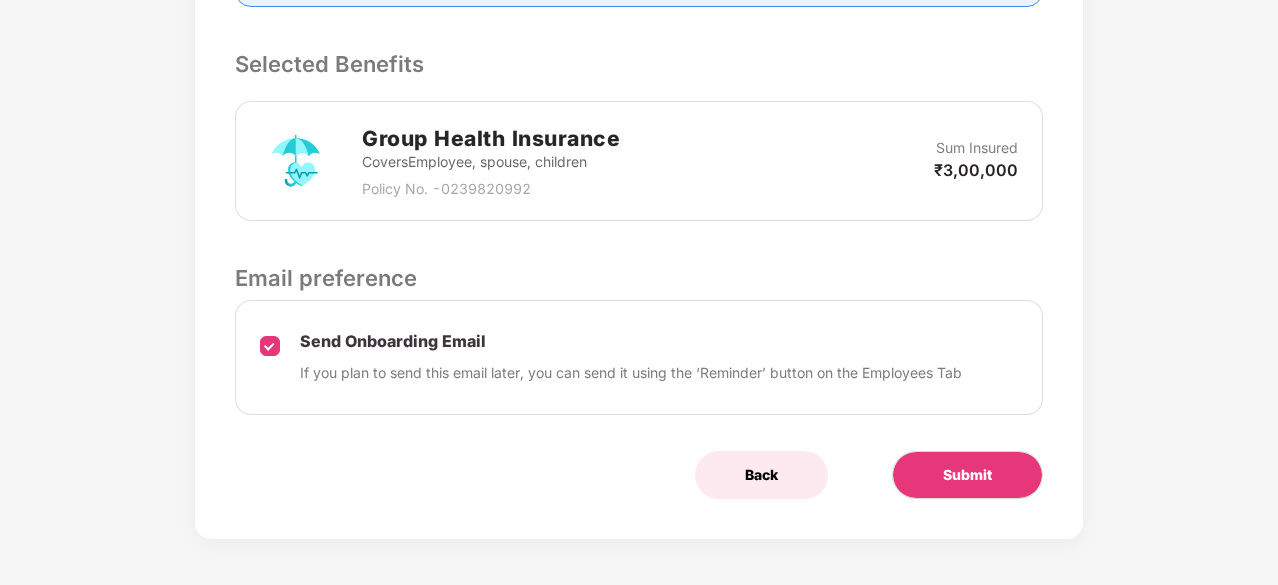 click on "Back" at bounding box center [761, 475] 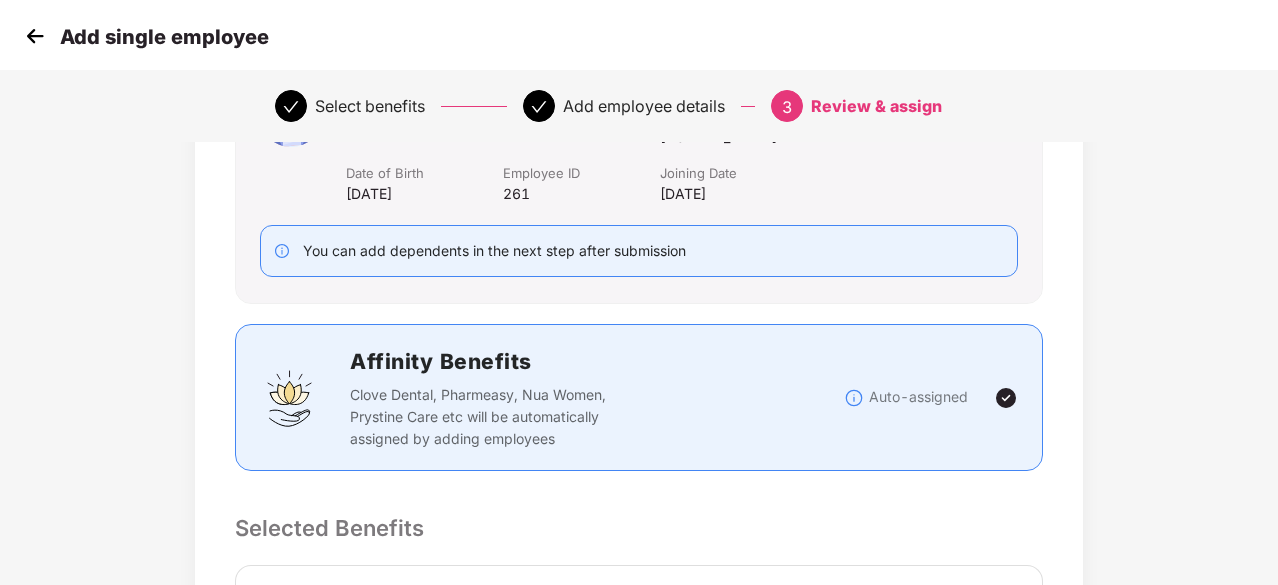 select on "****" 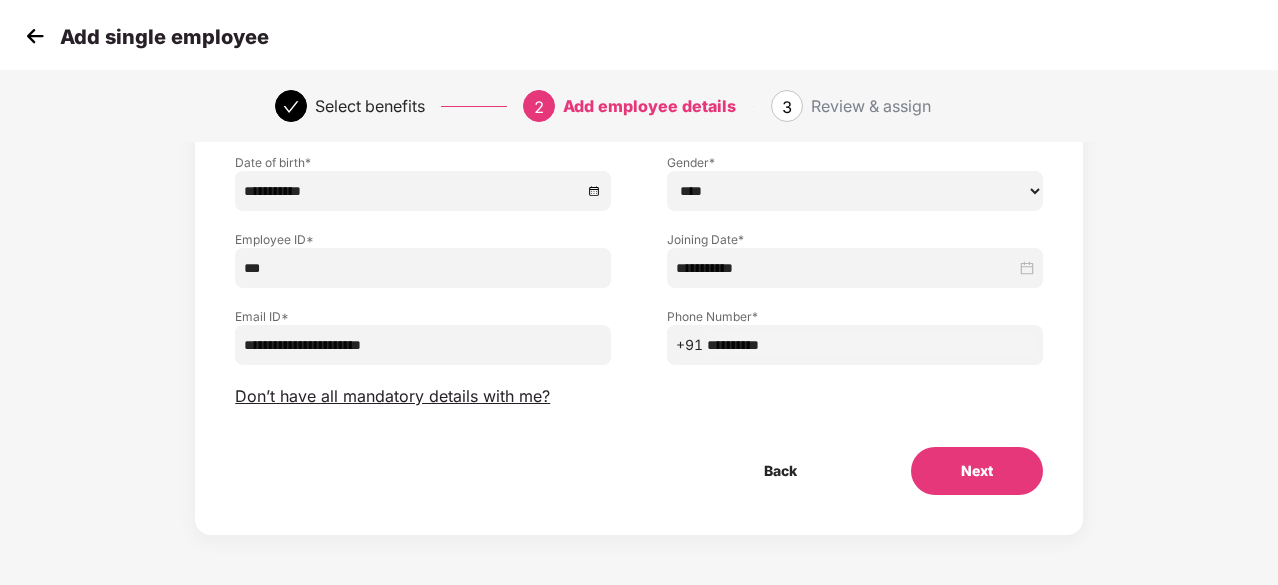 scroll, scrollTop: 0, scrollLeft: 0, axis: both 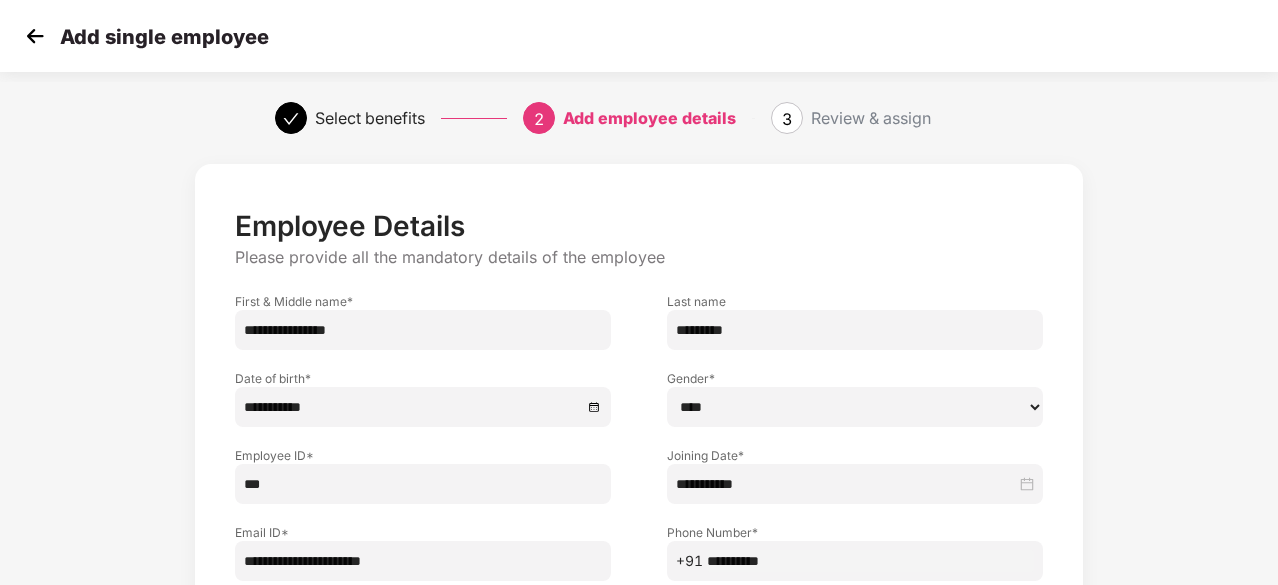 click on "**********" at bounding box center (423, 330) 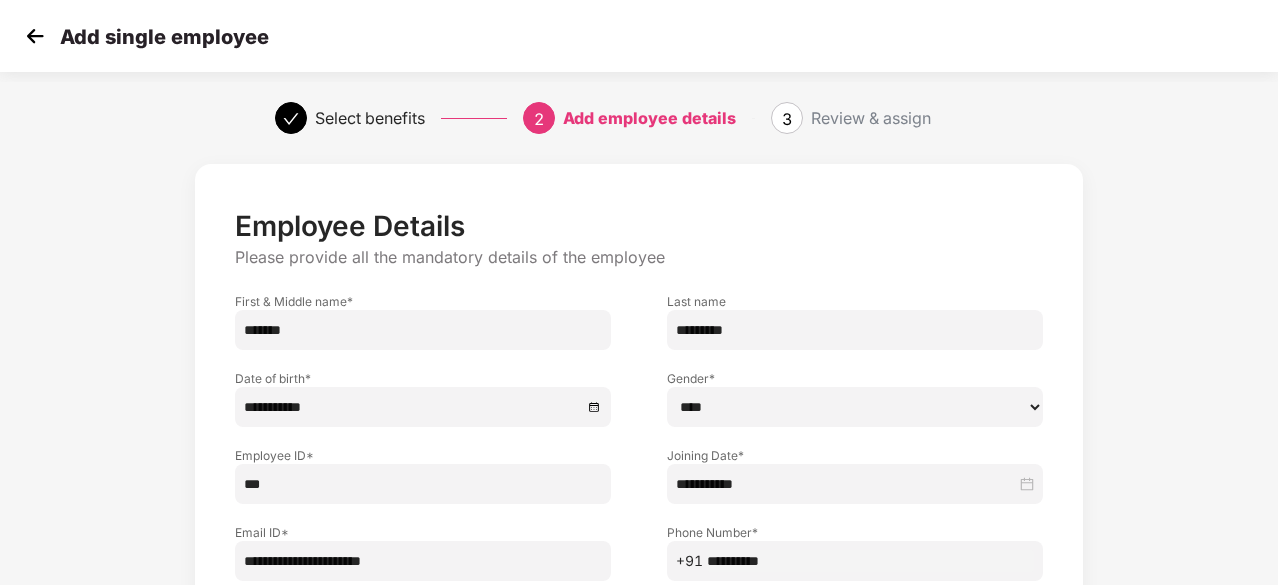 scroll, scrollTop: 216, scrollLeft: 0, axis: vertical 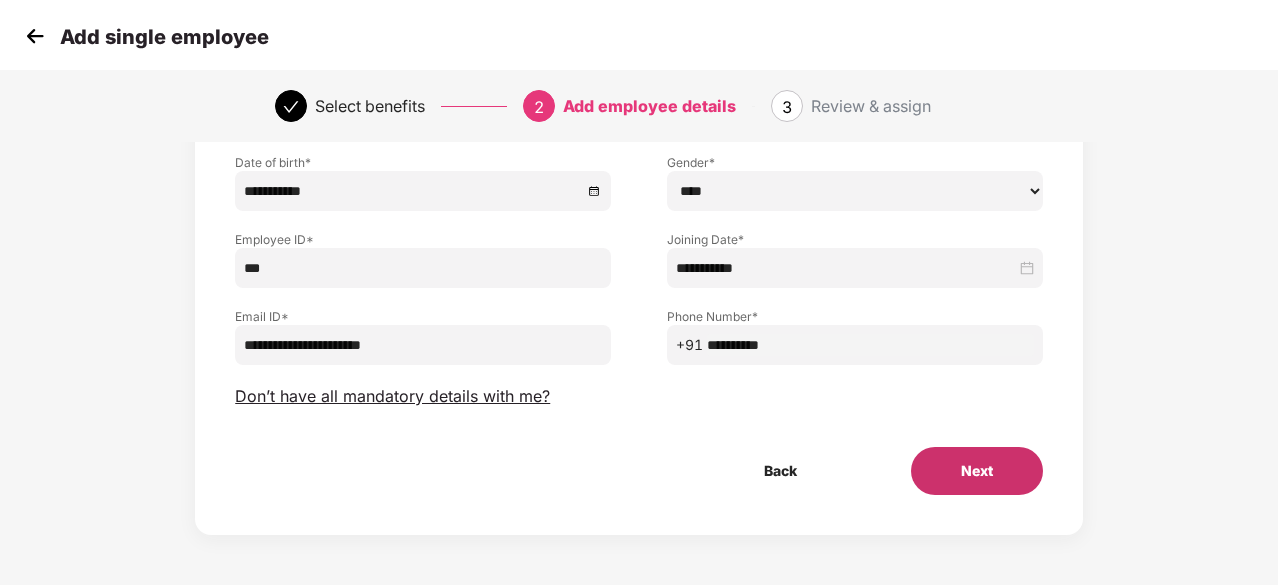 type on "******" 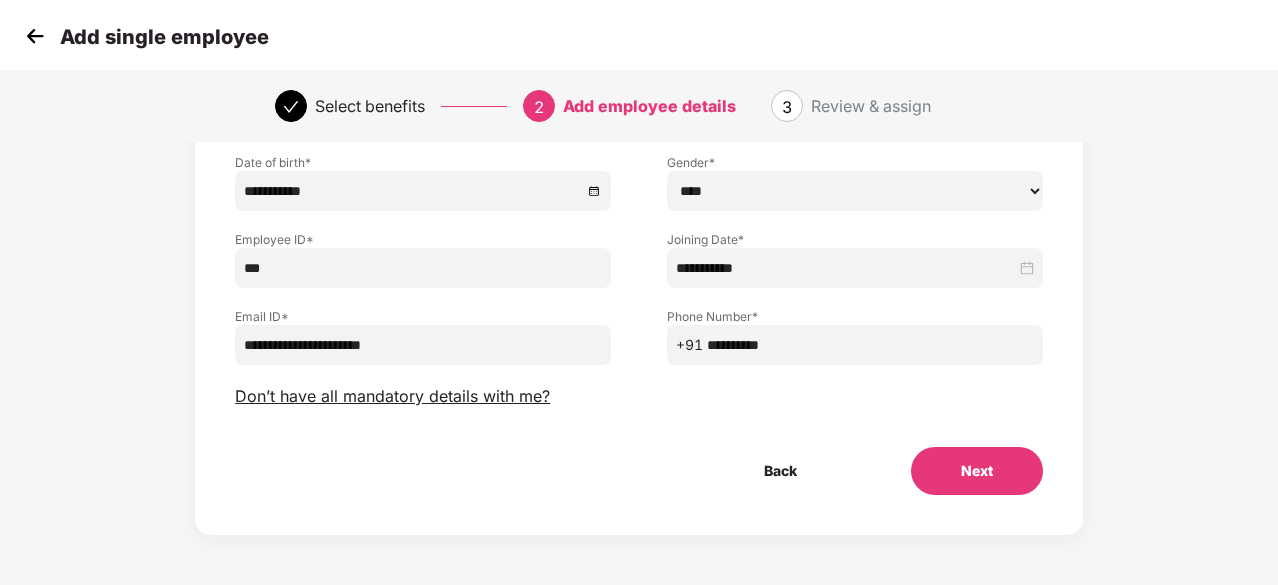 click on "Next" at bounding box center (977, 471) 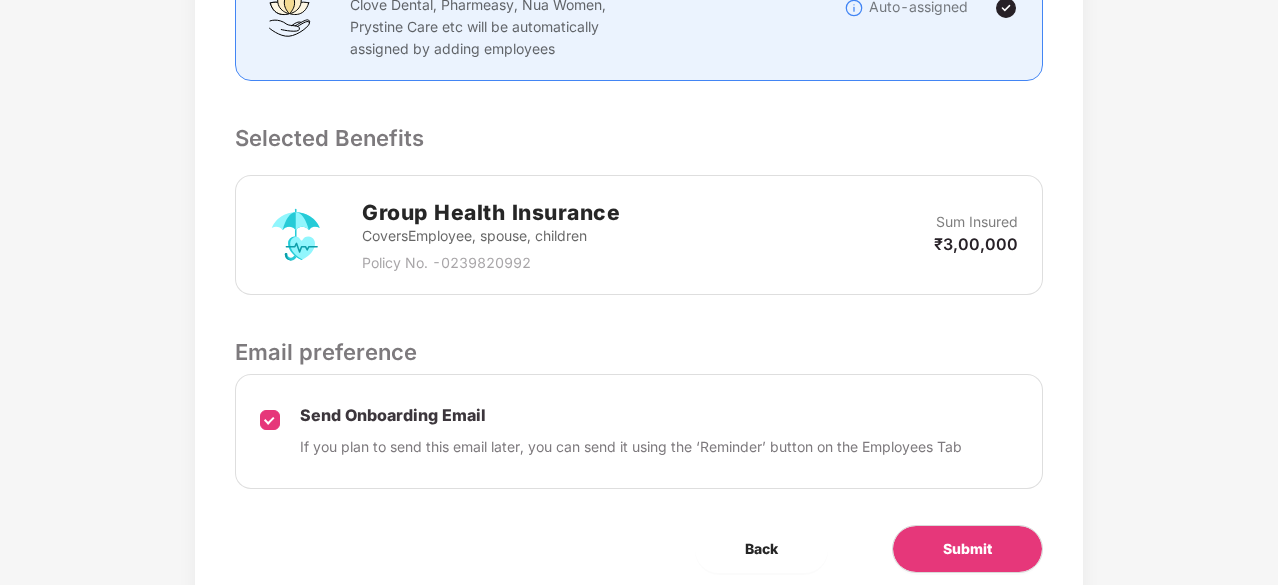 scroll, scrollTop: 658, scrollLeft: 0, axis: vertical 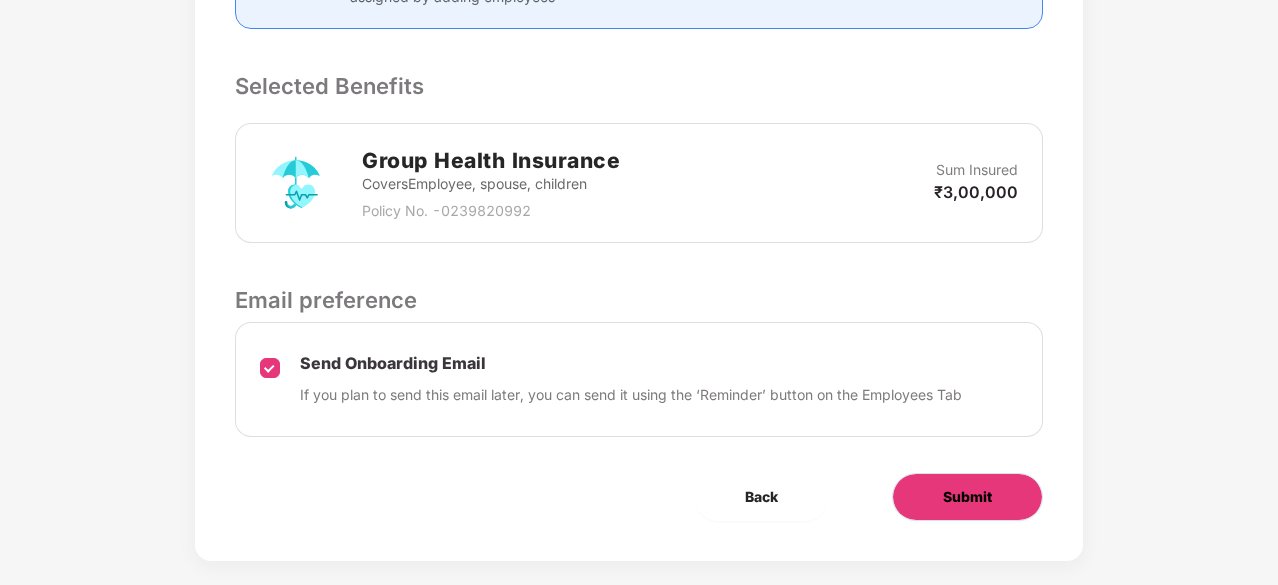 click on "Submit" at bounding box center [967, 497] 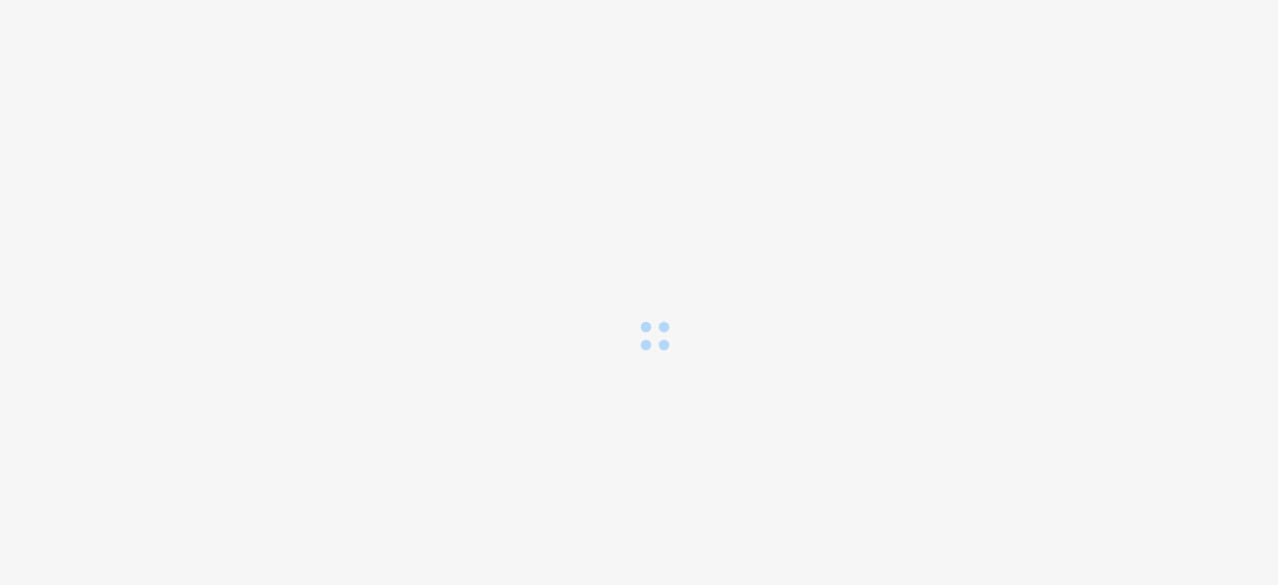 scroll, scrollTop: 0, scrollLeft: 0, axis: both 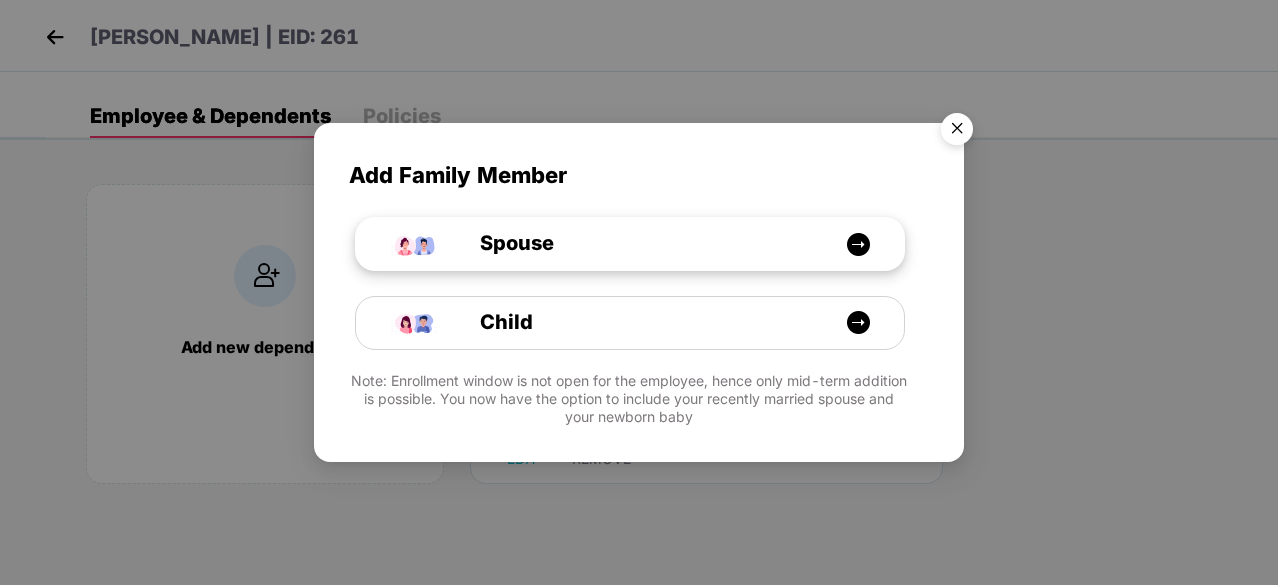 click on "Spouse" at bounding box center [640, 243] 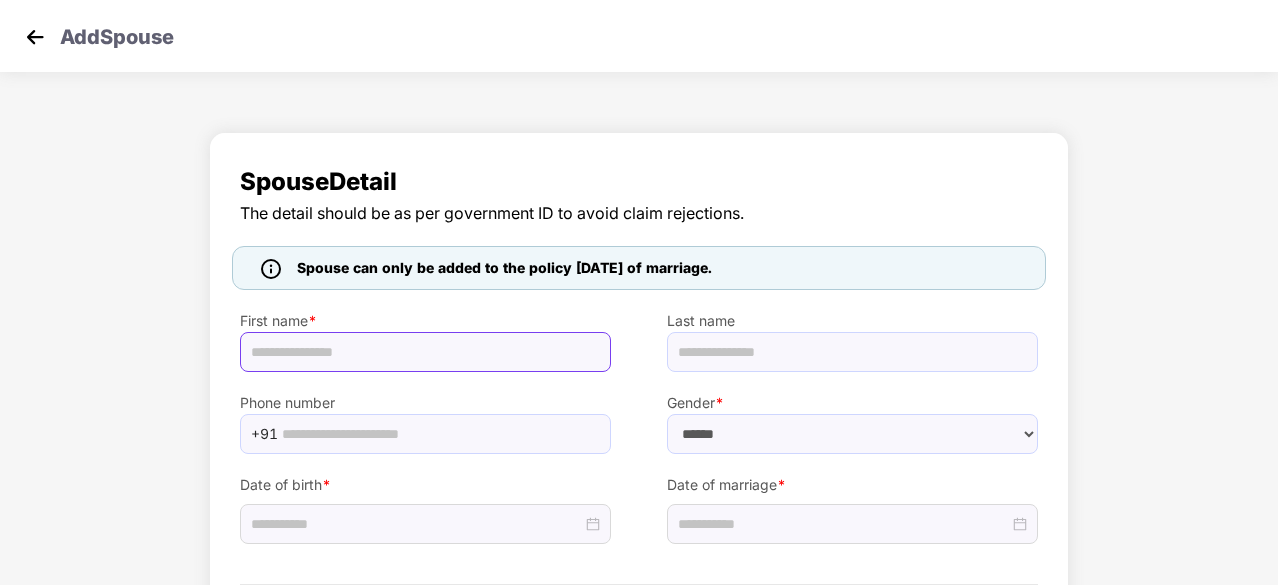 click at bounding box center (425, 352) 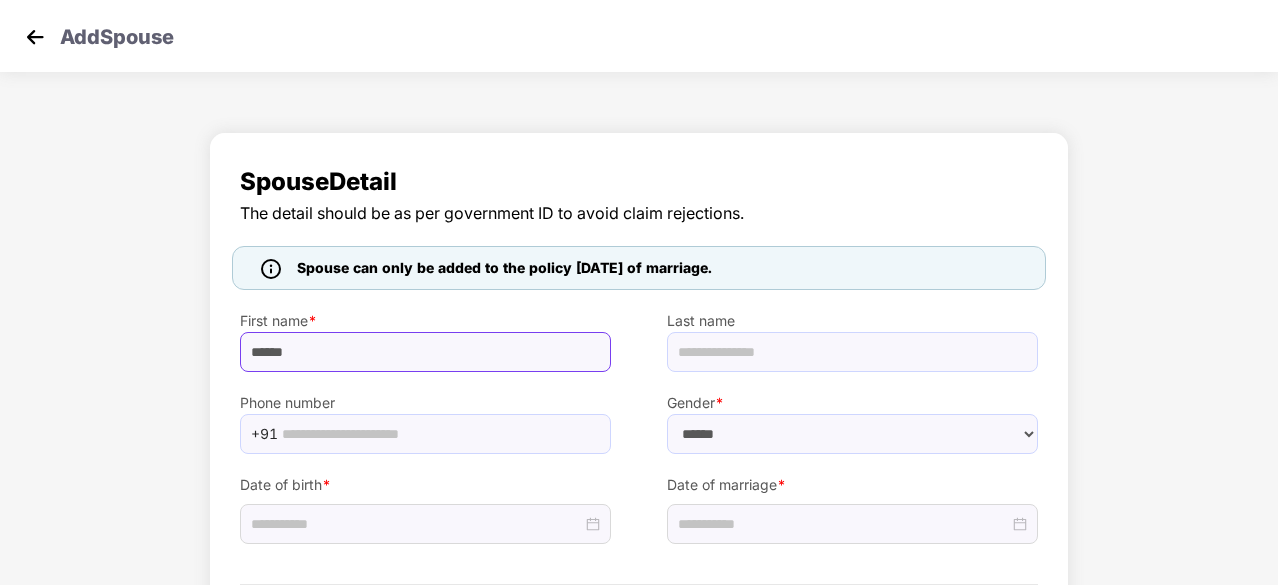 type on "*****" 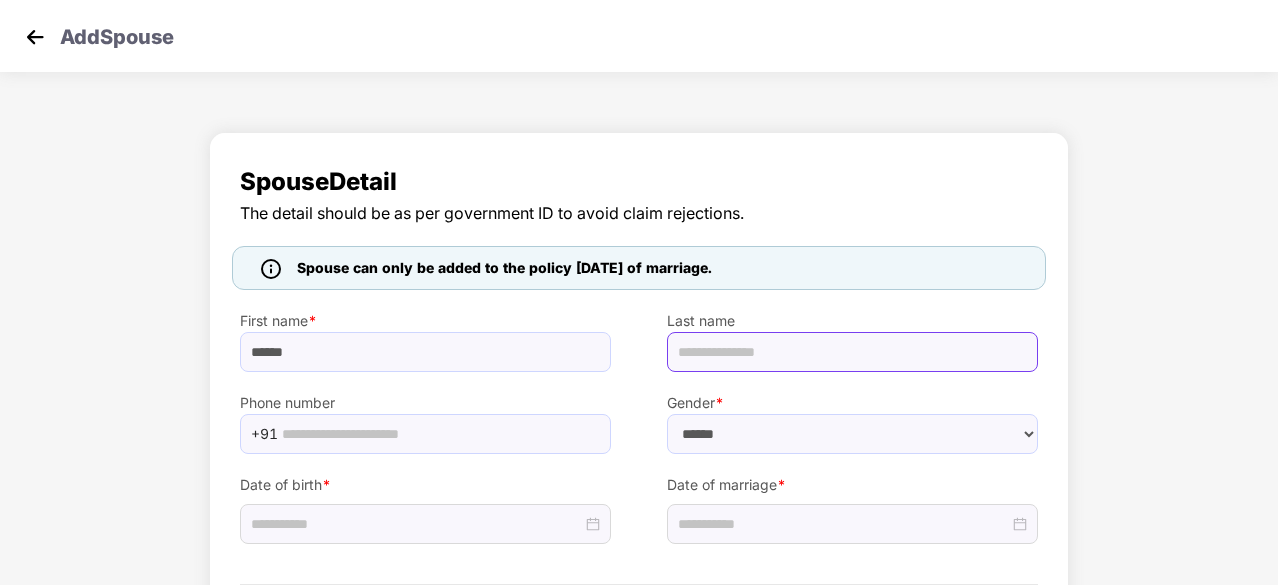 click at bounding box center [852, 352] 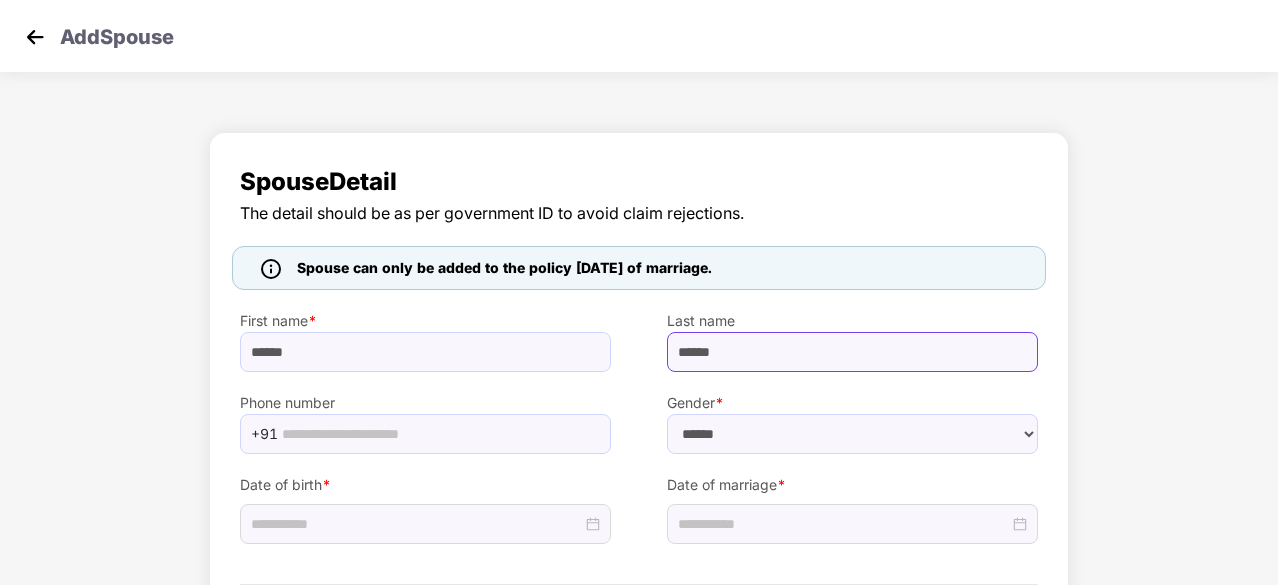 type on "******" 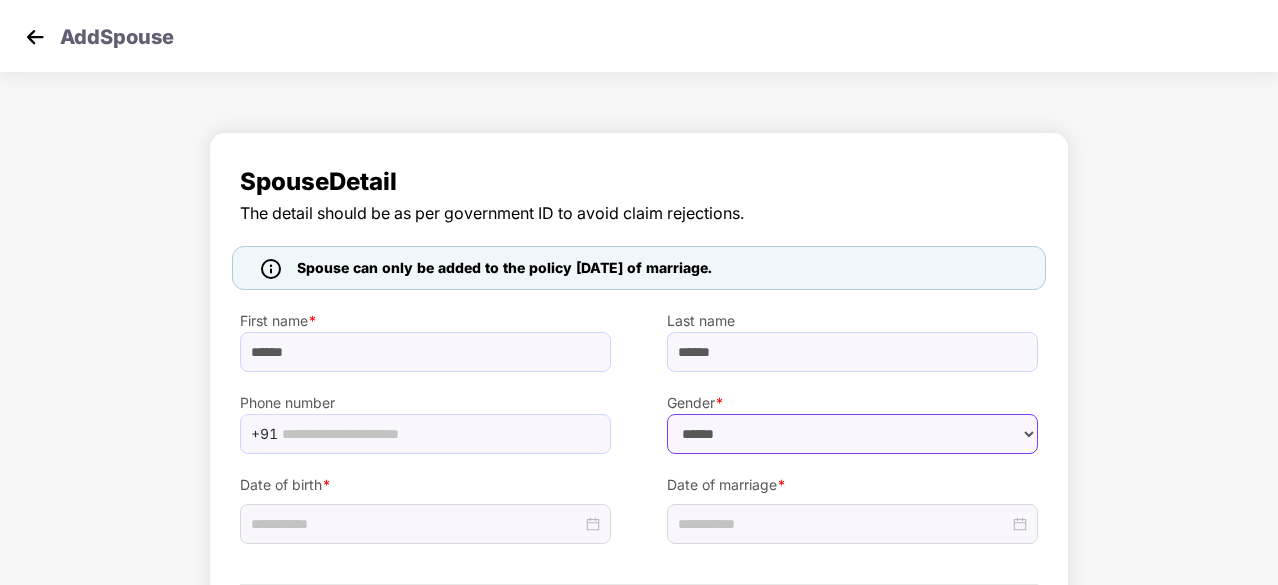 click on "****** **** ******" at bounding box center (852, 434) 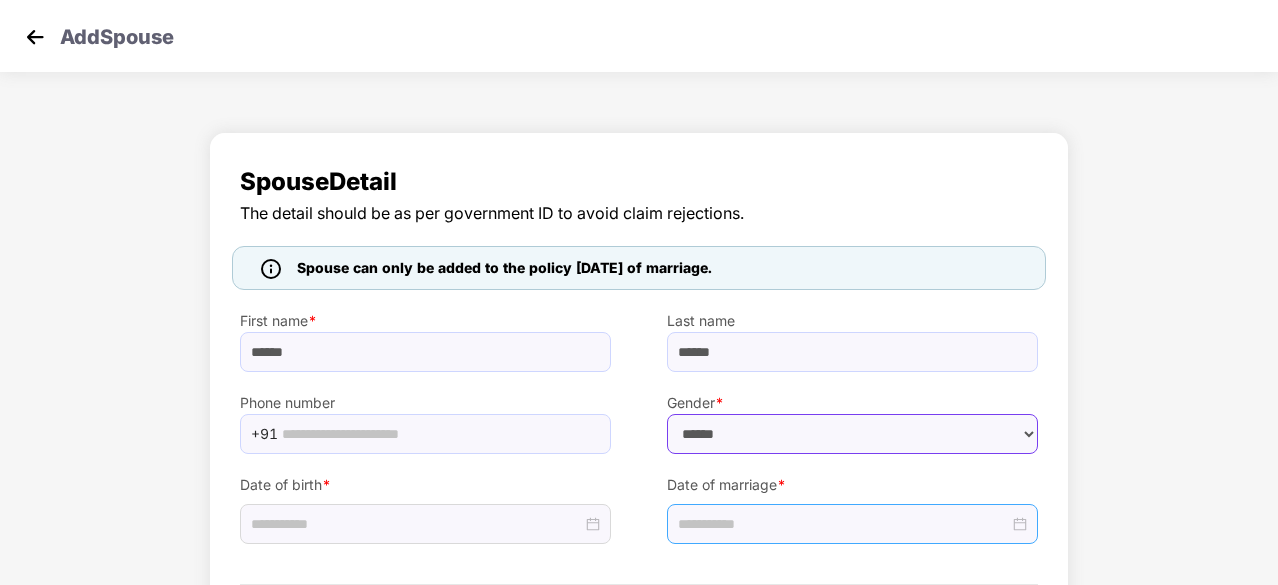 click on "****** **** ******" at bounding box center [852, 434] 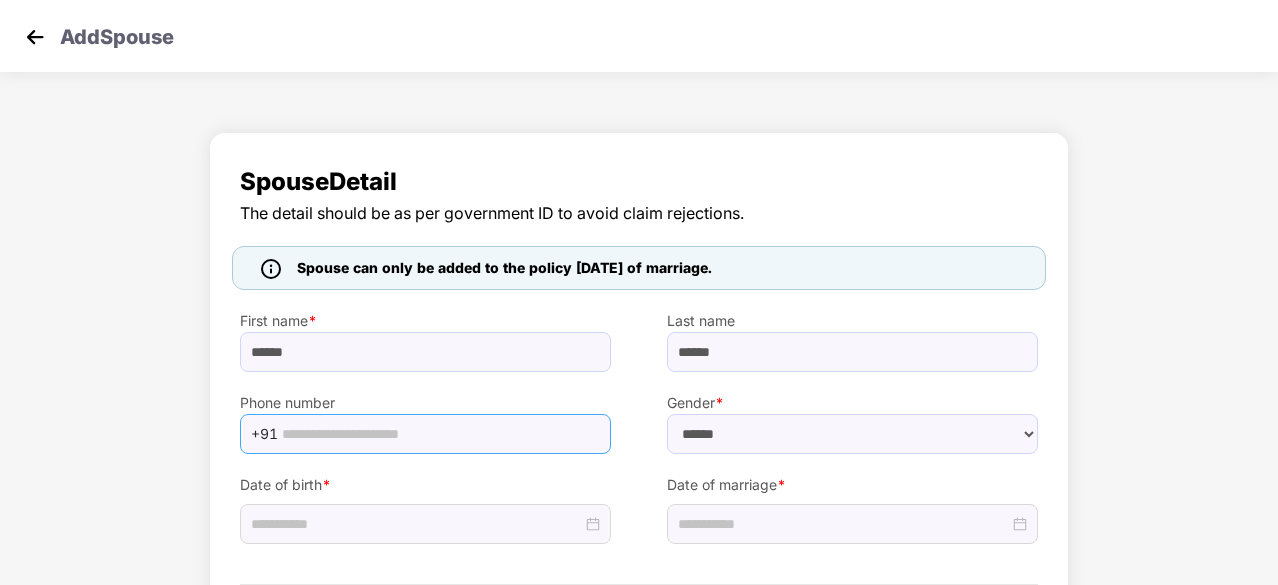 click at bounding box center (440, 434) 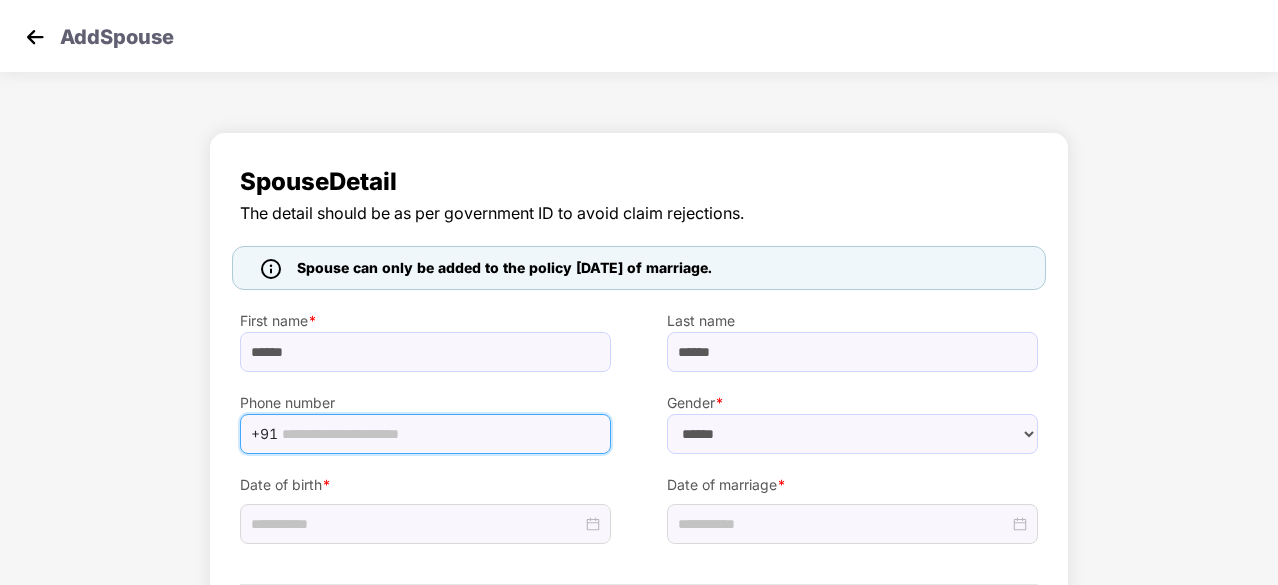 scroll, scrollTop: 113, scrollLeft: 0, axis: vertical 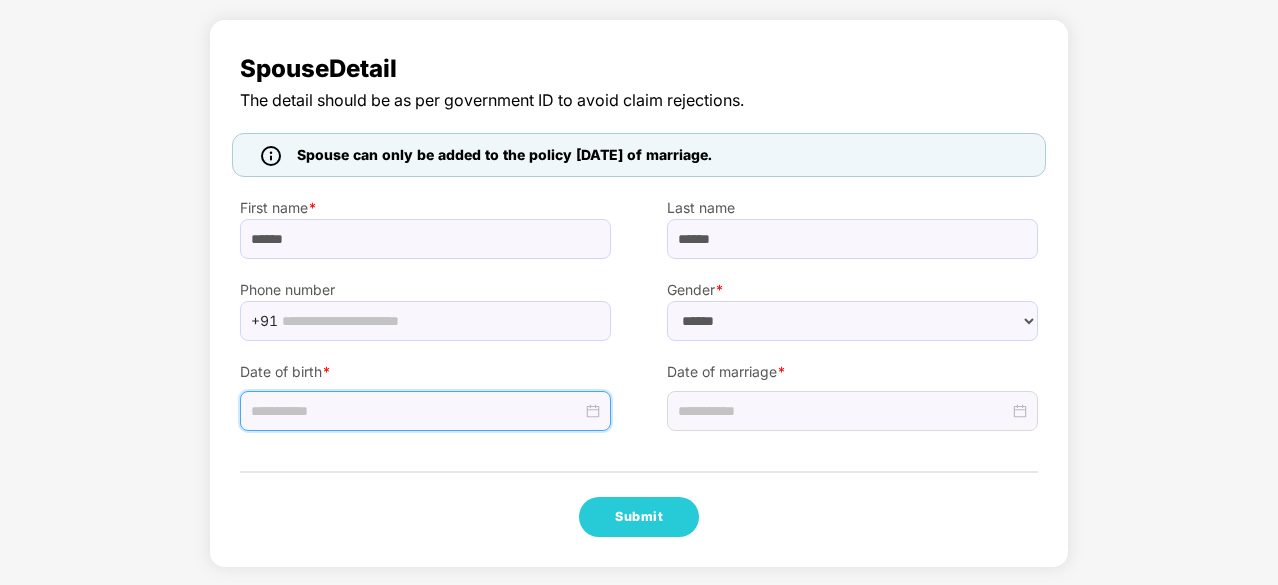 click at bounding box center (416, 411) 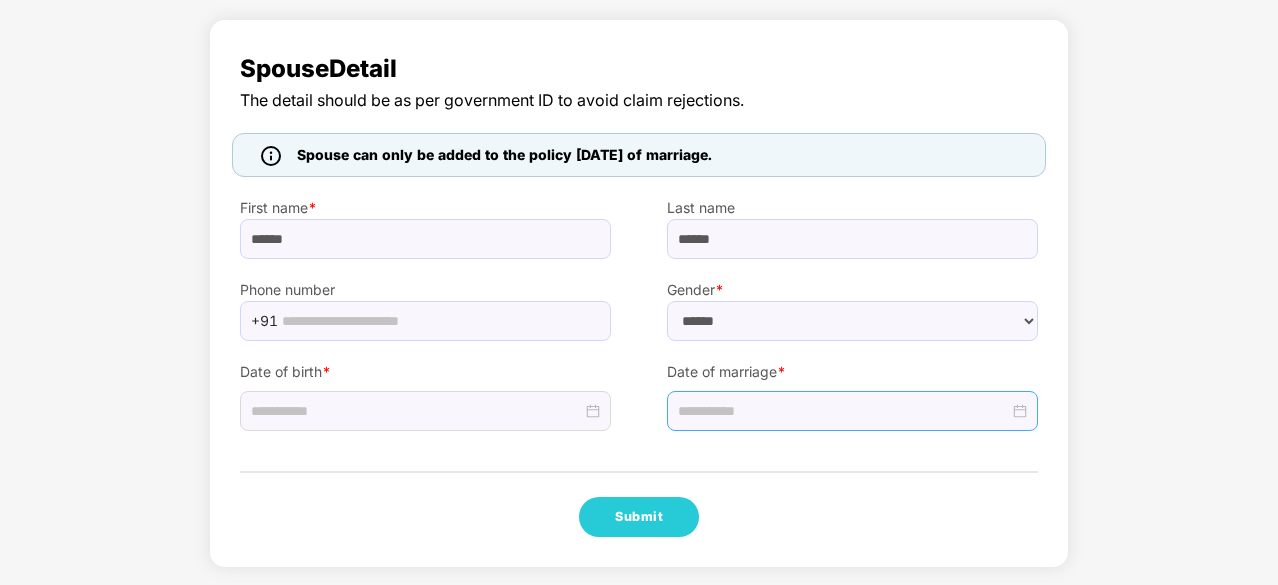 click at bounding box center (852, 411) 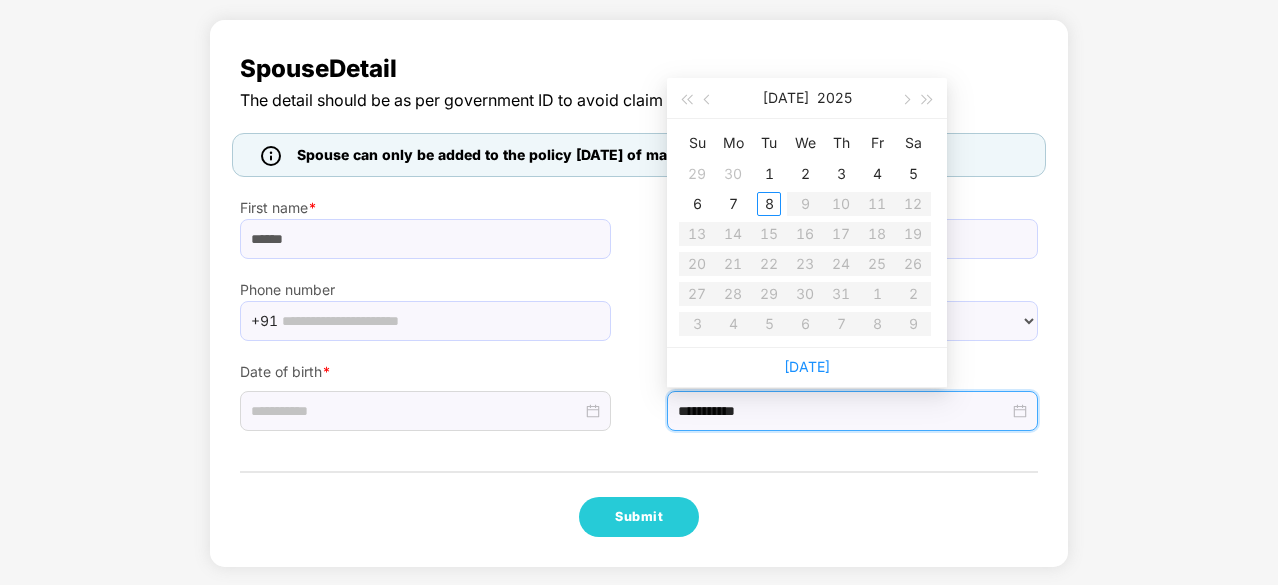 type on "**********" 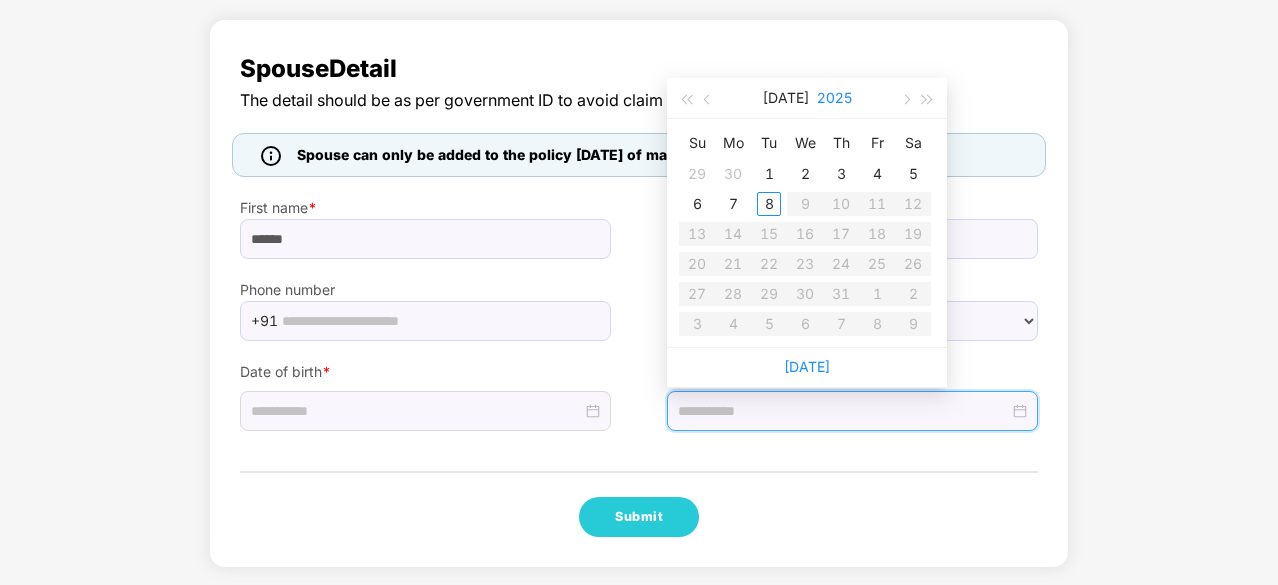 click on "2025" at bounding box center (834, 98) 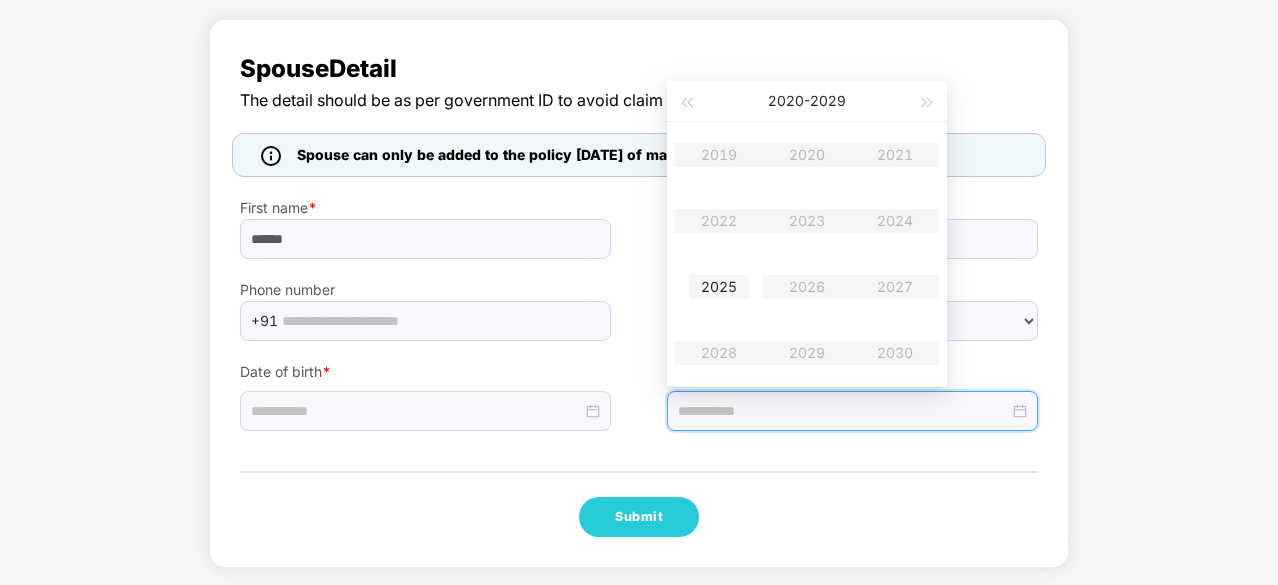 type on "**********" 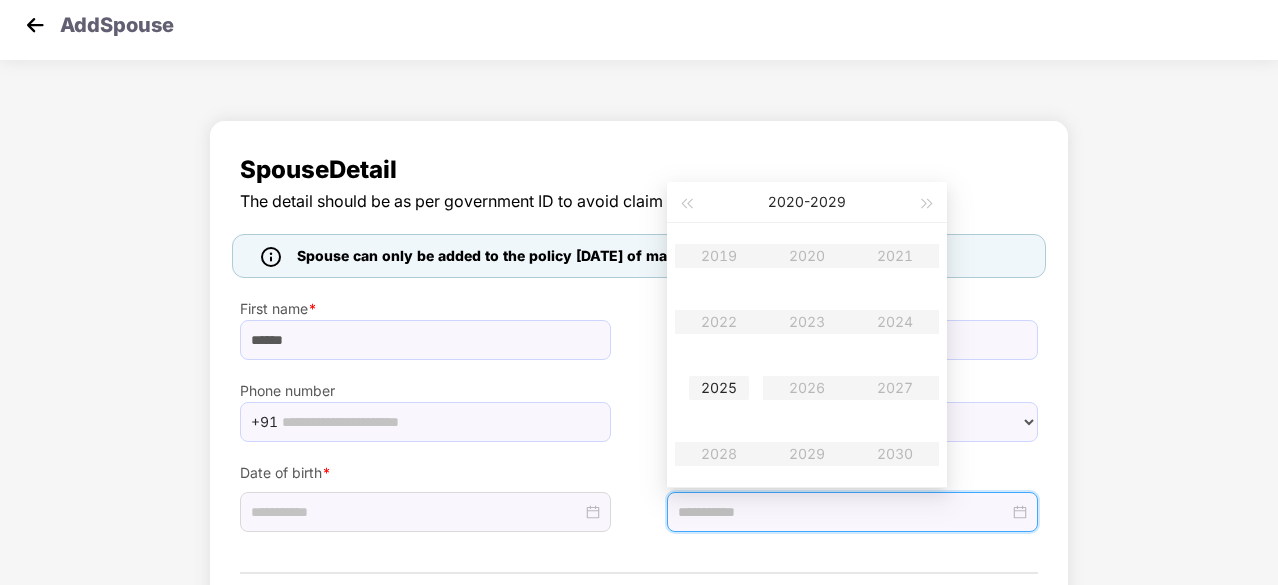 scroll, scrollTop: 11, scrollLeft: 0, axis: vertical 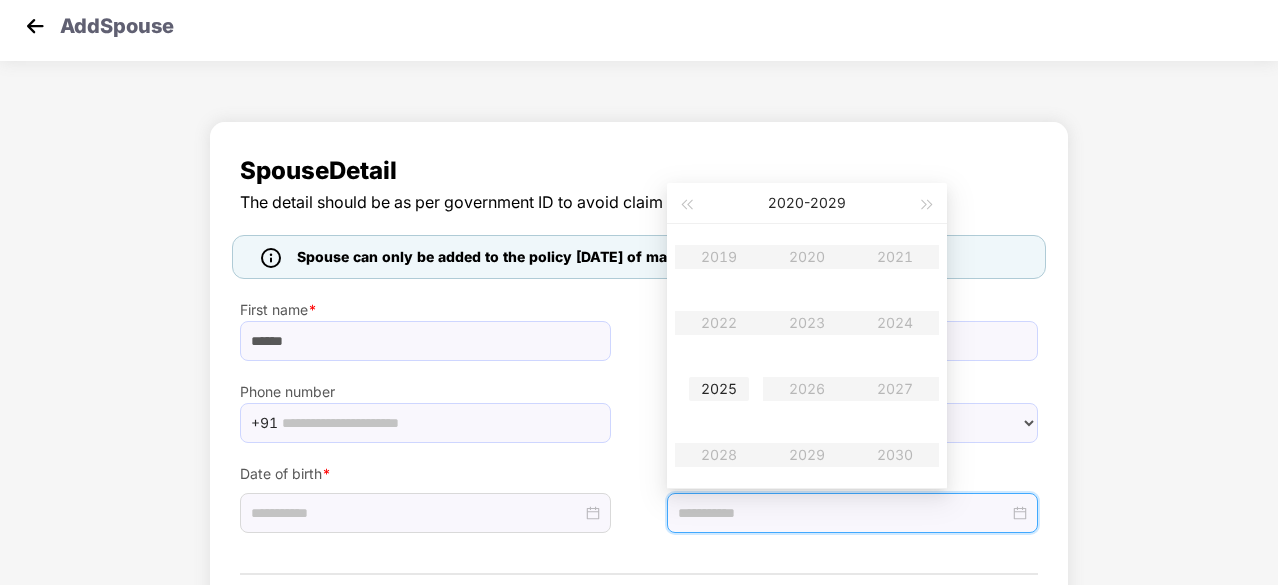 type on "**********" 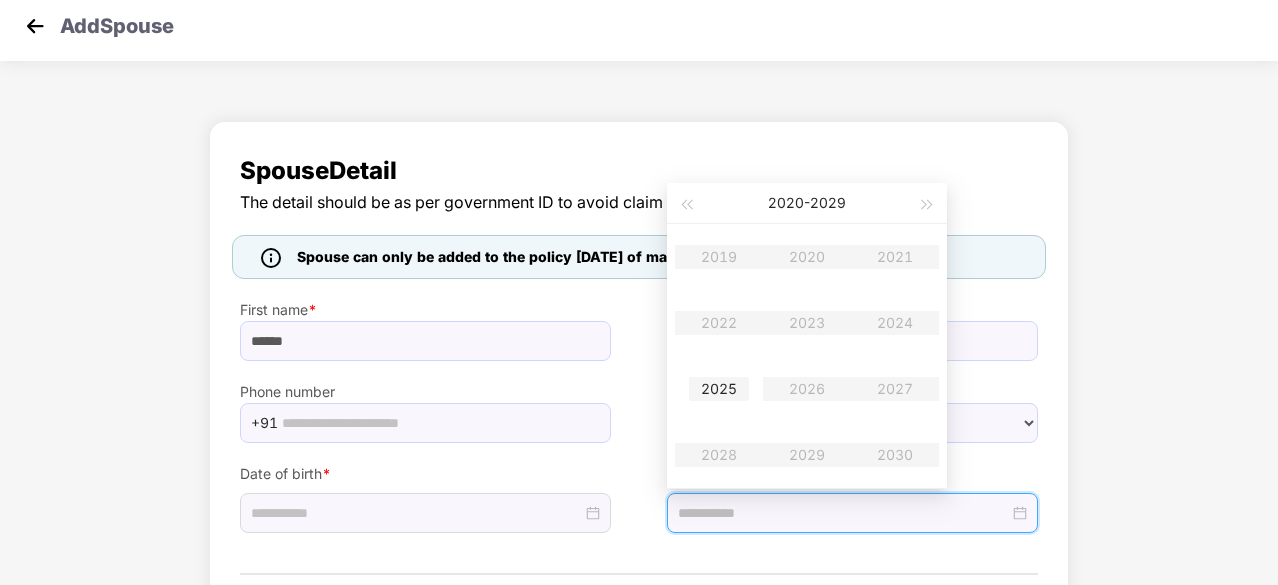 click on "2025" at bounding box center (719, 389) 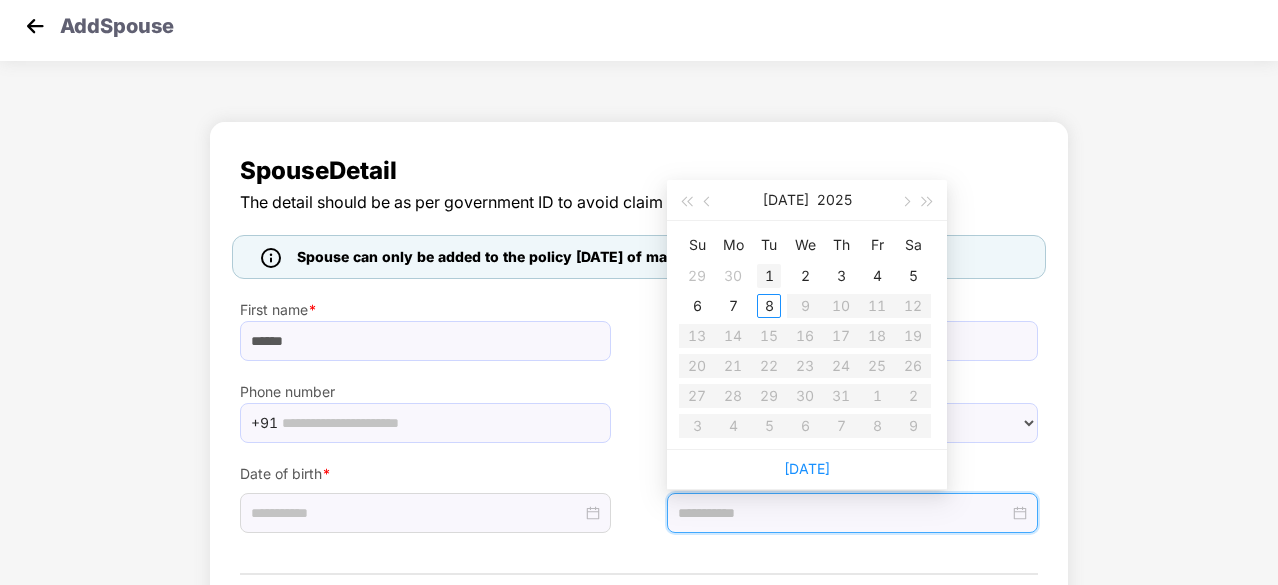 type on "**********" 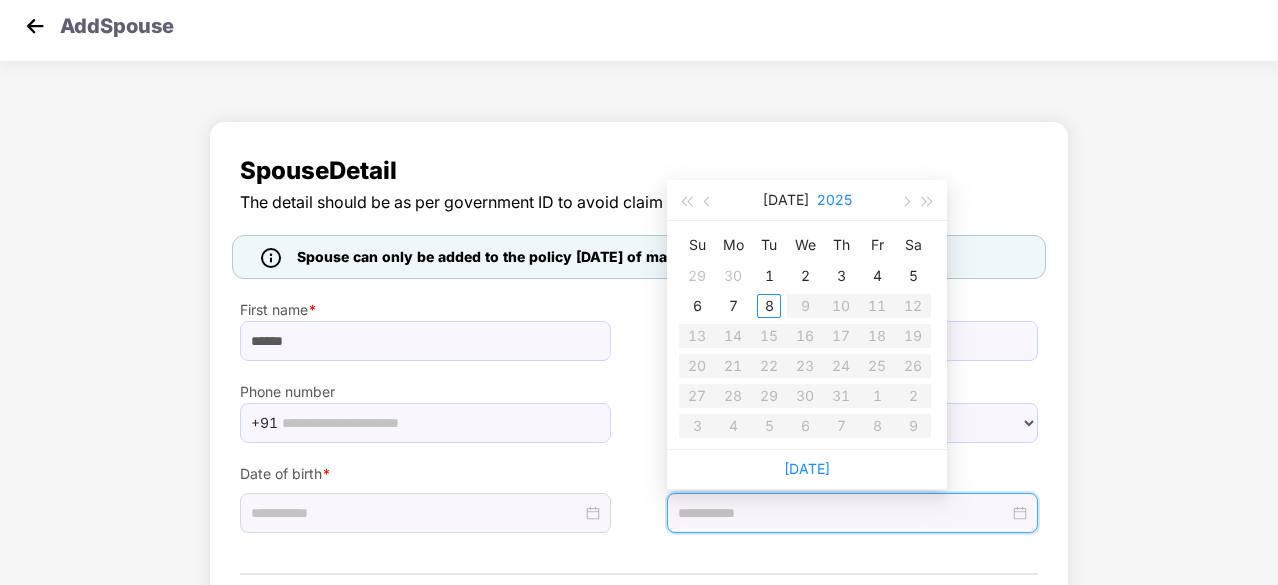click on "2025" at bounding box center (834, 200) 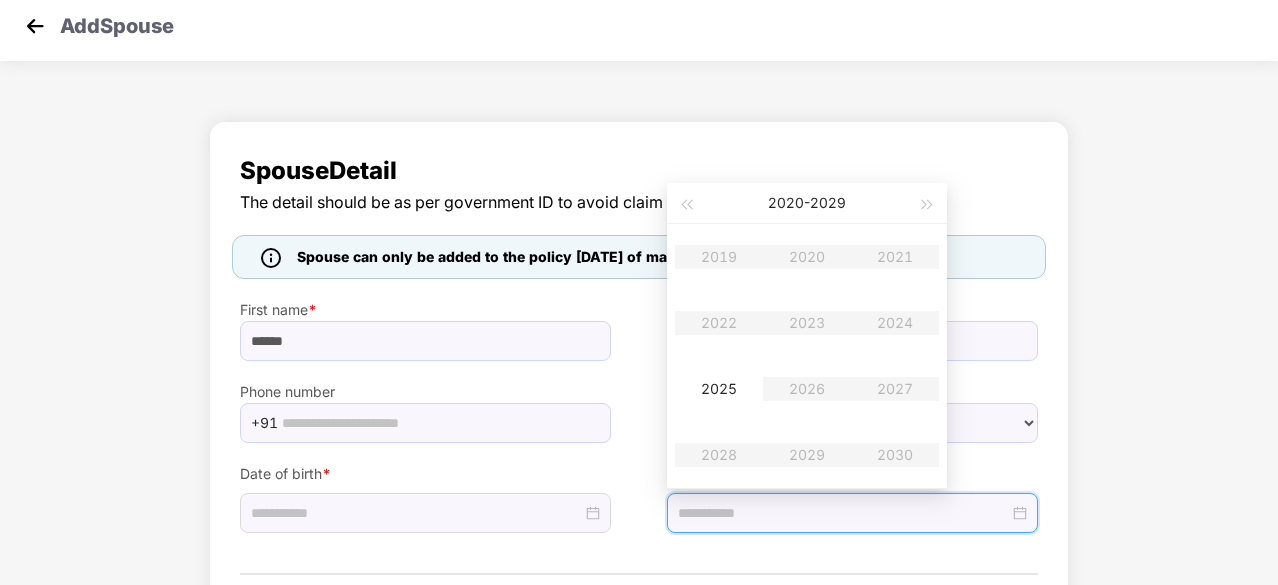 click on "2020 - 2029" at bounding box center (807, 203) 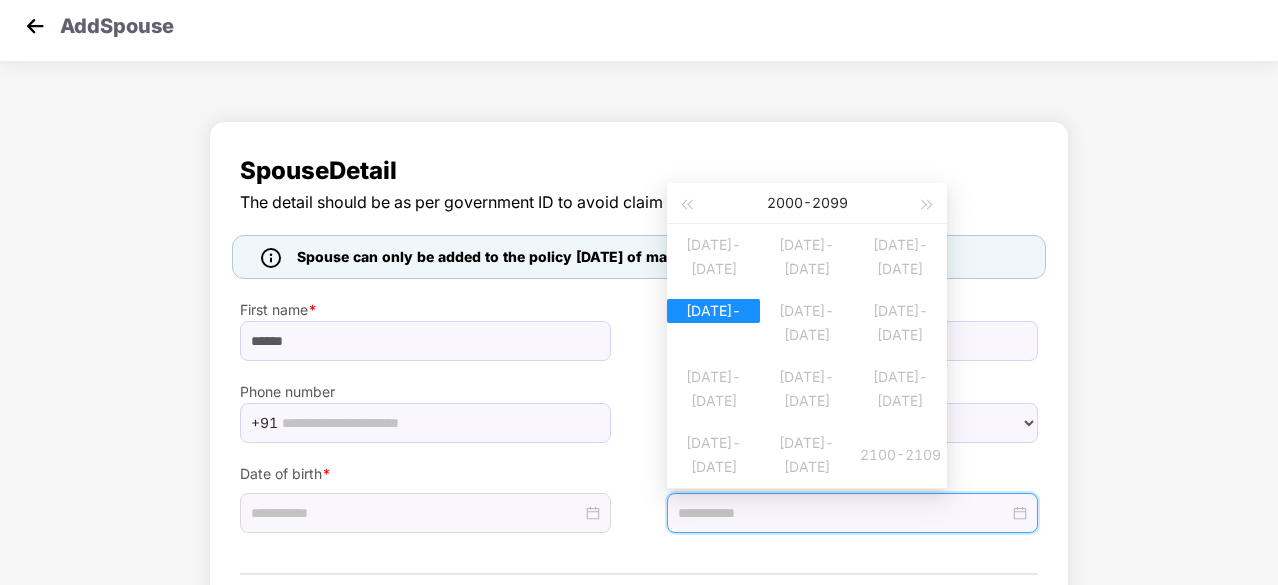 type on "**********" 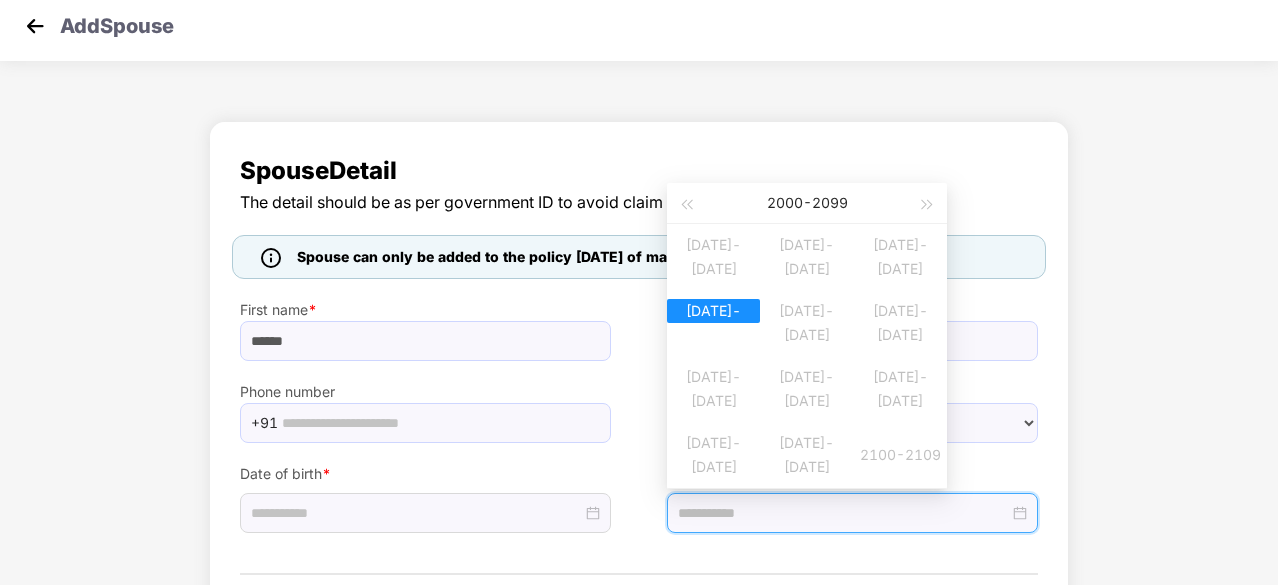 click on "2020-2029" at bounding box center (713, 311) 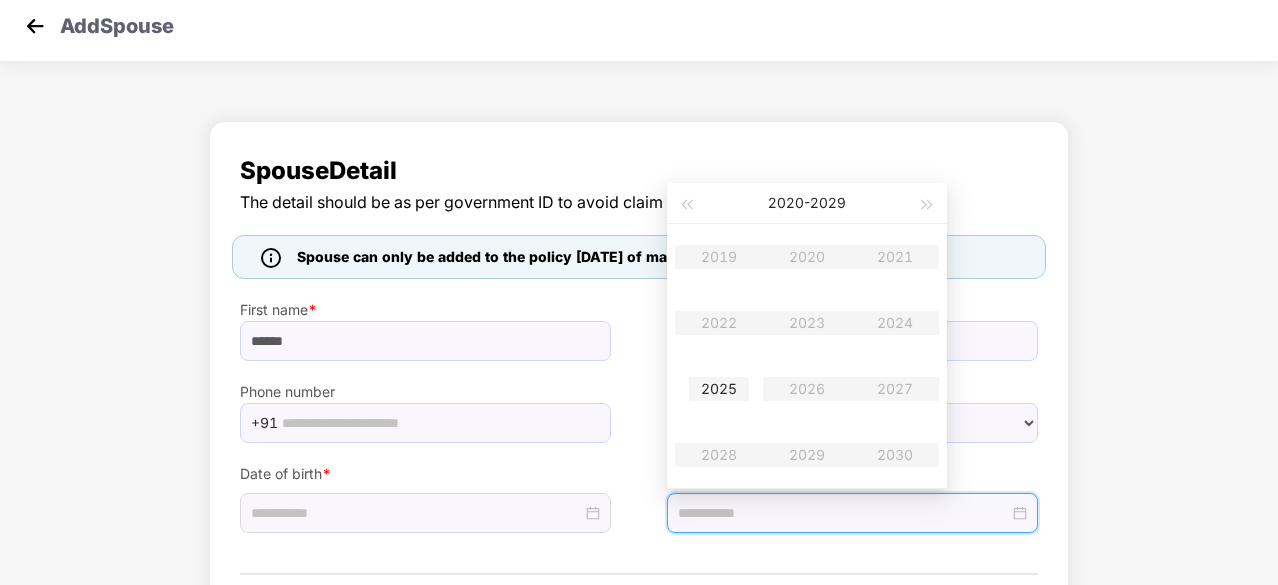 type on "**********" 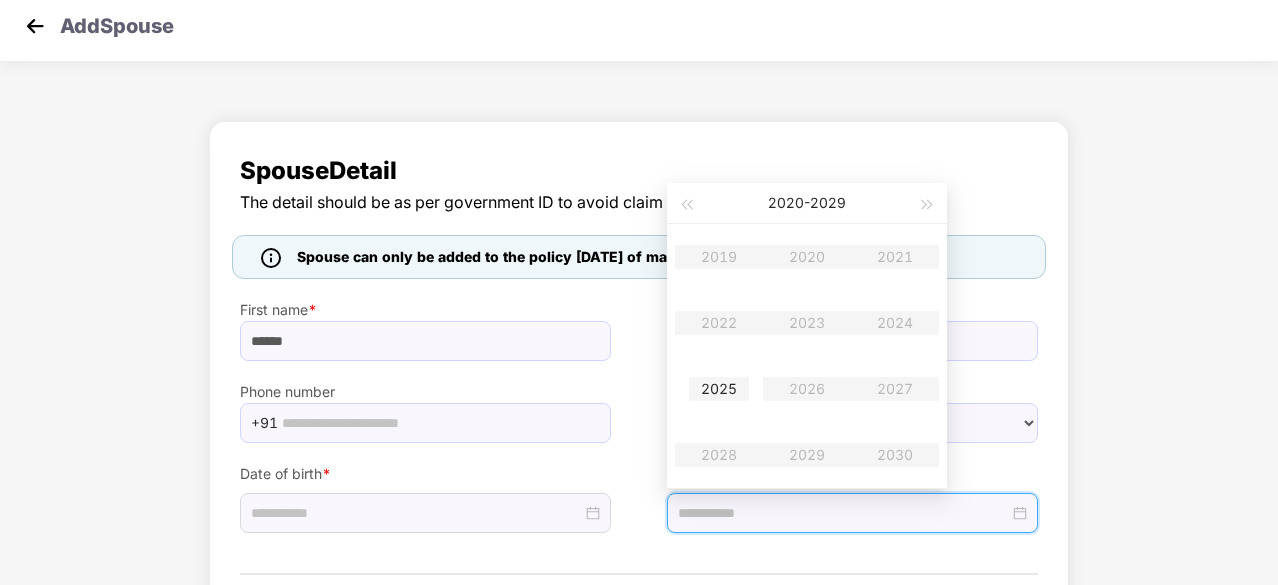 click on "2025" at bounding box center [719, 389] 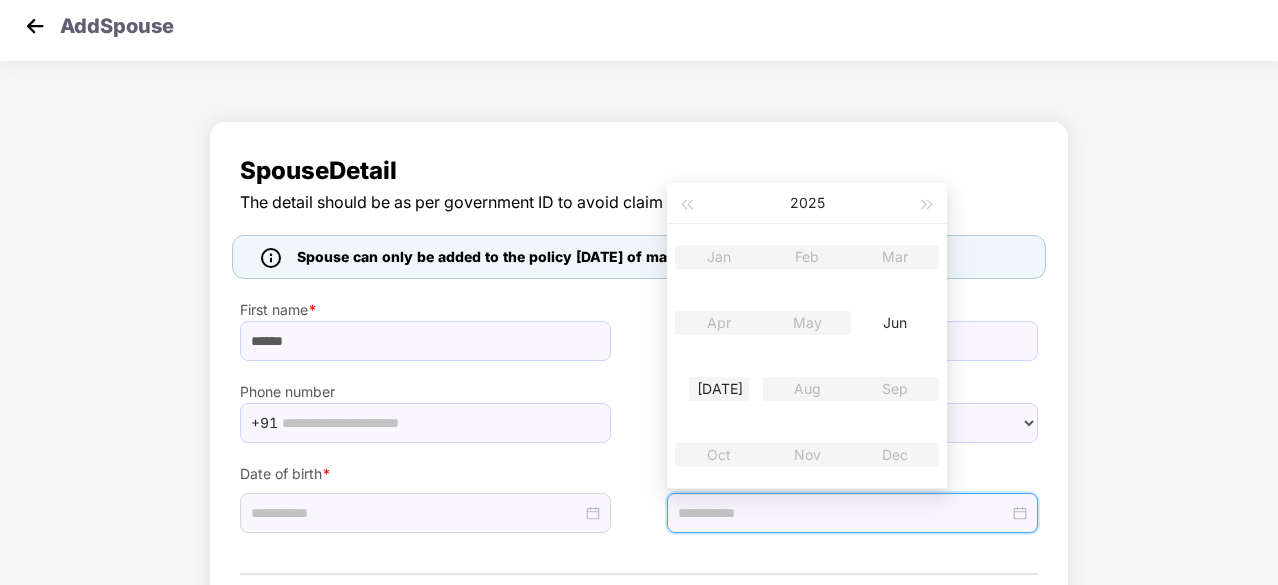 type on "**********" 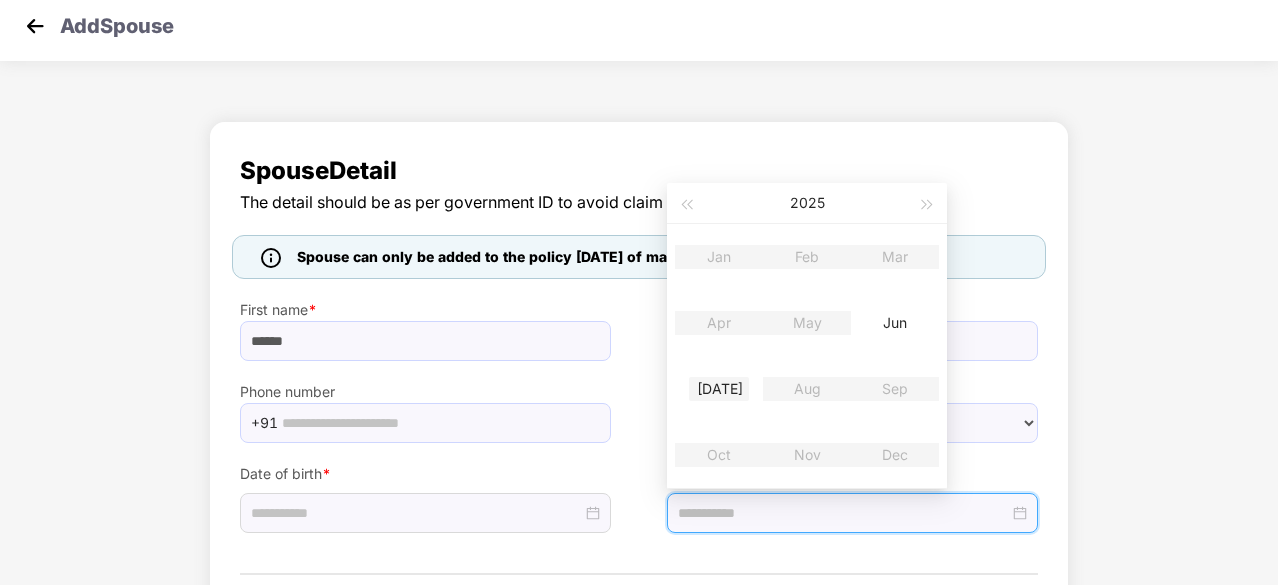 click on "Jul" at bounding box center (719, 389) 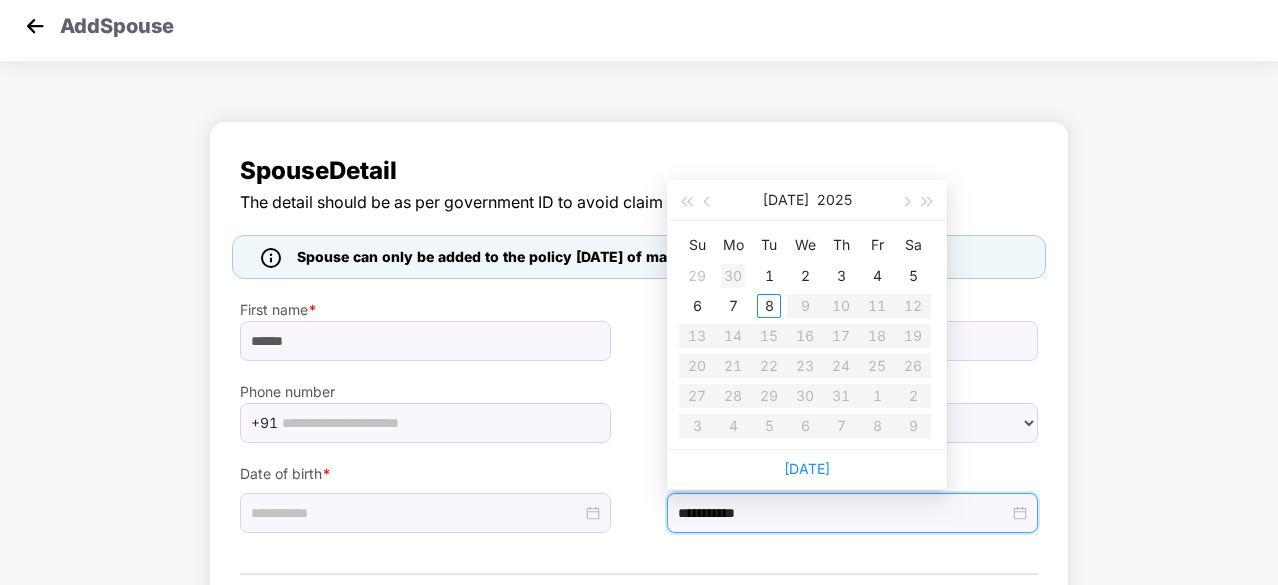 type on "**********" 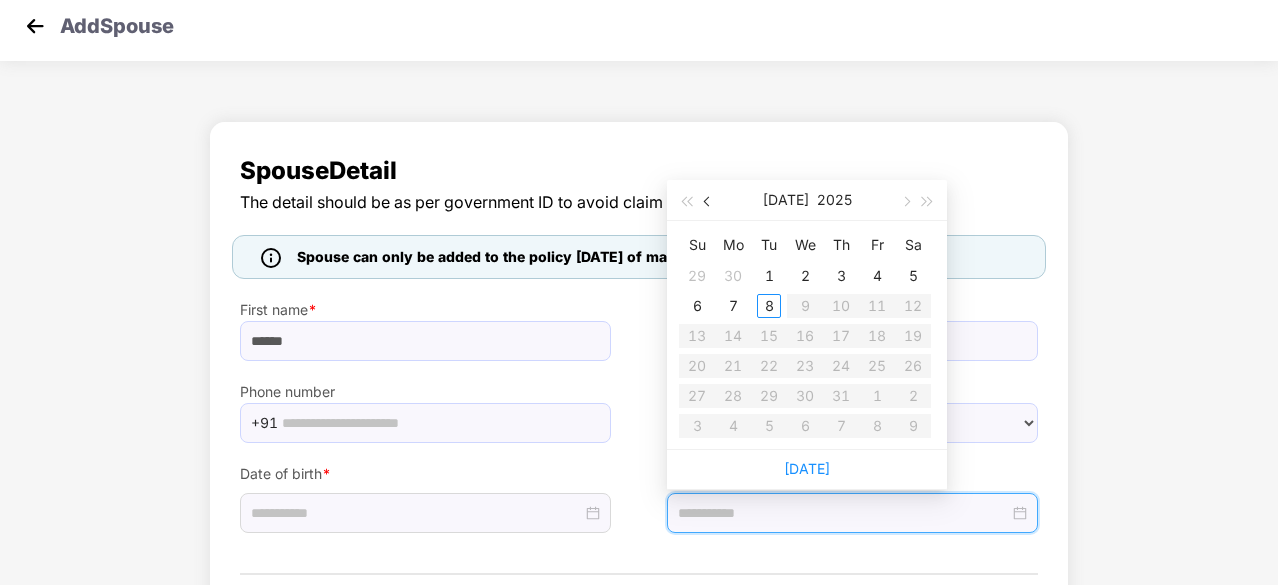 click at bounding box center [709, 201] 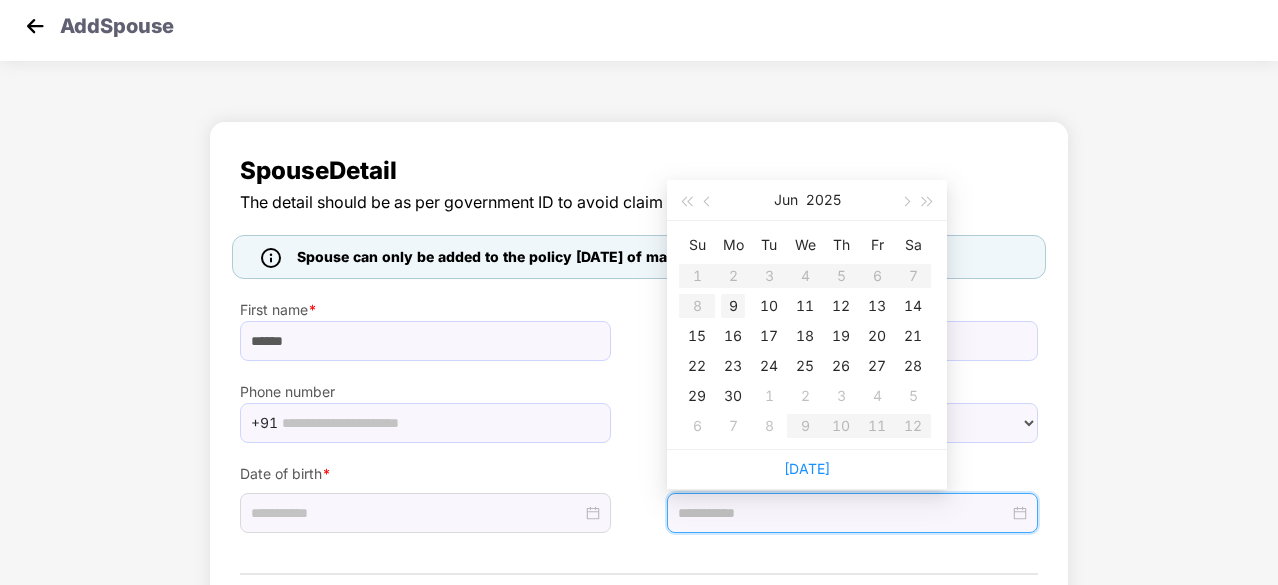 type on "**********" 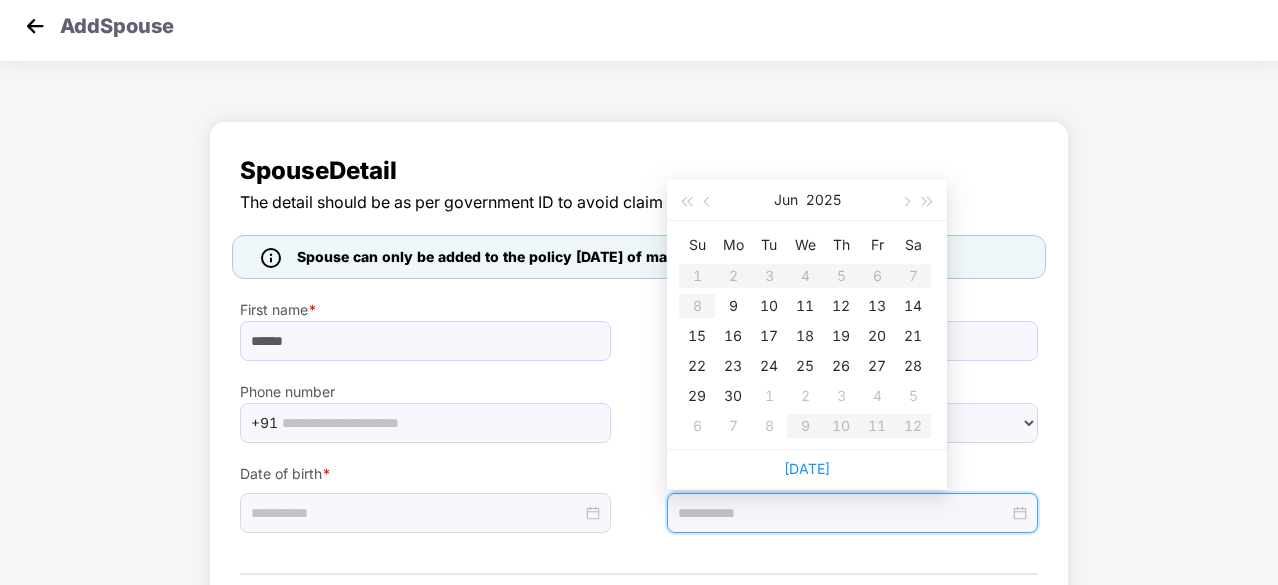 click on "Su Mo Tu We Th Fr Sa 1 2 3 4 5 6 7 8 9 10 11 12 13 14 15 16 17 18 19 20 21 22 23 24 25 26 27 28 29 30 1 2 3 4 5 6 7 8 9 10 11 12" at bounding box center [805, 335] 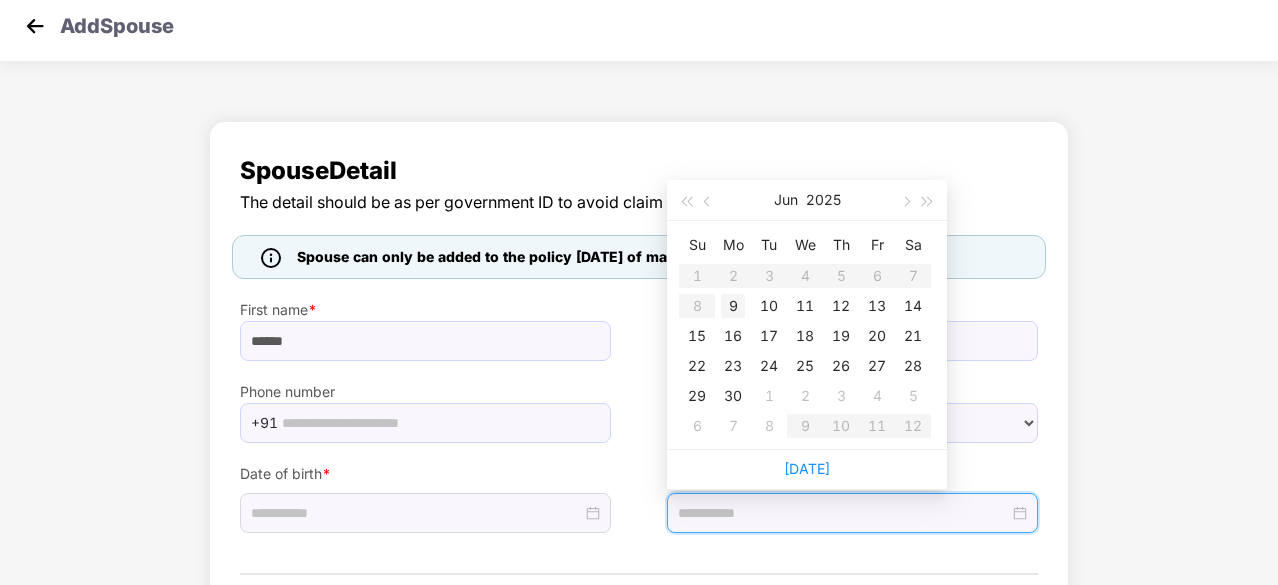 type on "**********" 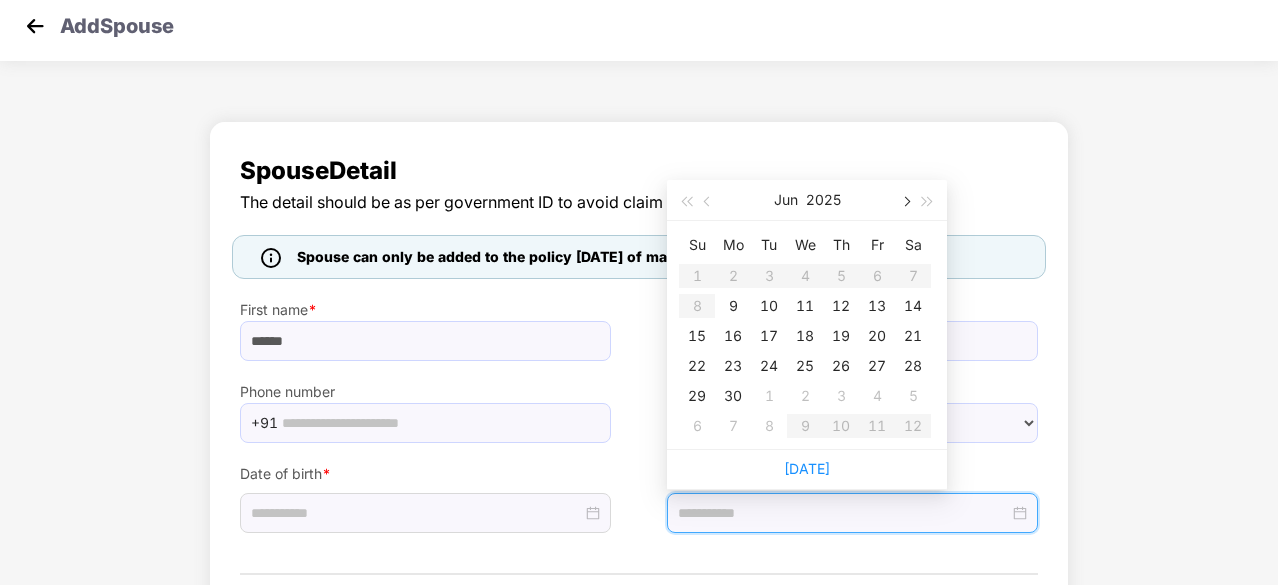 click at bounding box center [905, 200] 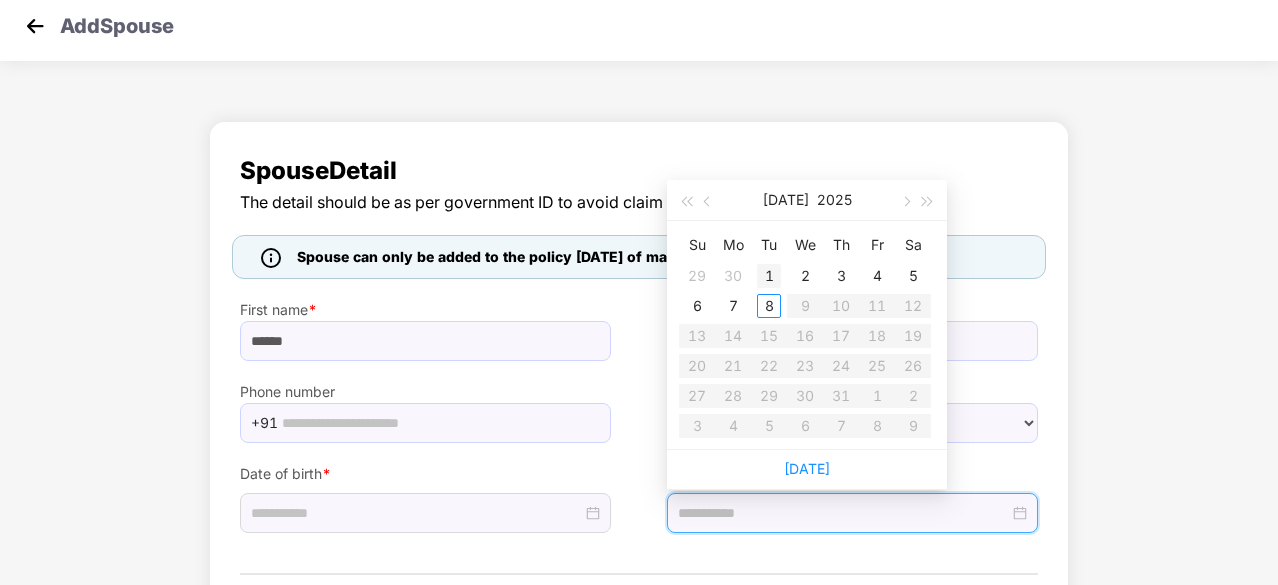 click on "1" at bounding box center [769, 276] 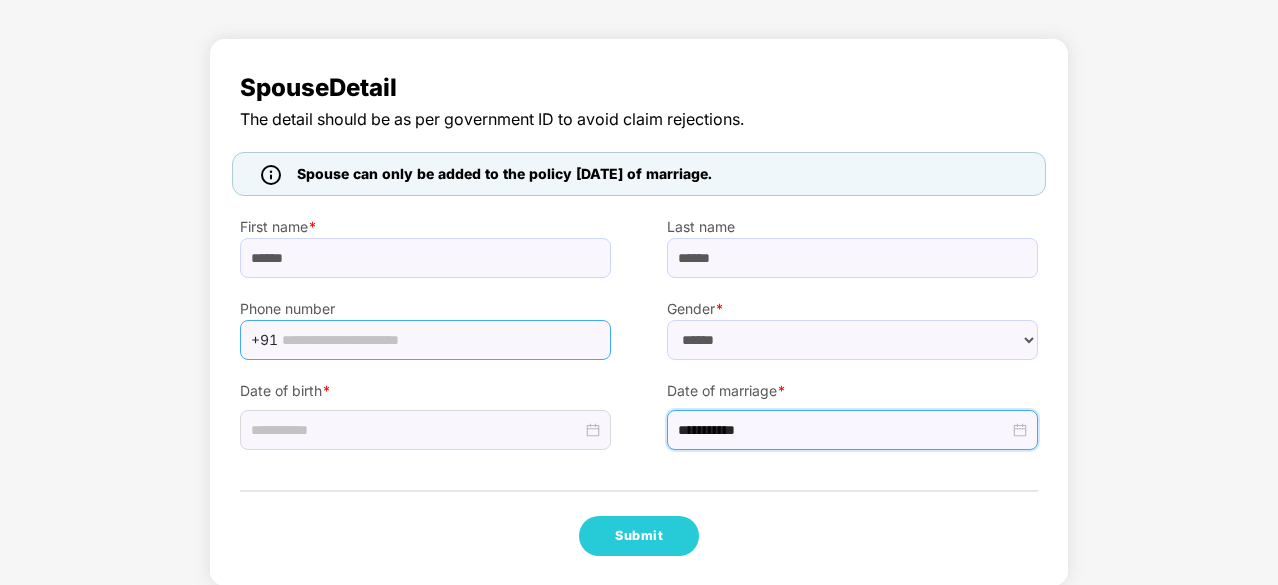 scroll, scrollTop: 104, scrollLeft: 0, axis: vertical 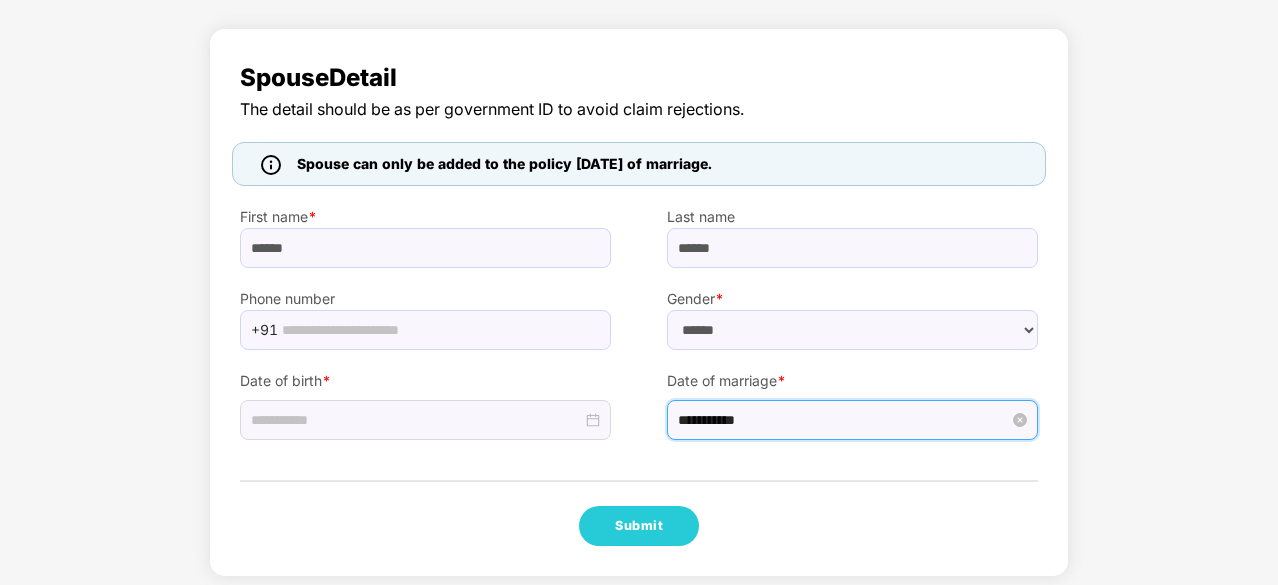 click on "**********" at bounding box center (843, 420) 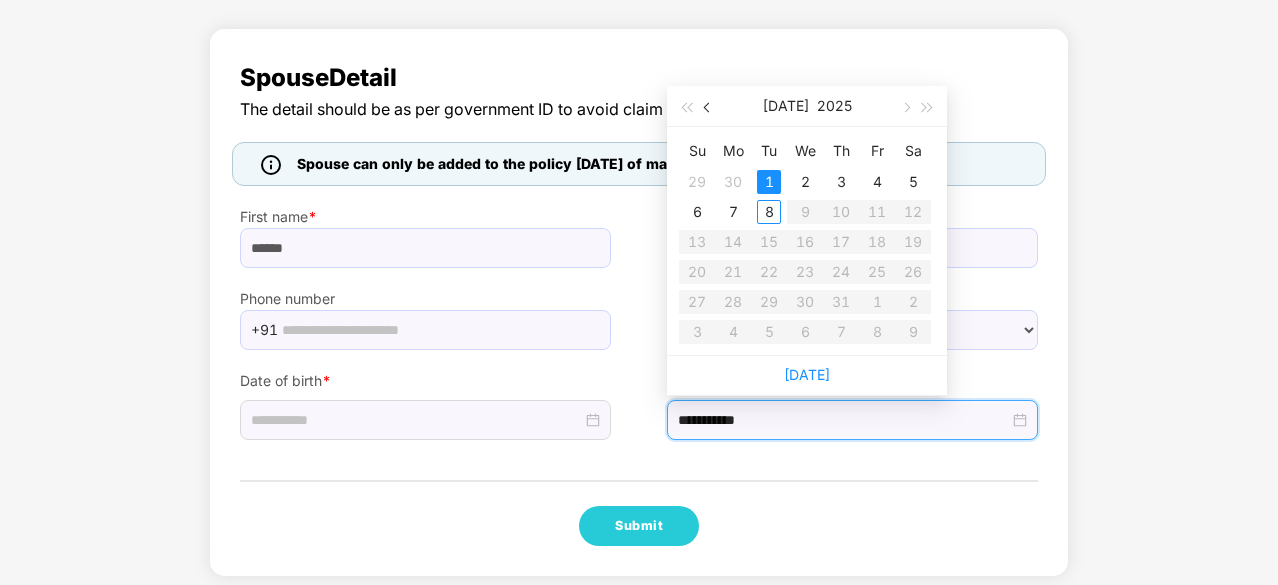 click at bounding box center [708, 106] 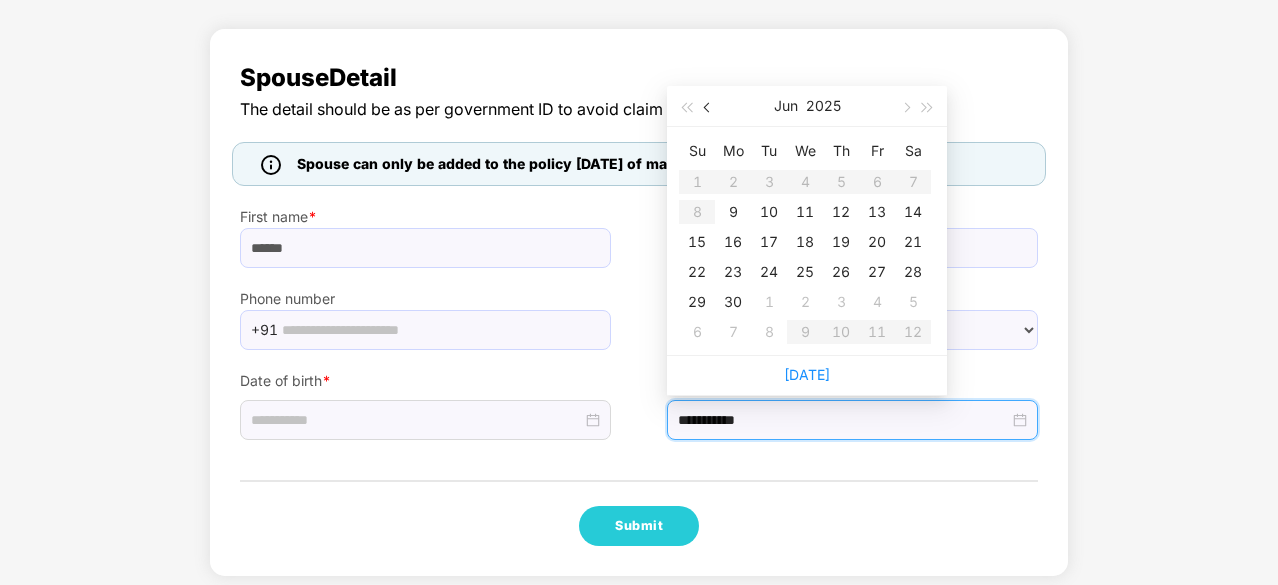 click at bounding box center (708, 106) 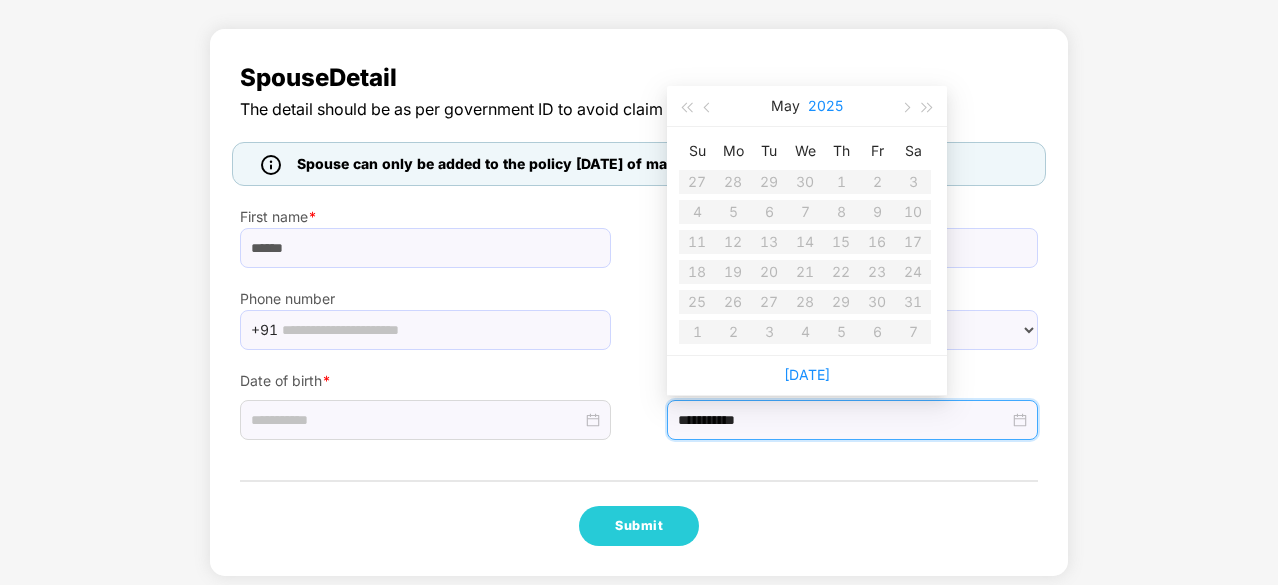 click on "2025" at bounding box center (825, 106) 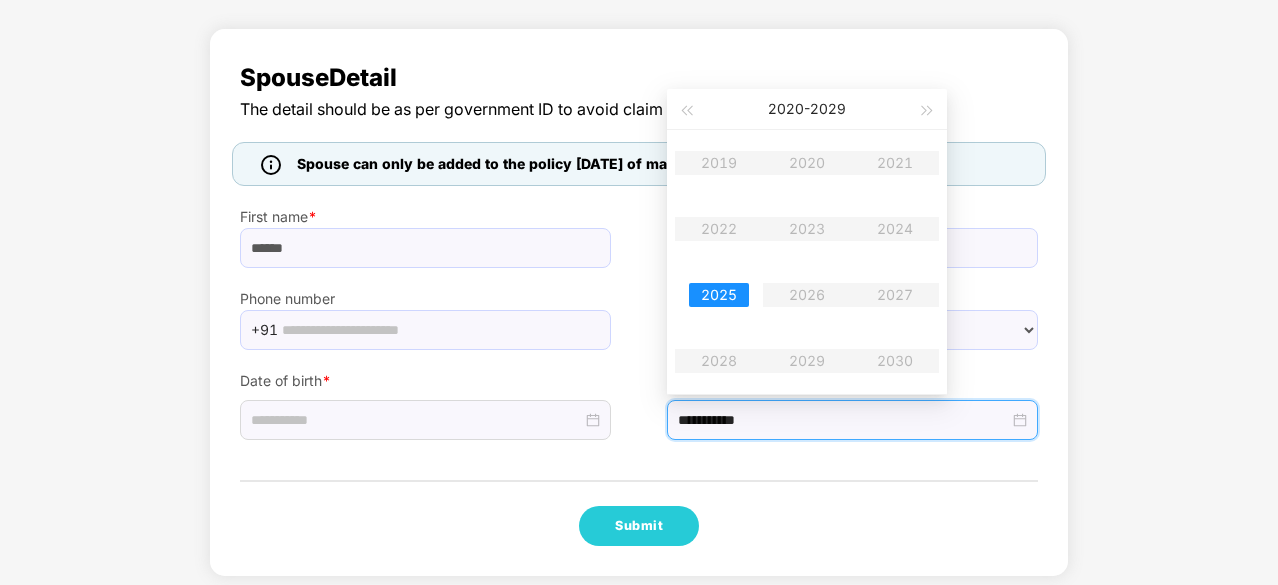 click on "2019 2020 2021 2022 2023 2024 2025 2026 2027 2028 2029 2030" at bounding box center [807, 262] 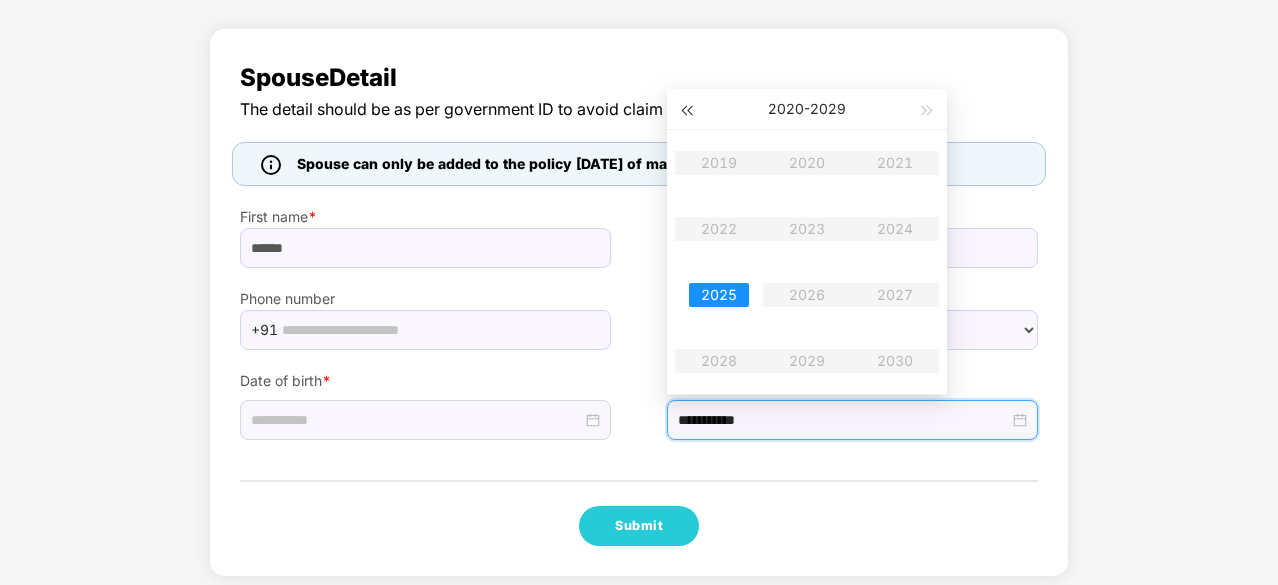 click at bounding box center (686, 111) 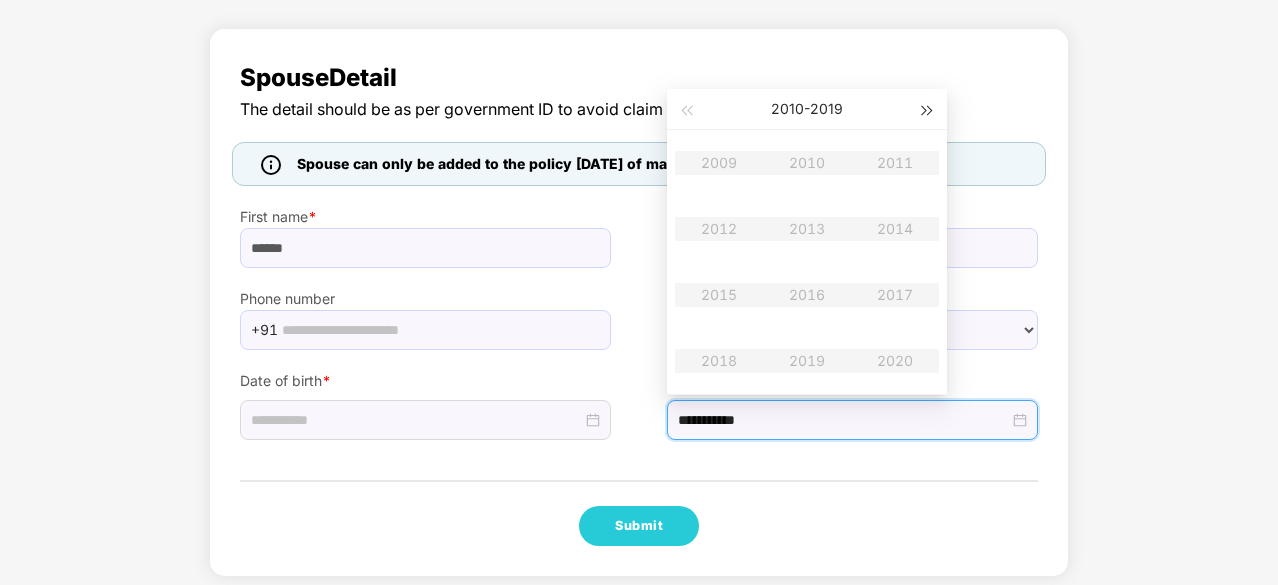 click at bounding box center [928, 111] 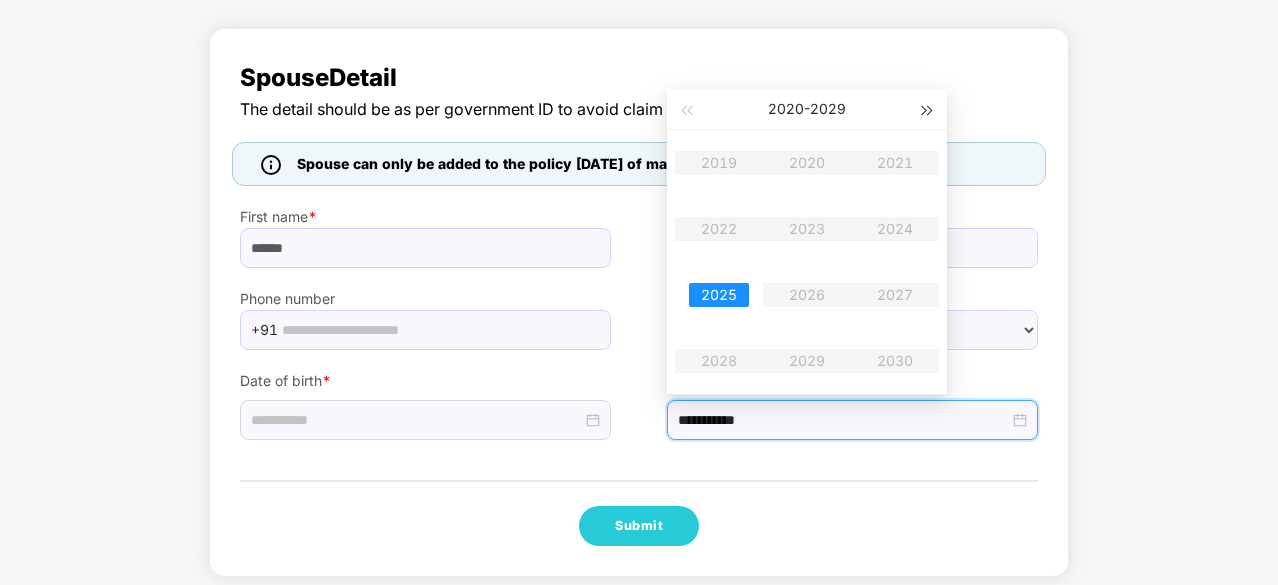 click at bounding box center (928, 111) 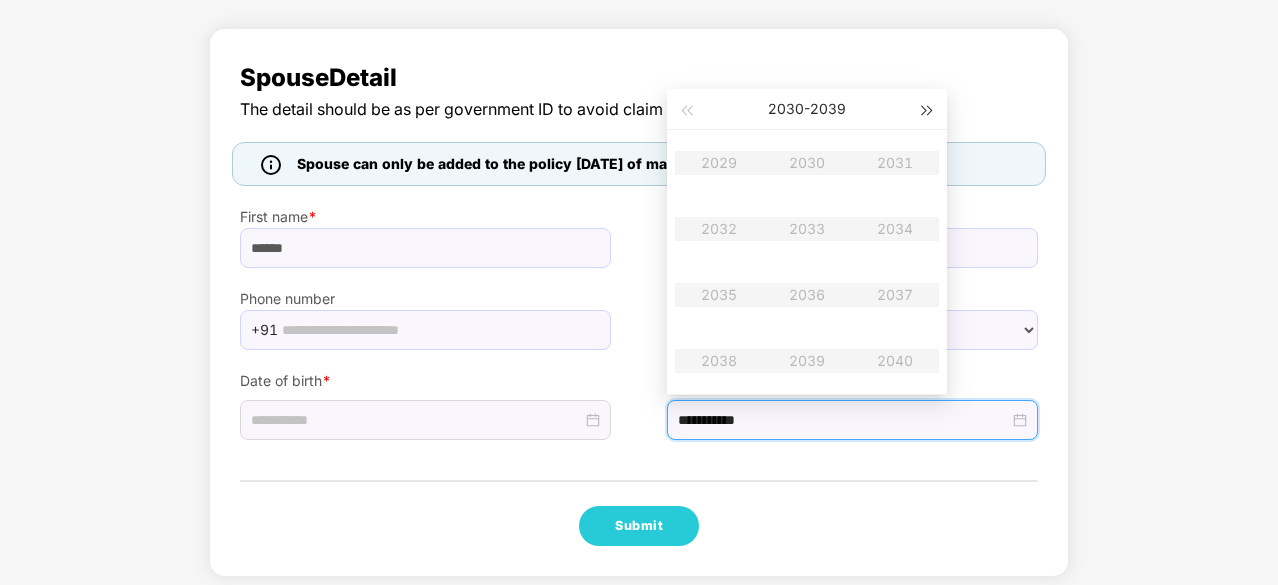 click at bounding box center [928, 111] 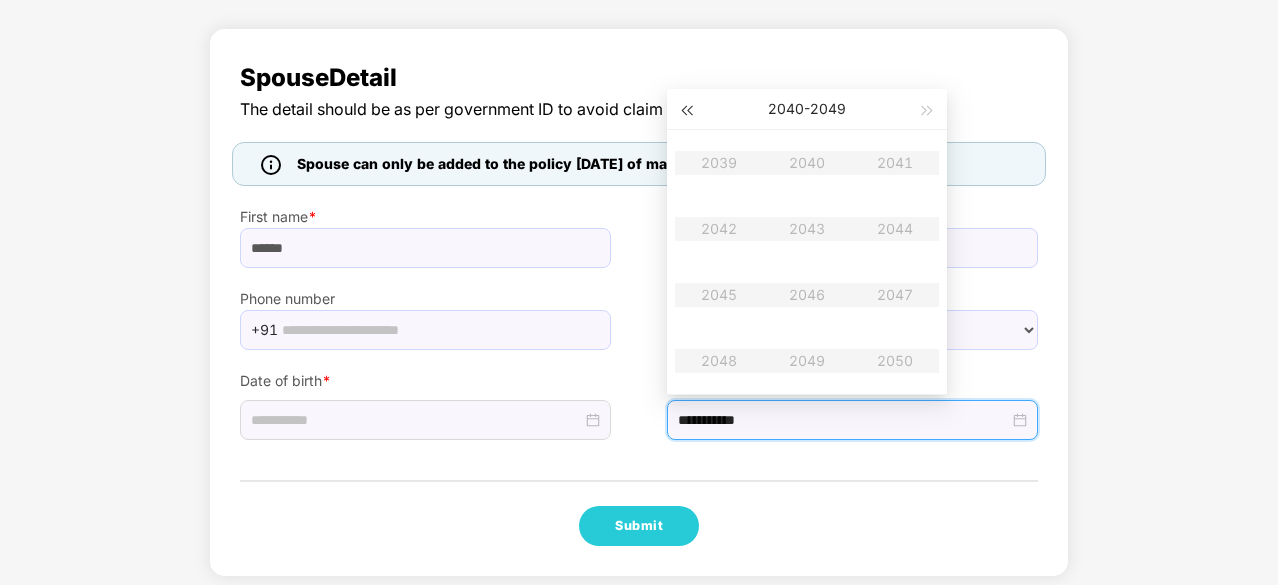 click at bounding box center [686, 111] 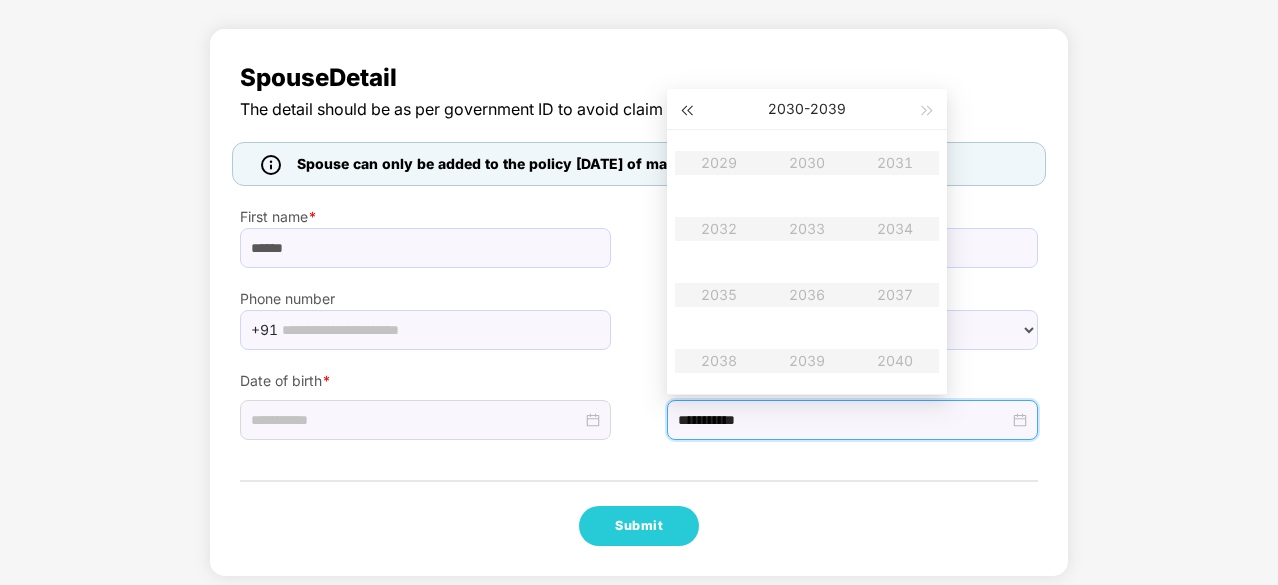 click at bounding box center (686, 111) 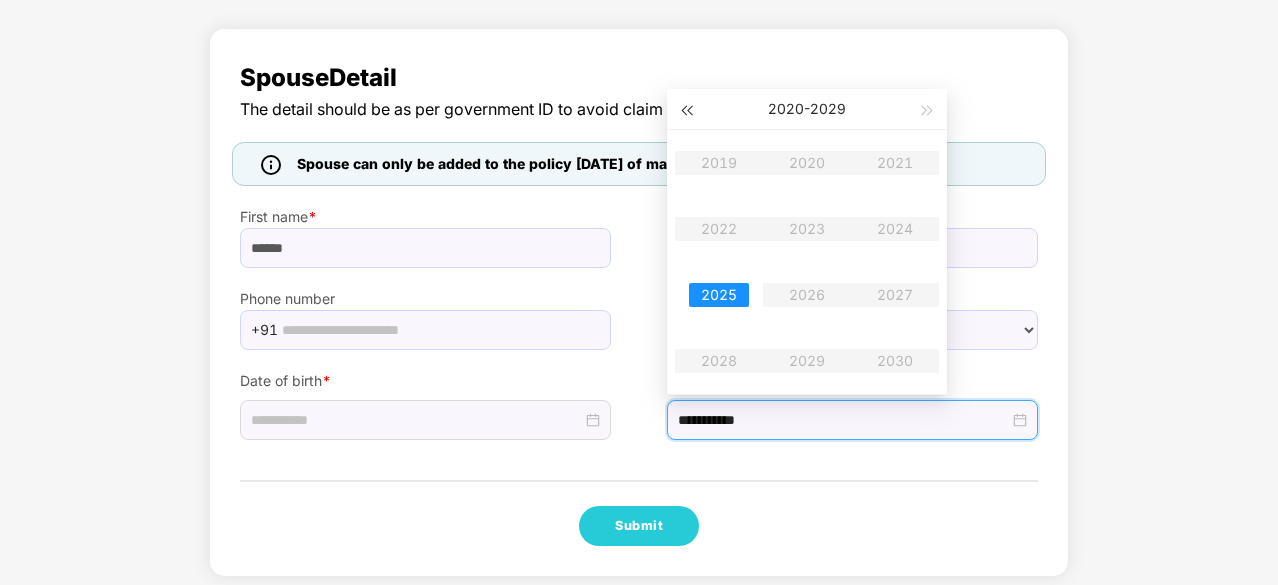 click at bounding box center (686, 111) 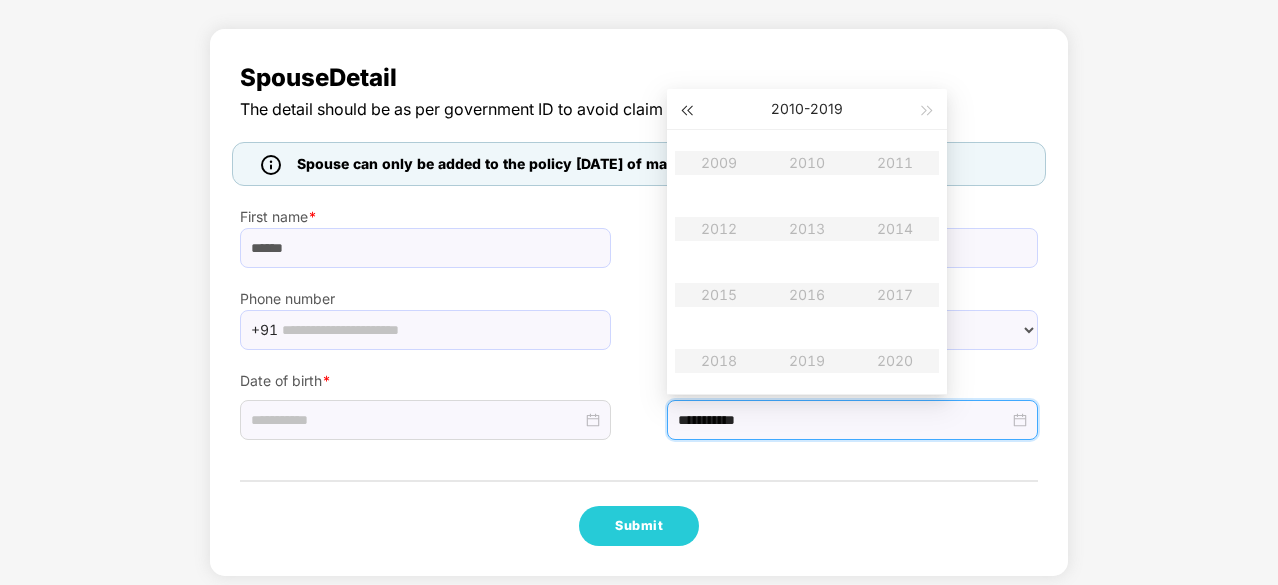 click at bounding box center (686, 111) 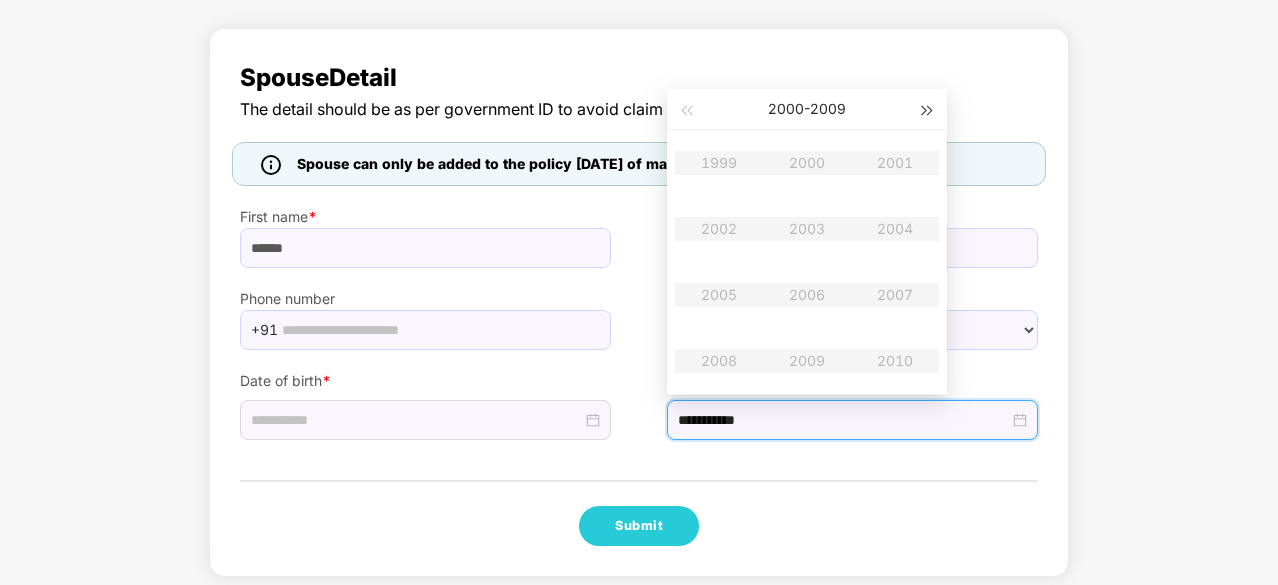 click at bounding box center [928, 111] 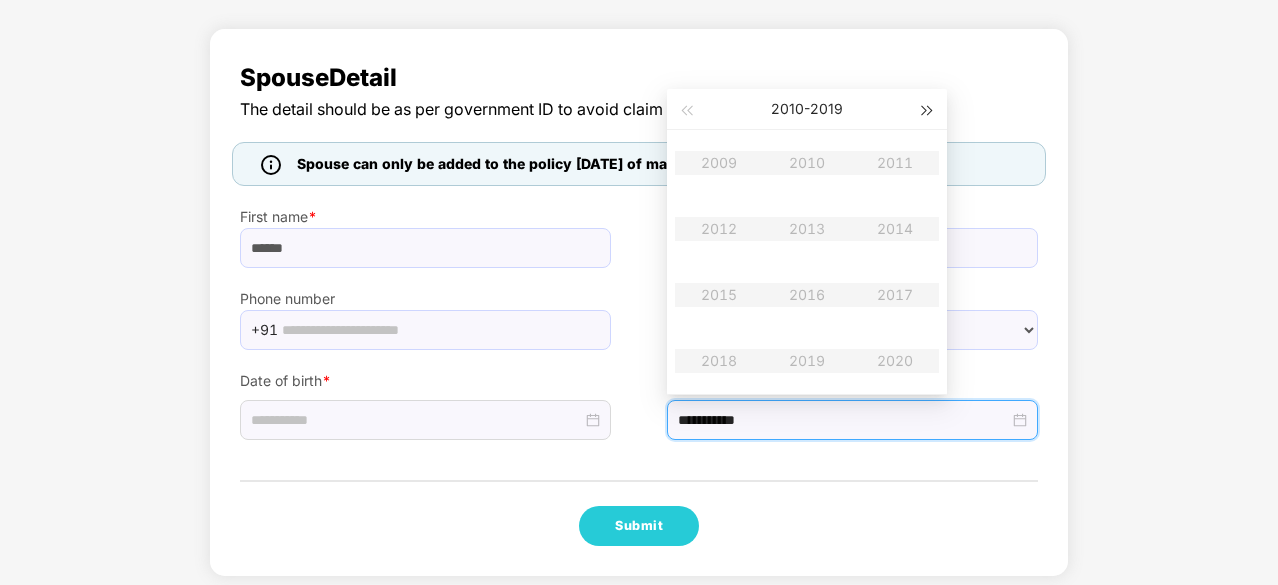 click at bounding box center [928, 111] 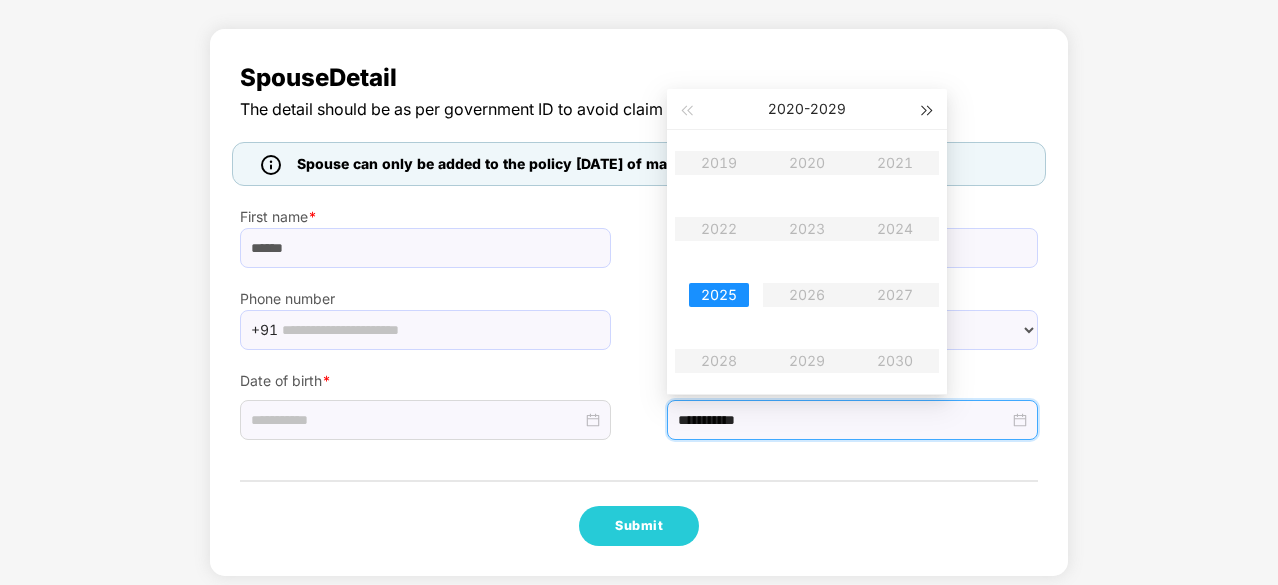 click at bounding box center (928, 111) 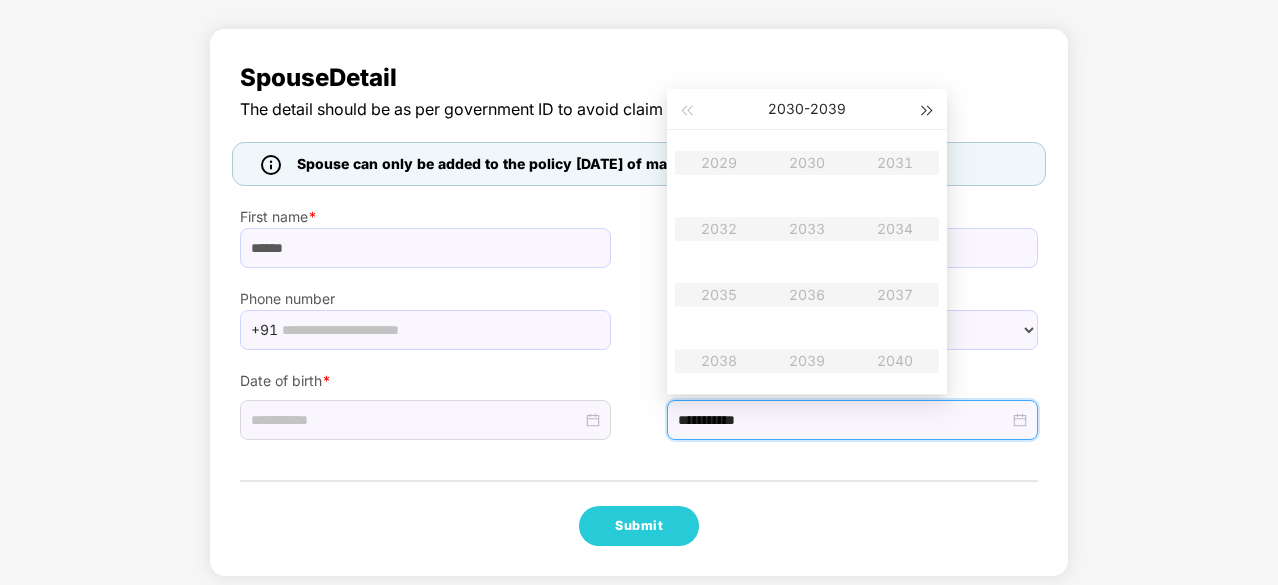 click at bounding box center (928, 111) 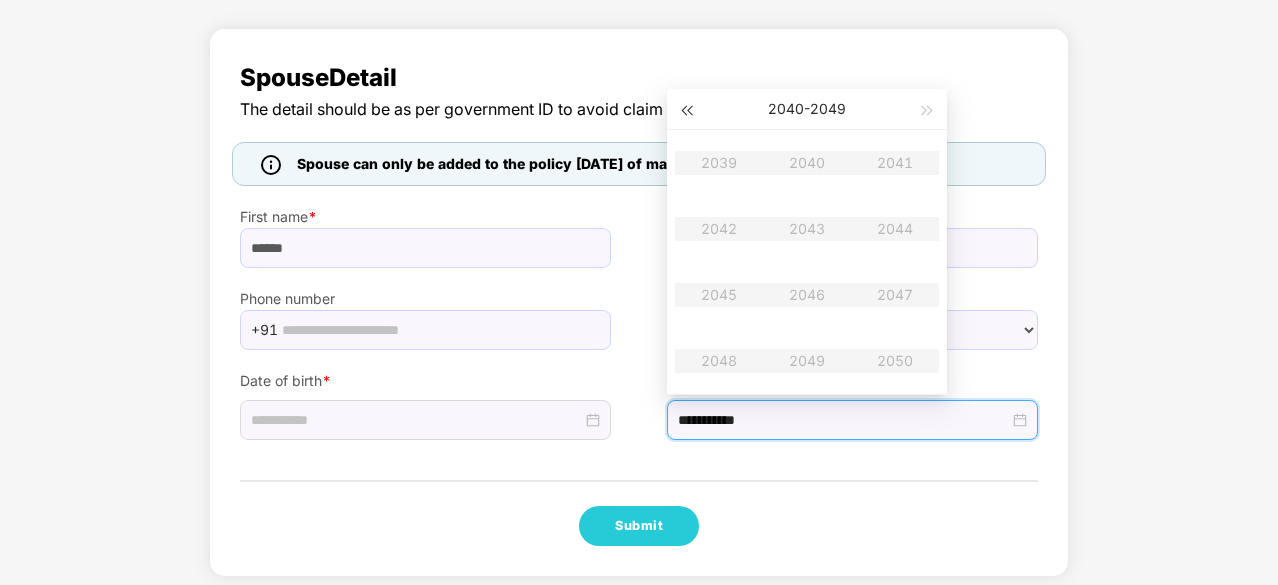 click at bounding box center (686, 111) 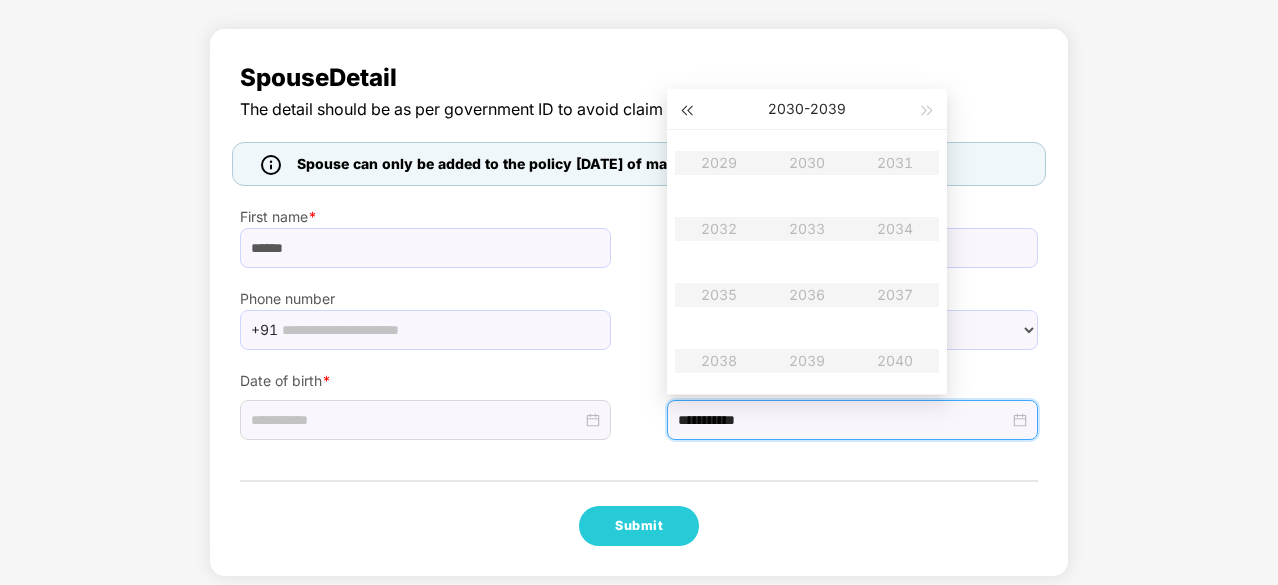 click at bounding box center [686, 111] 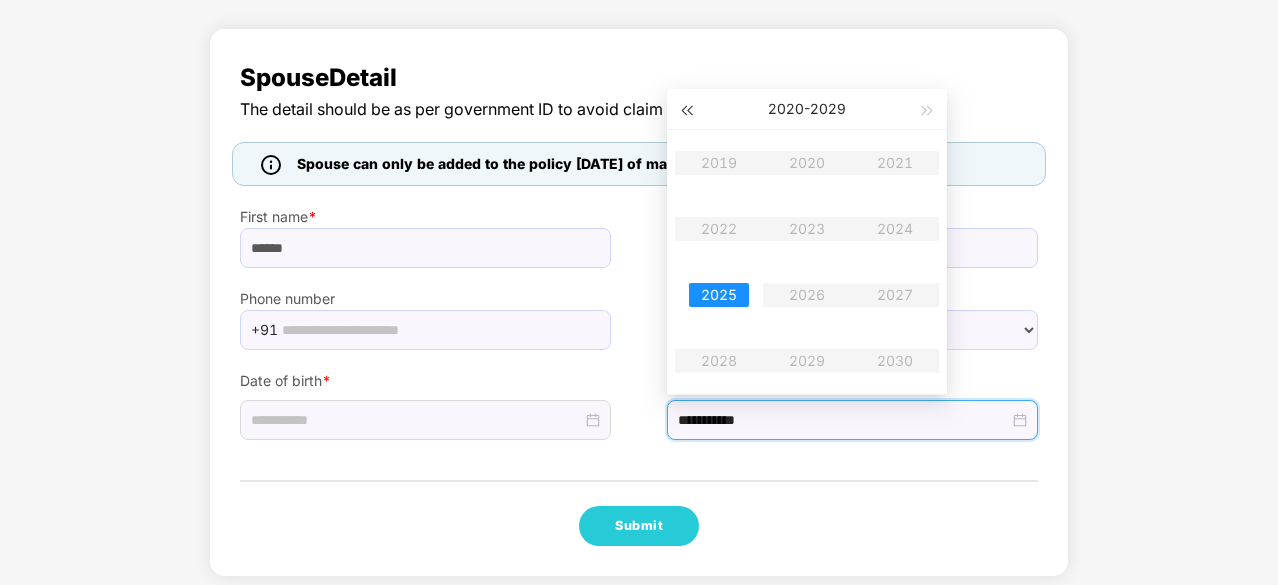click at bounding box center [686, 111] 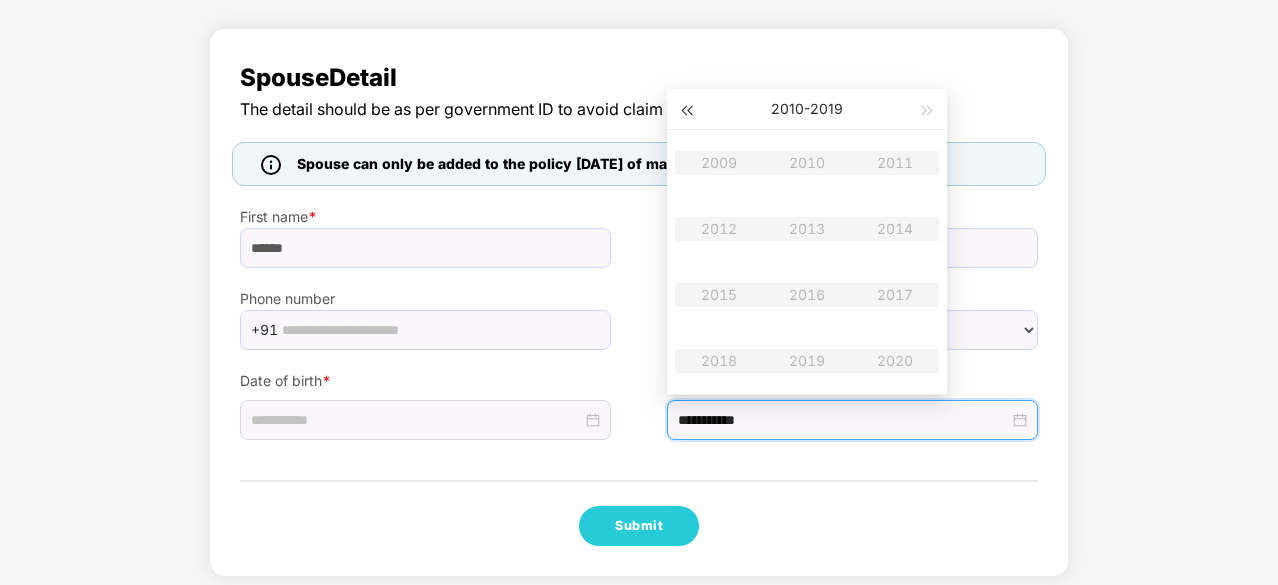 click at bounding box center (686, 111) 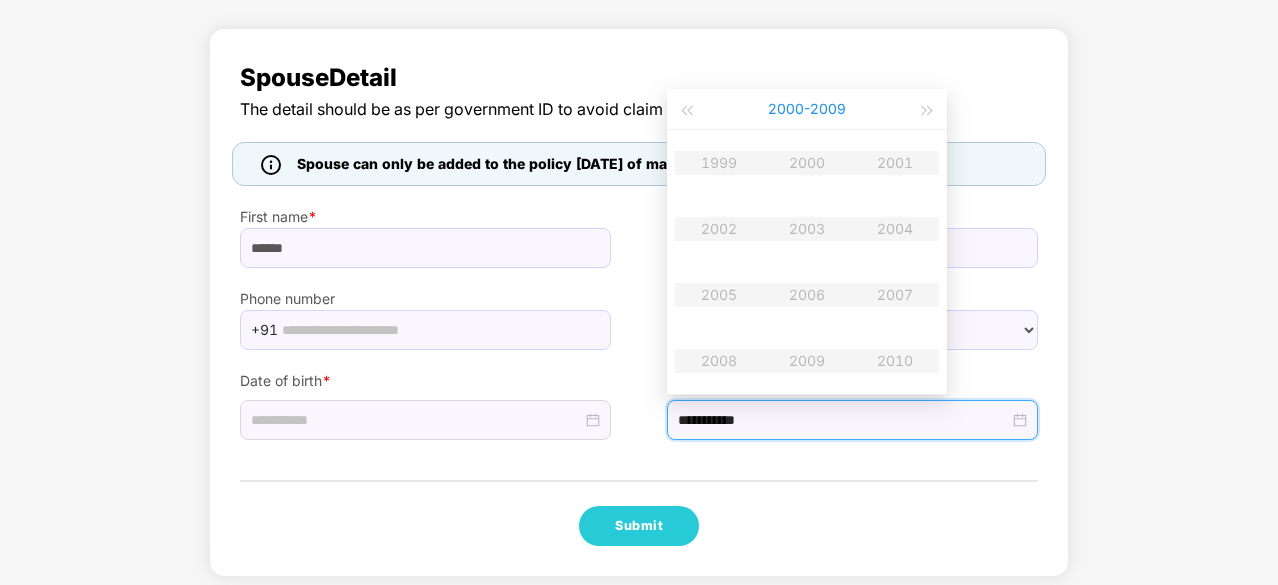 click on "2000 - 2009" at bounding box center [807, 109] 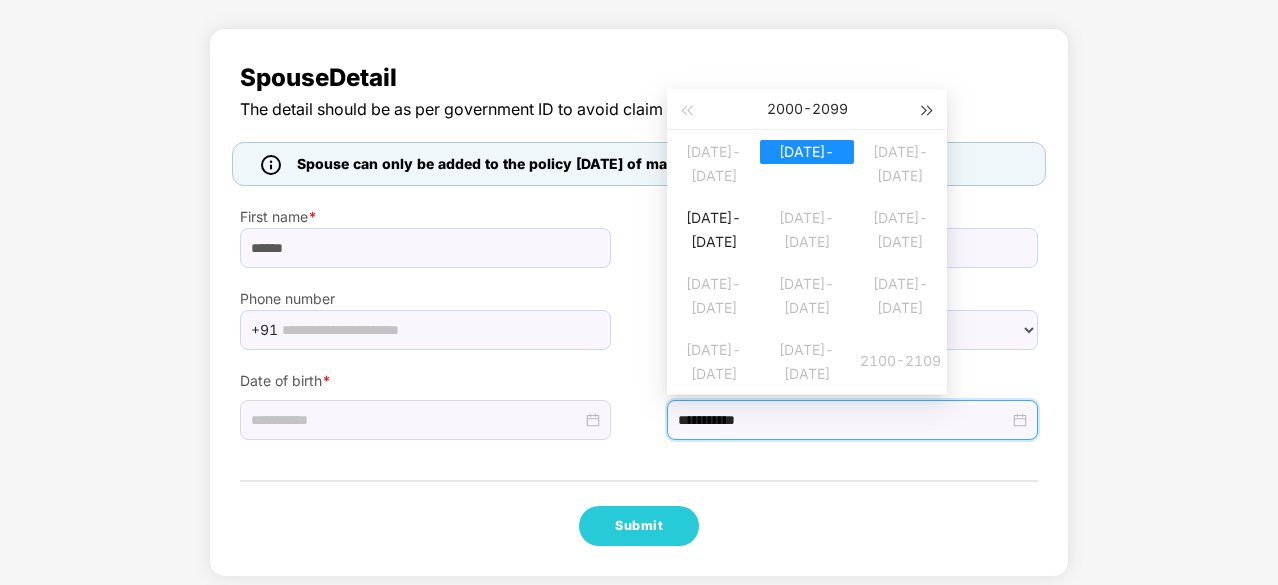 click at bounding box center (928, 111) 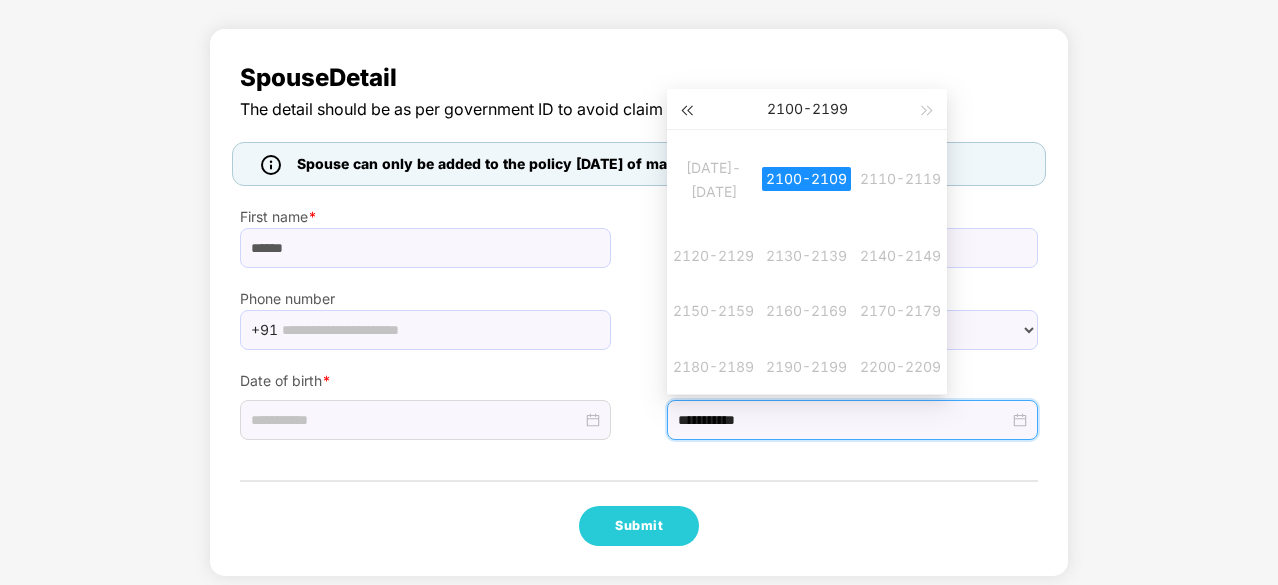 click at bounding box center (686, 109) 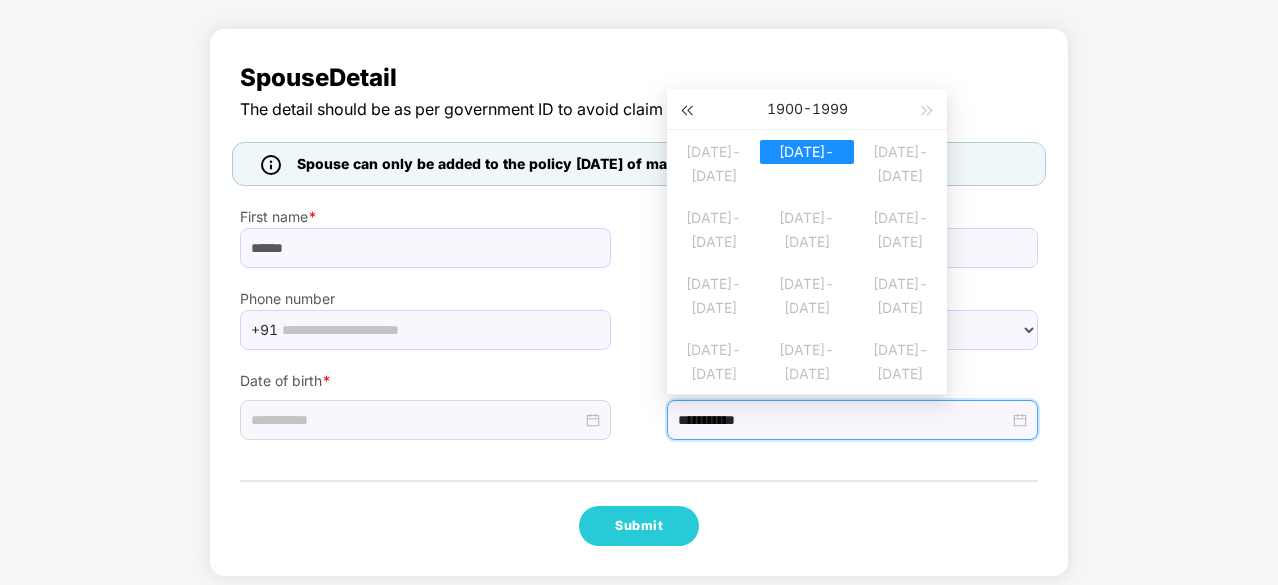 click at bounding box center (686, 109) 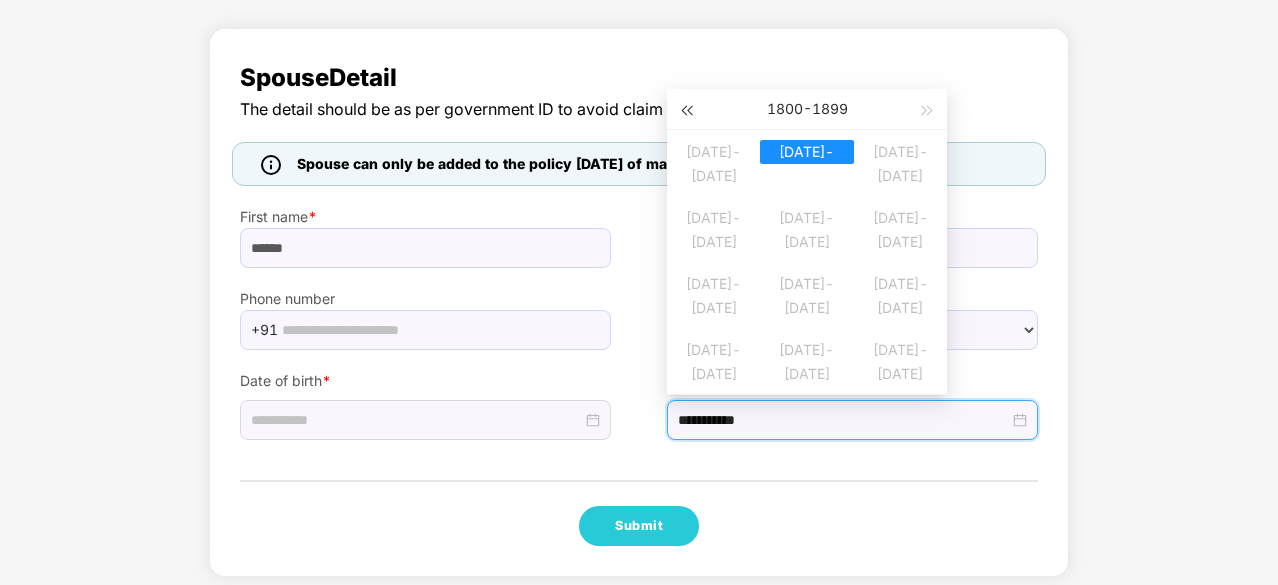 click at bounding box center (686, 109) 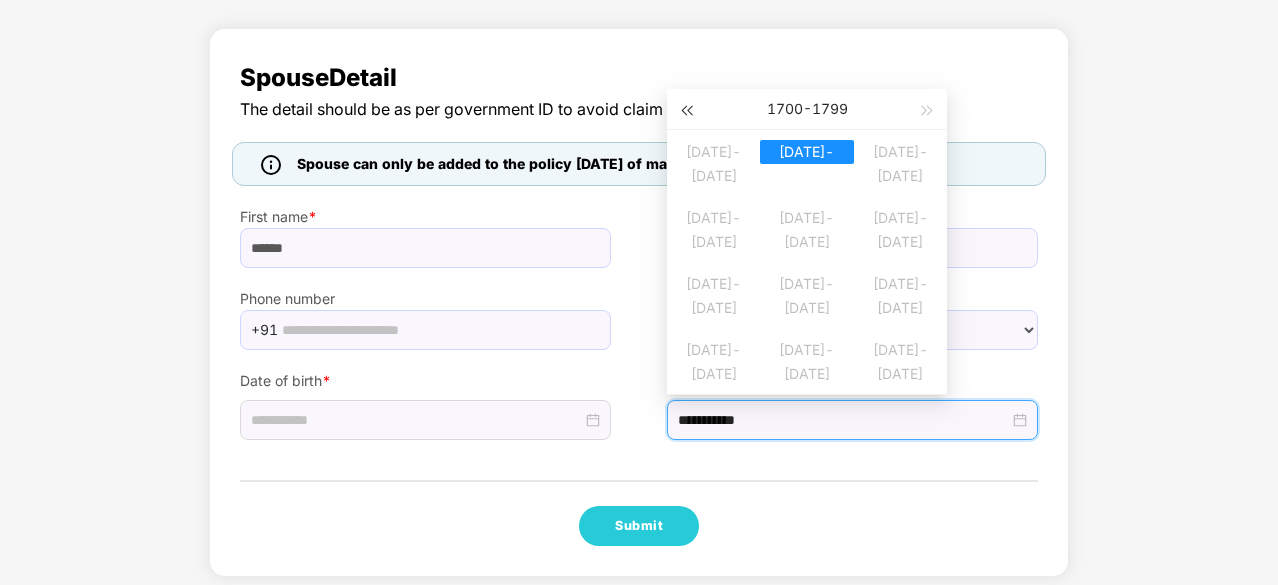 click at bounding box center [686, 109] 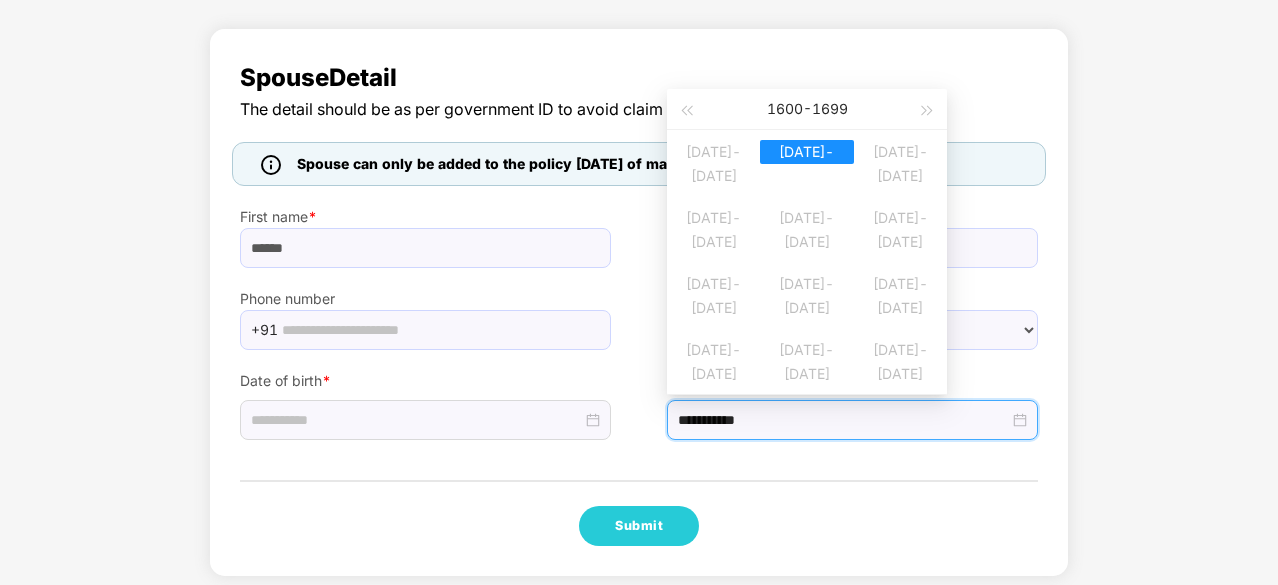 scroll, scrollTop: 113, scrollLeft: 0, axis: vertical 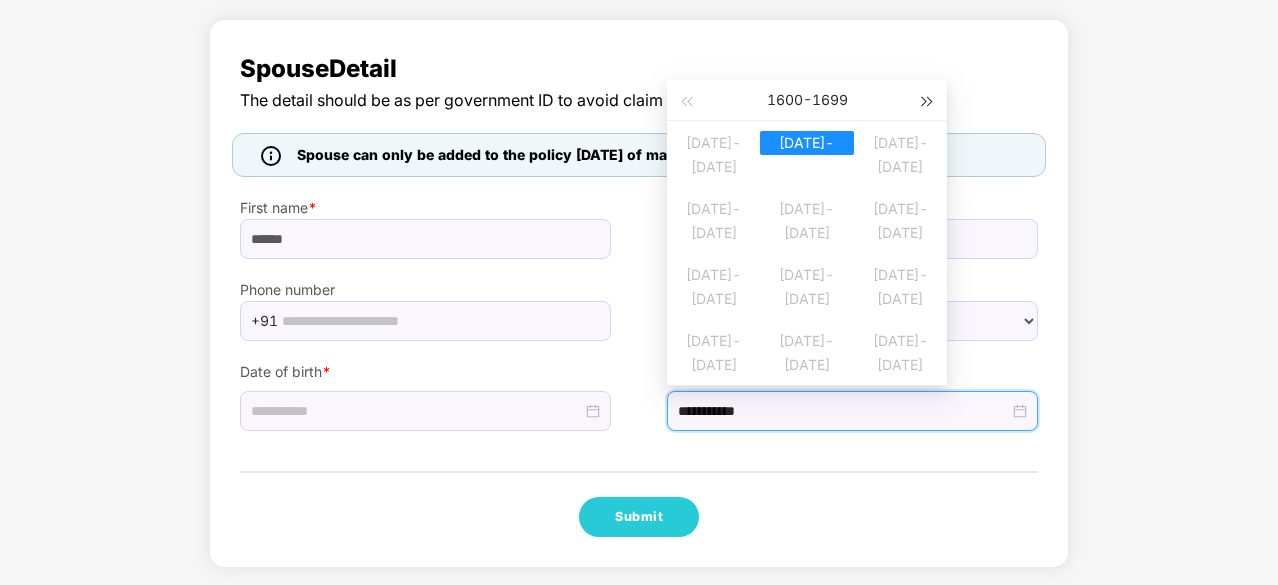 click at bounding box center (928, 102) 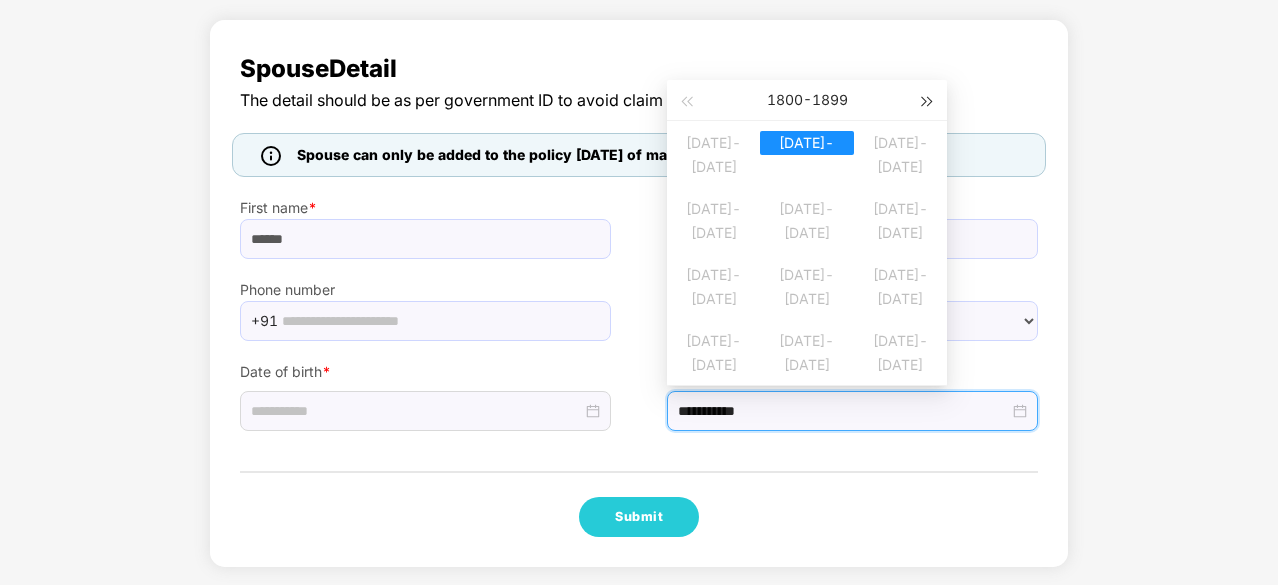 click at bounding box center (928, 102) 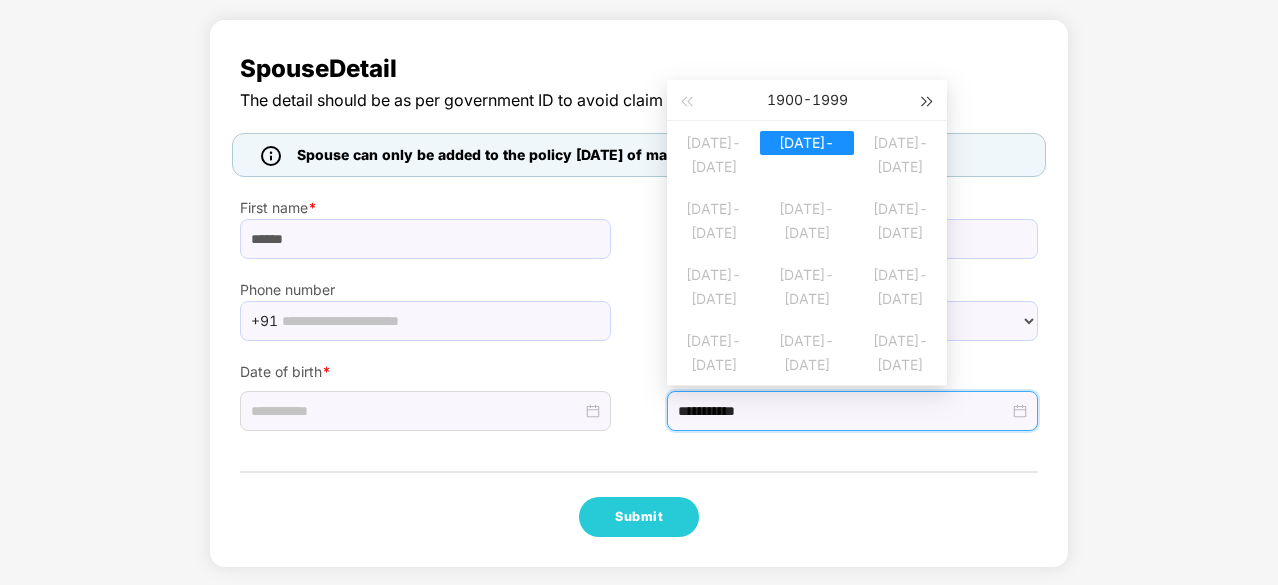 click at bounding box center [928, 102] 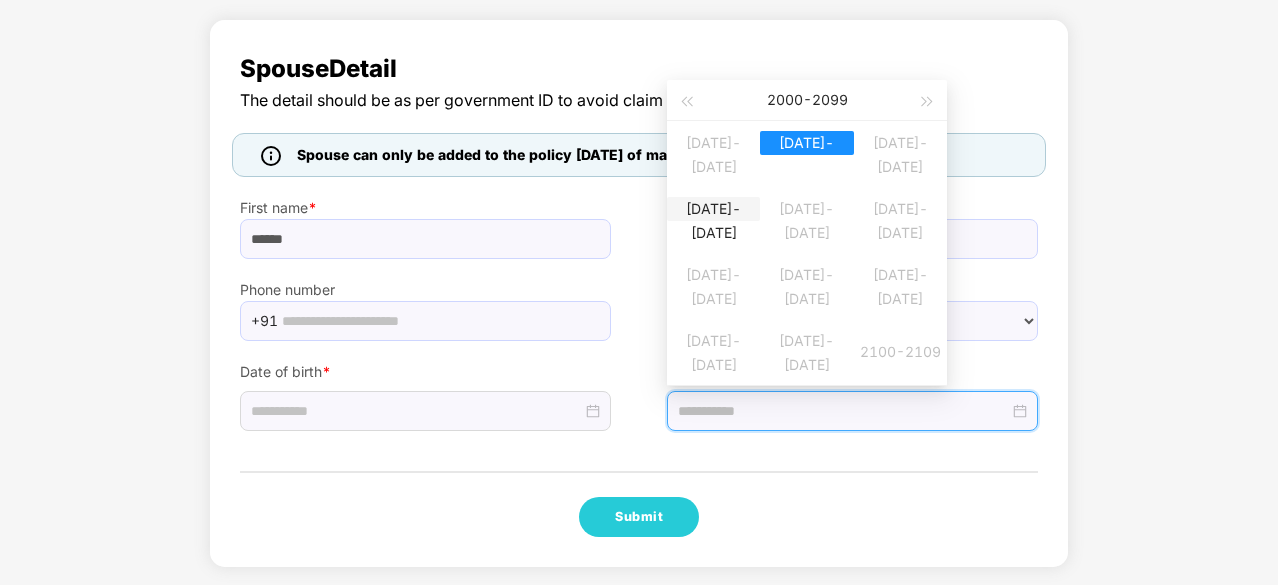 click on "2020-2029" at bounding box center [713, 209] 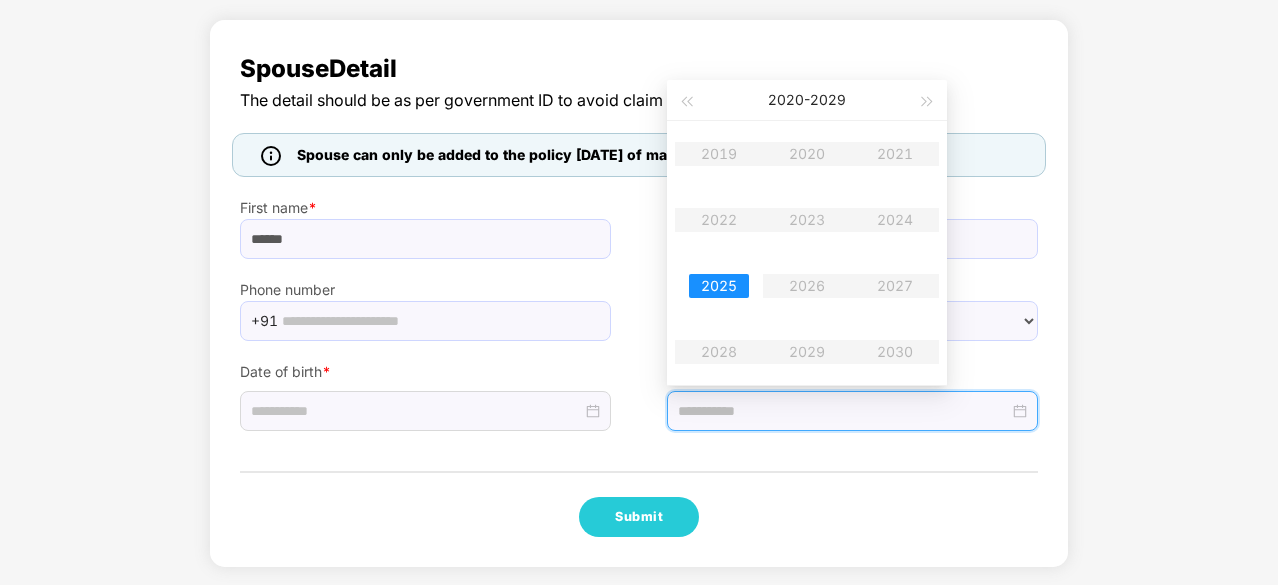 click on "2025" at bounding box center [719, 286] 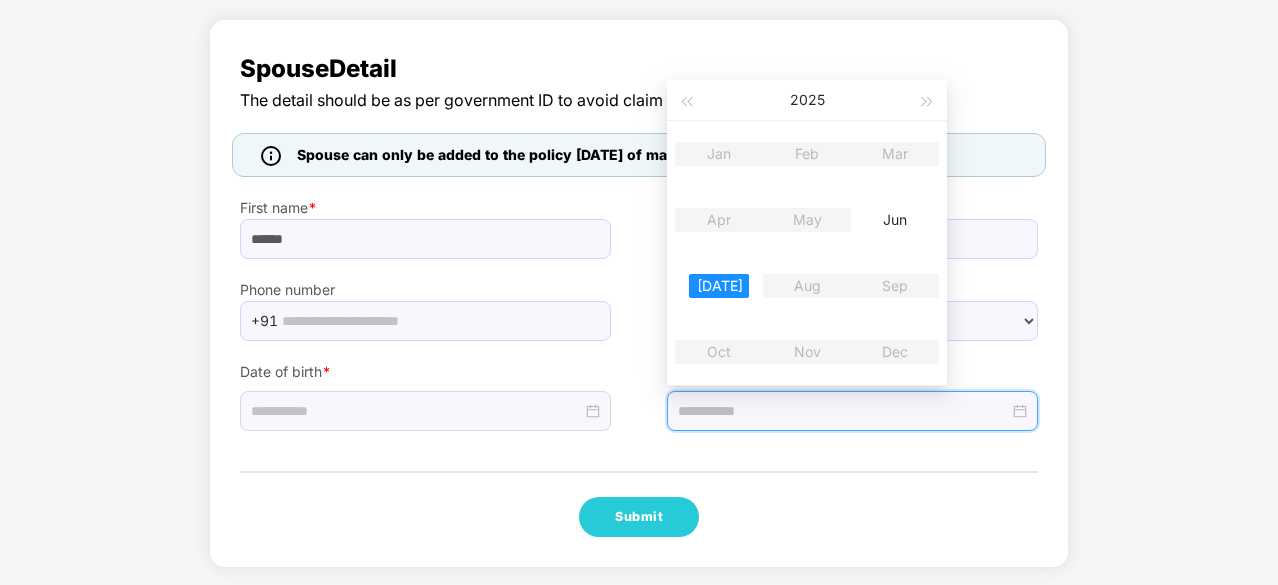 click on "Jul" at bounding box center [719, 286] 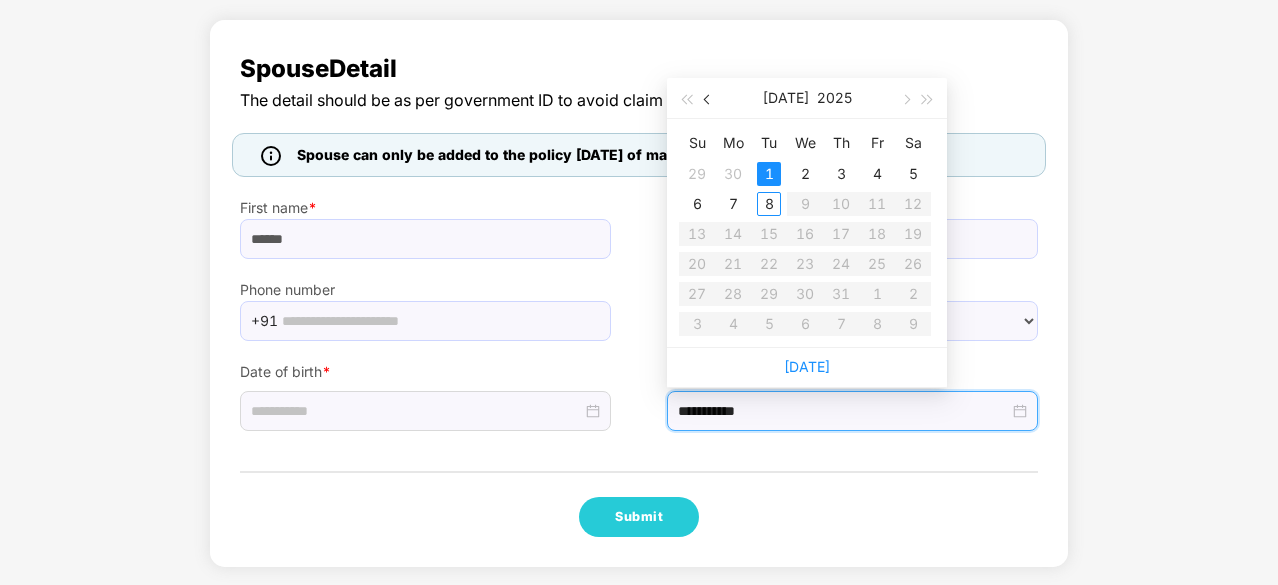 click at bounding box center (709, 99) 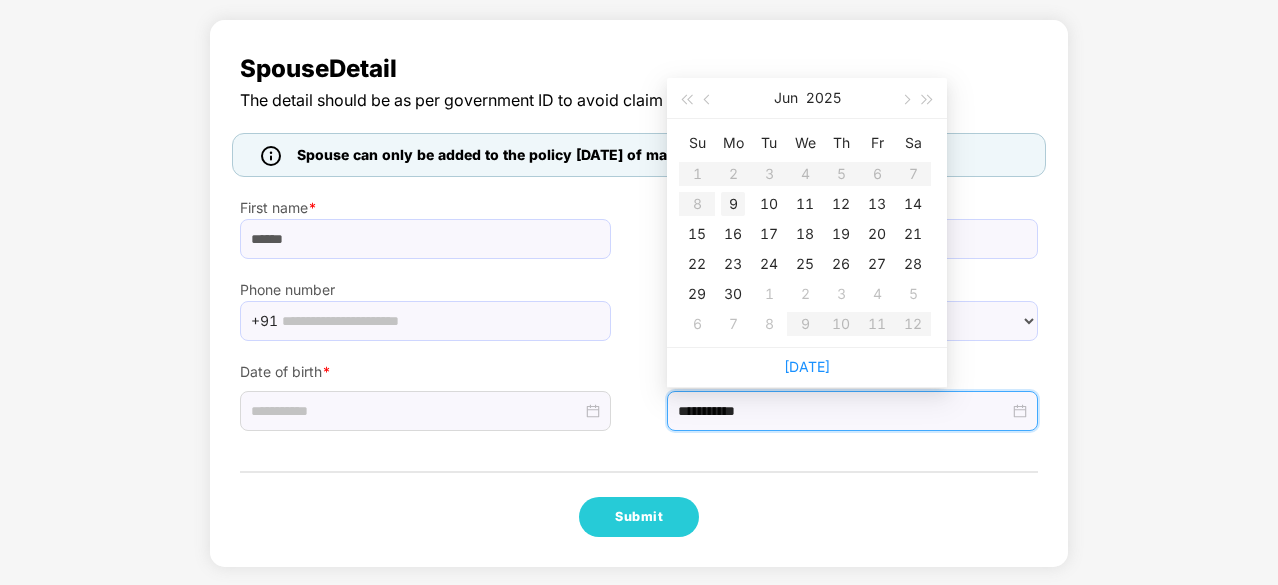 type on "**********" 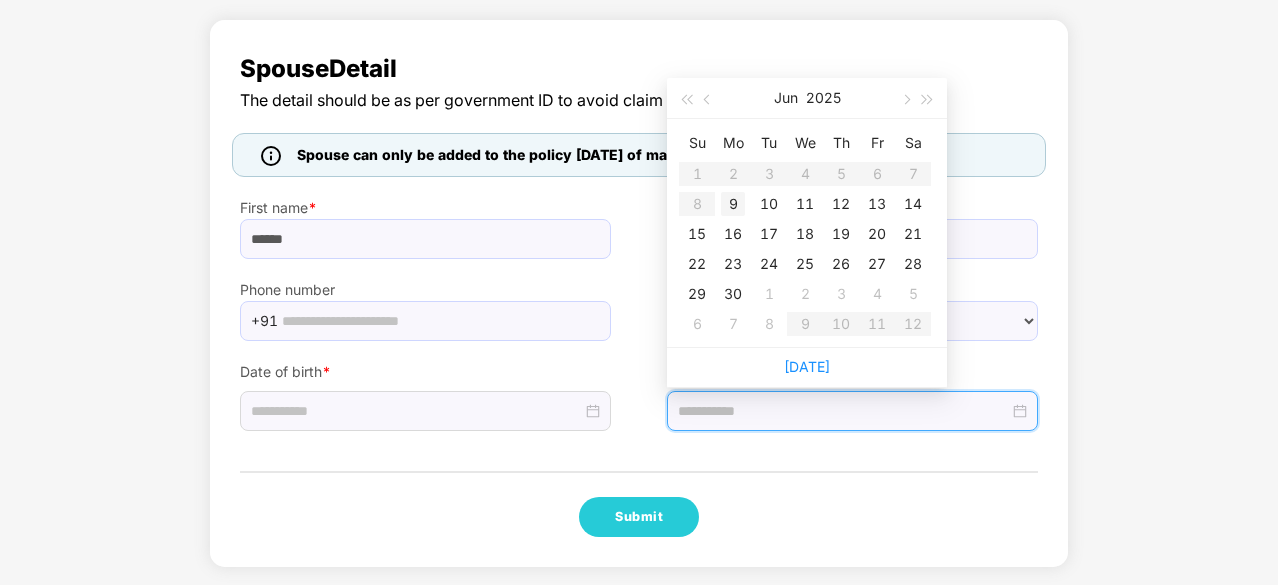 click on "9" at bounding box center (733, 204) 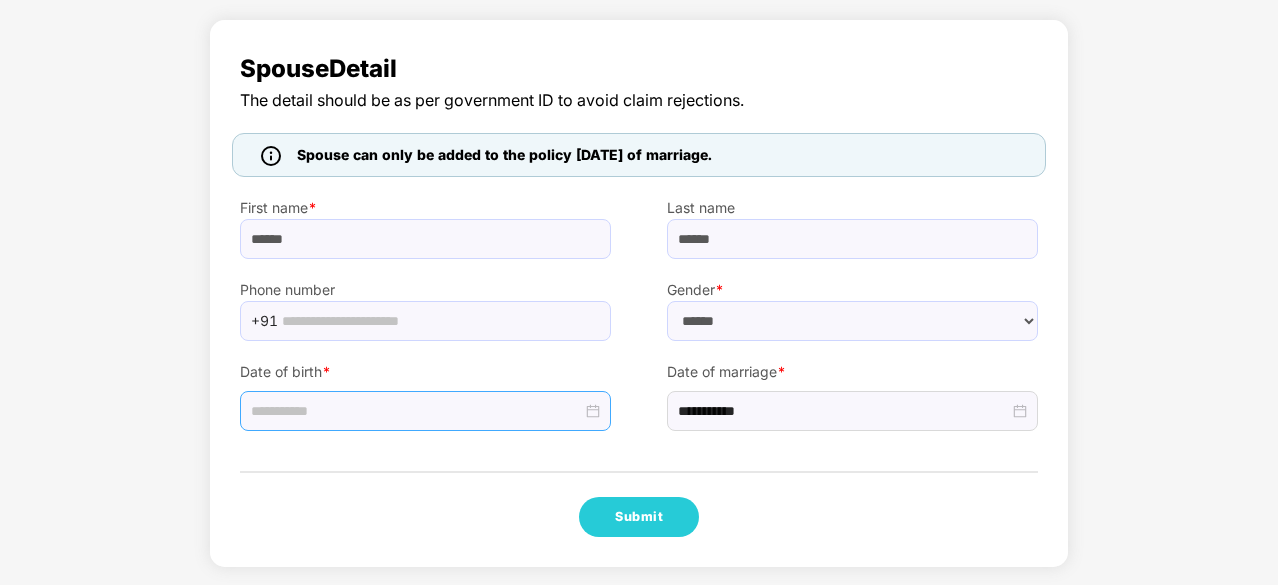 click at bounding box center [425, 411] 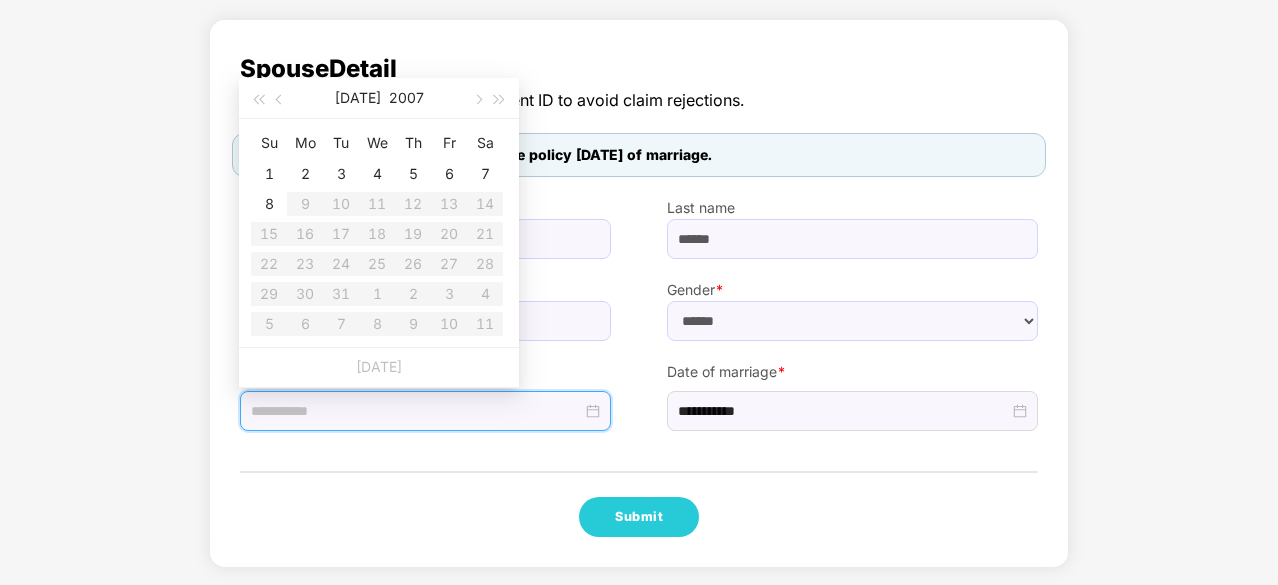 type on "**********" 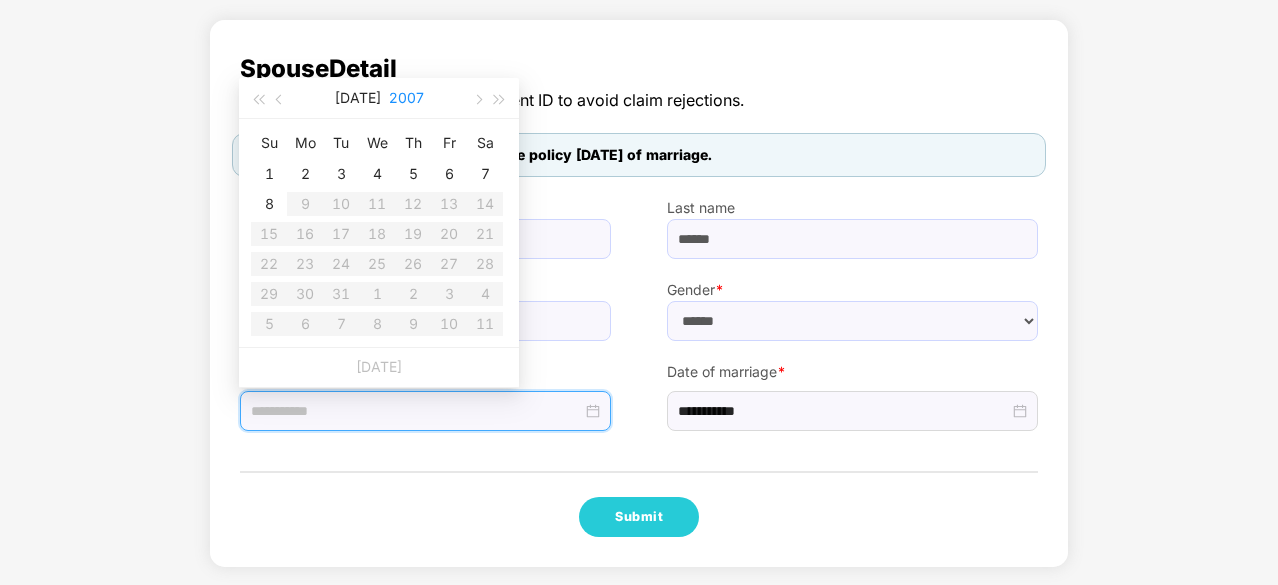click on "2007" at bounding box center (406, 98) 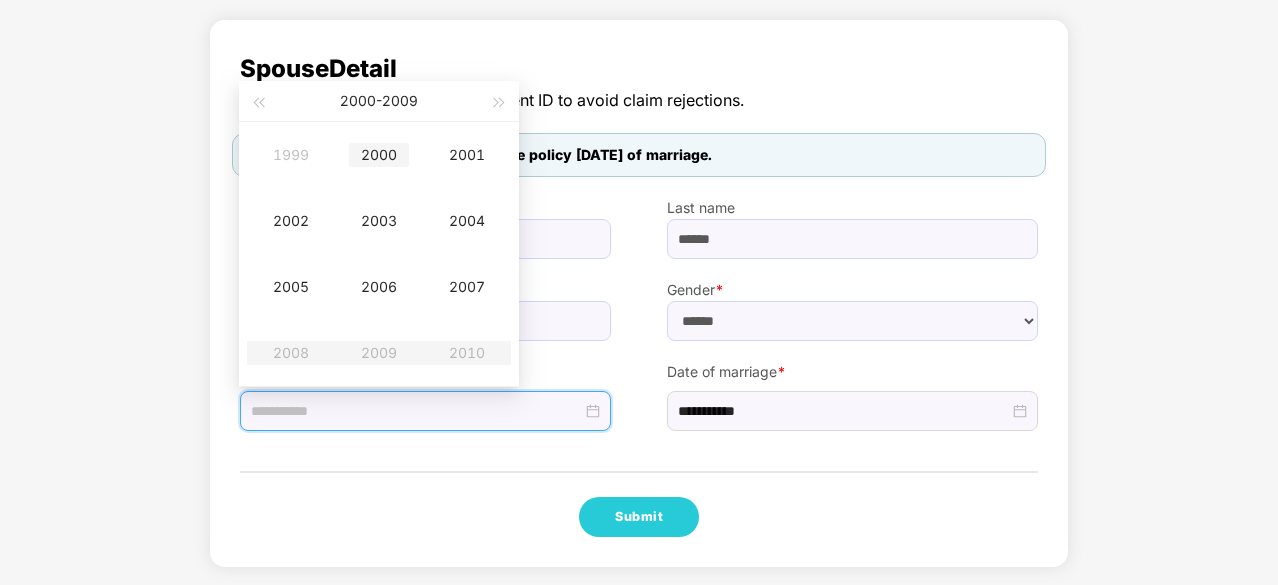 type on "**********" 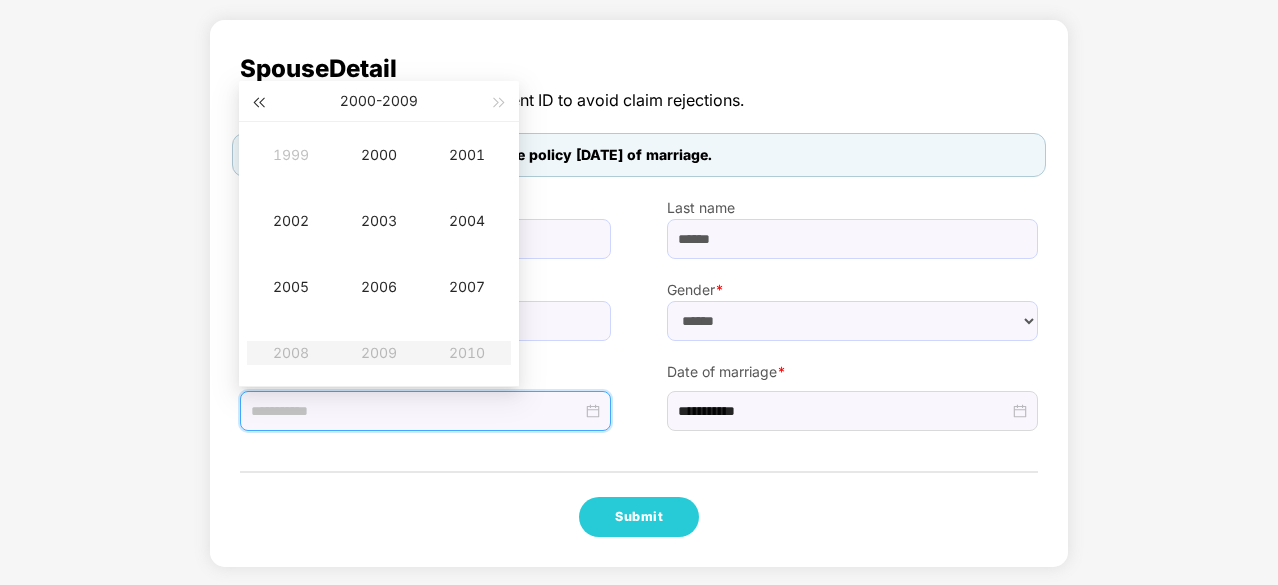 click at bounding box center (258, 102) 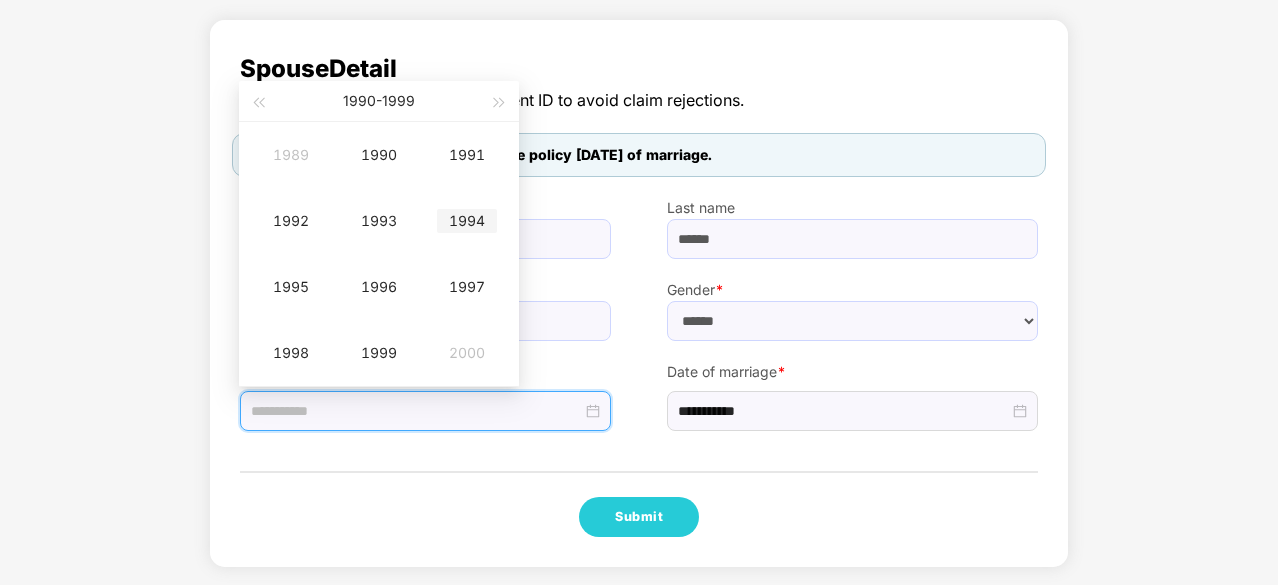 type on "**********" 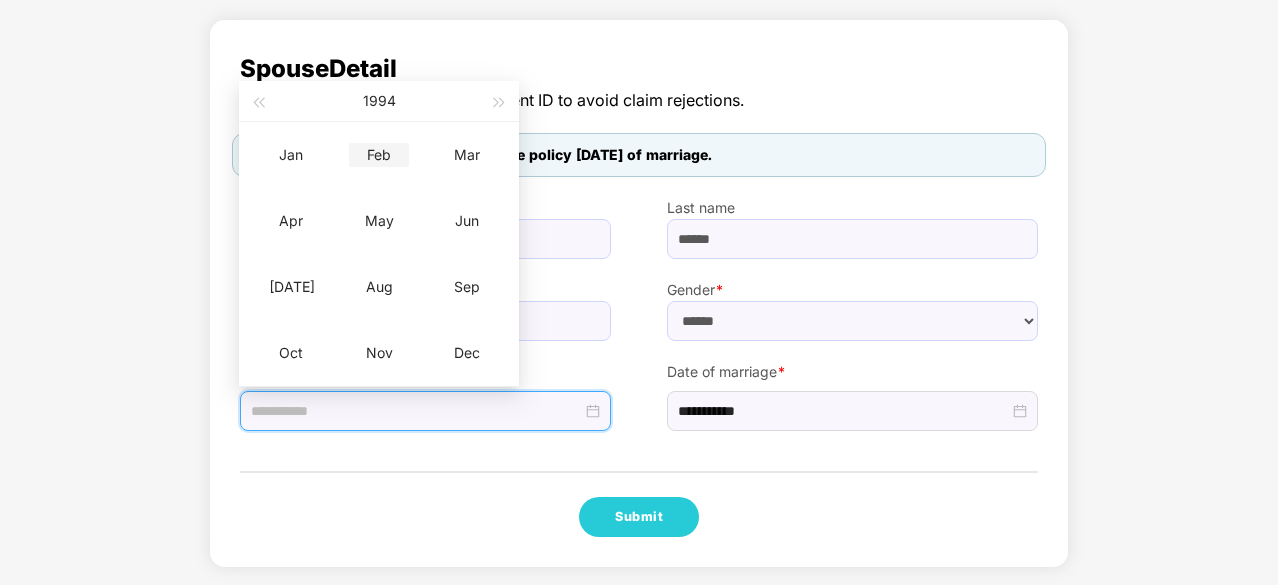 type on "**********" 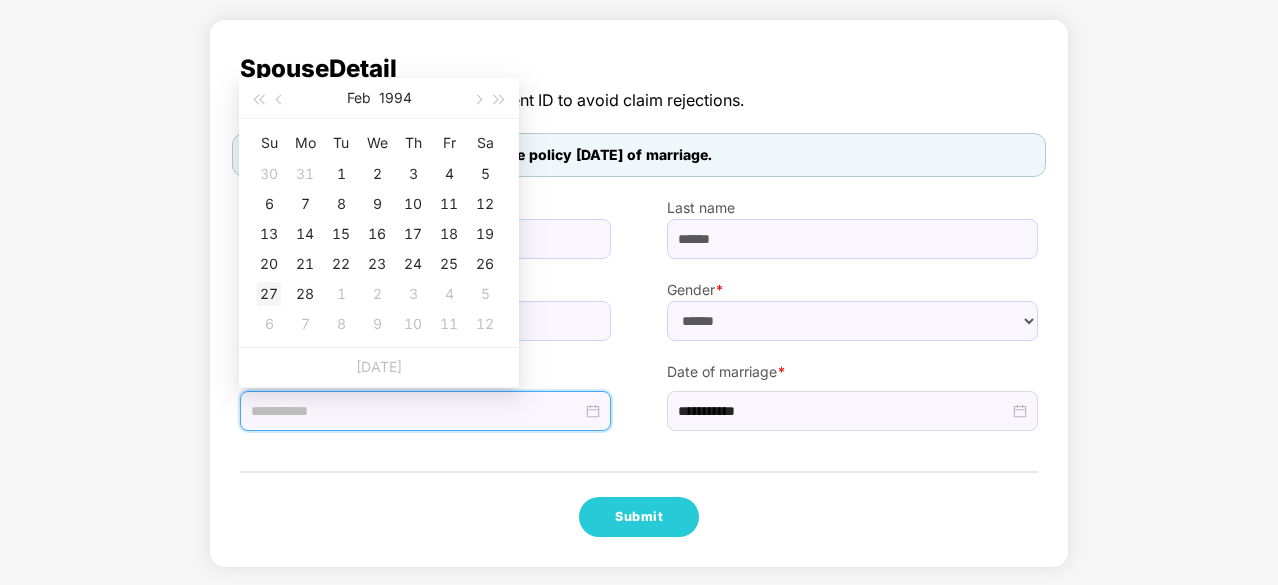 type on "**********" 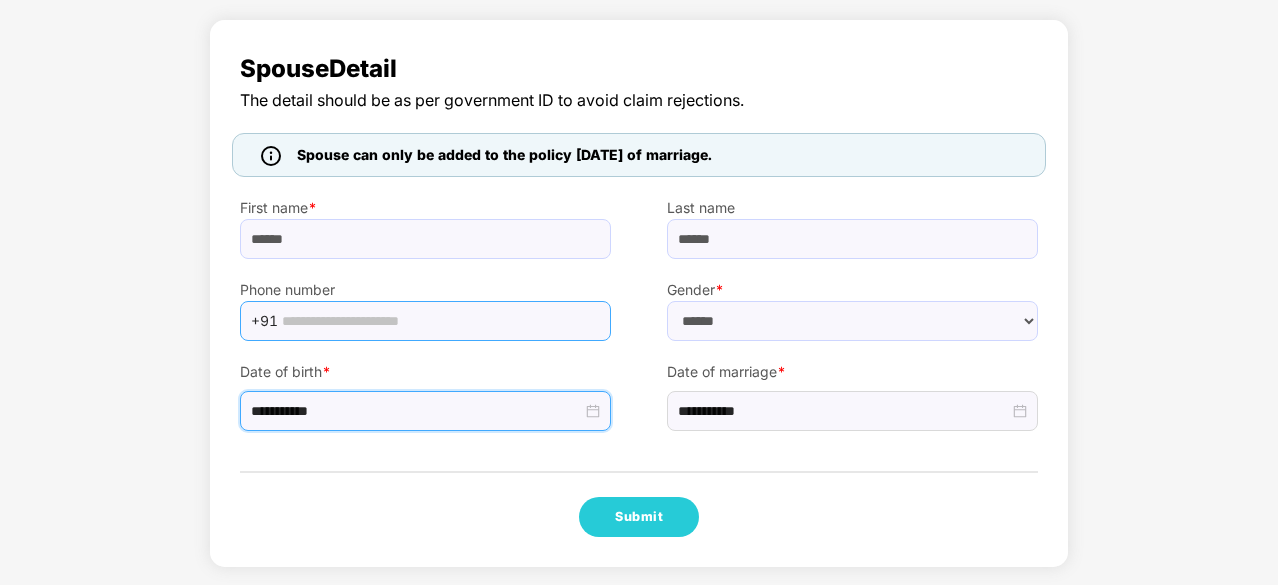 click at bounding box center [440, 321] 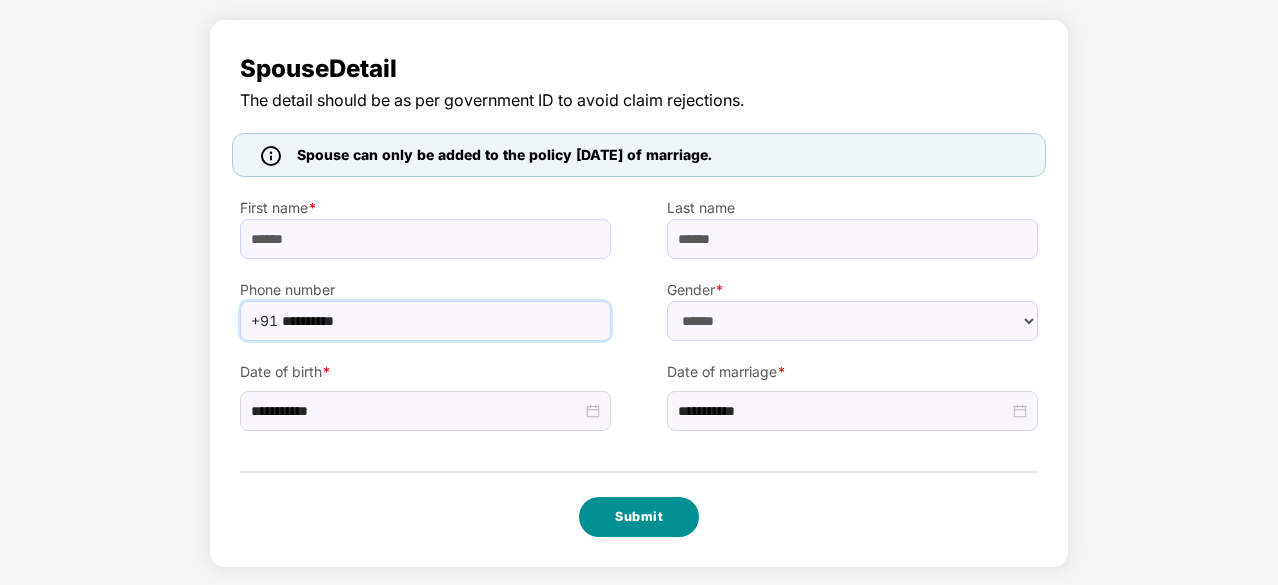 type on "**********" 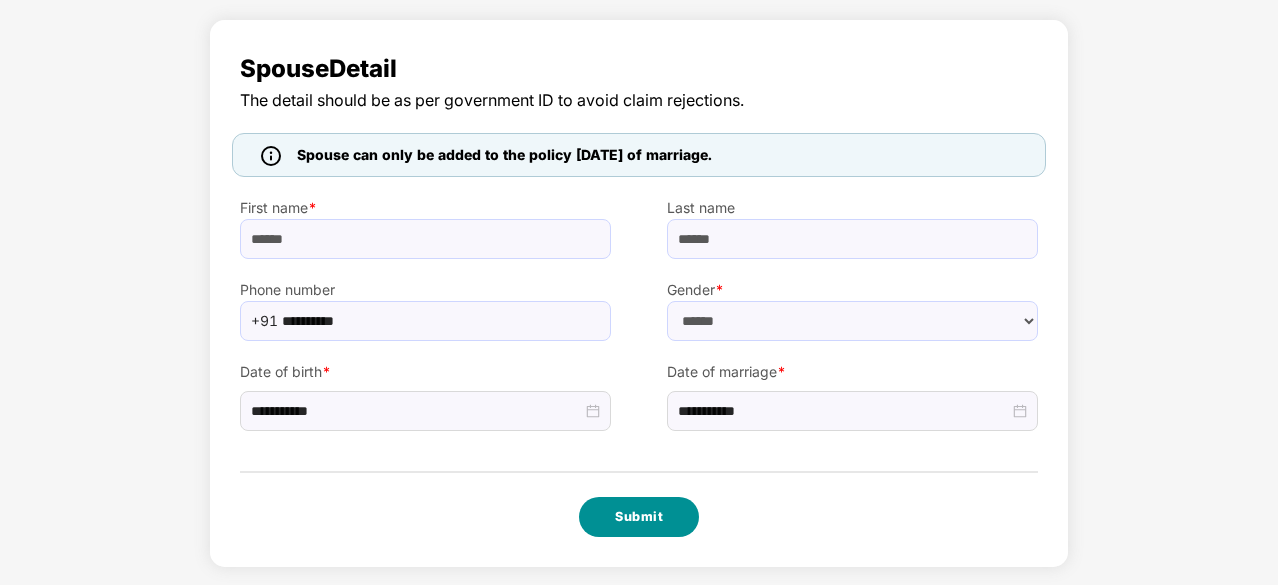 click on "Submit" at bounding box center (639, 517) 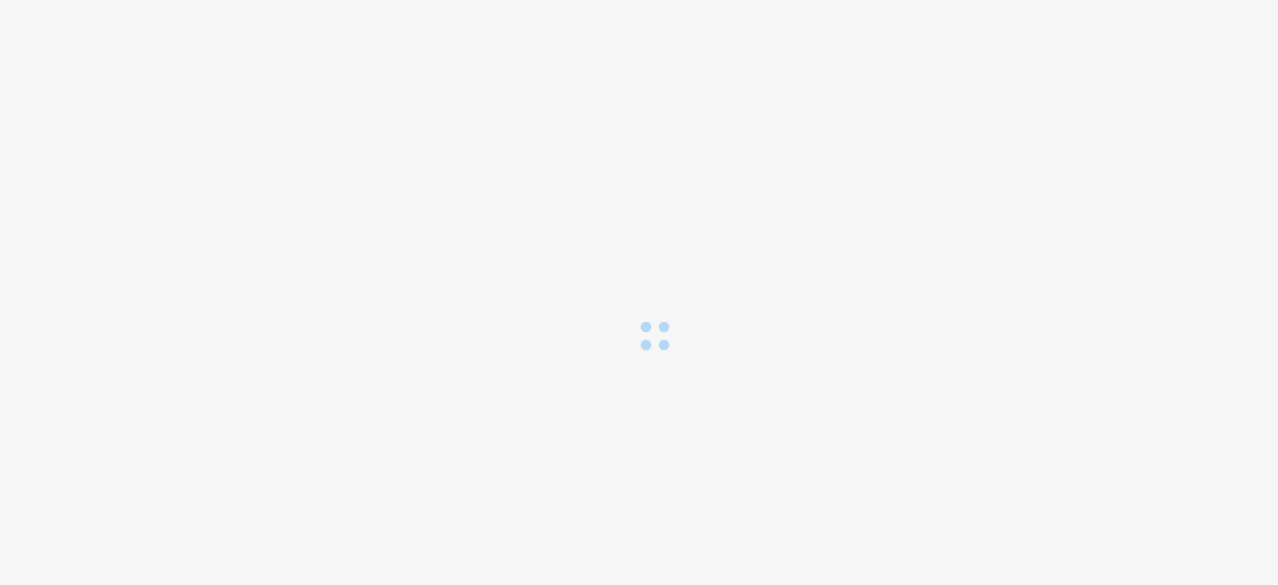 scroll, scrollTop: 0, scrollLeft: 0, axis: both 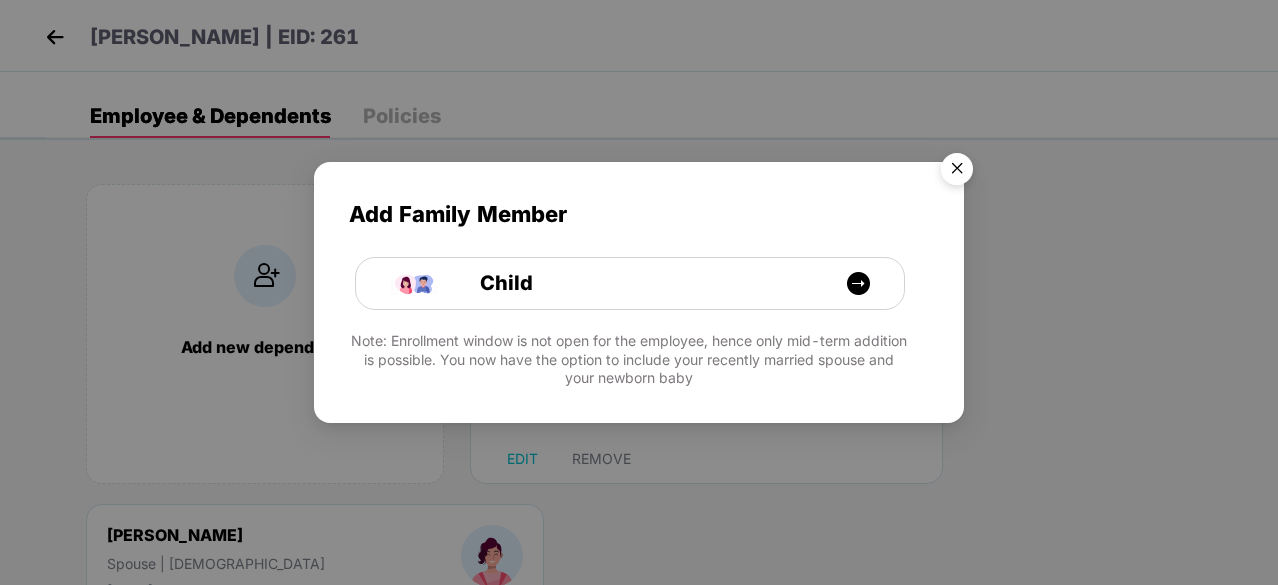 click at bounding box center [957, 172] 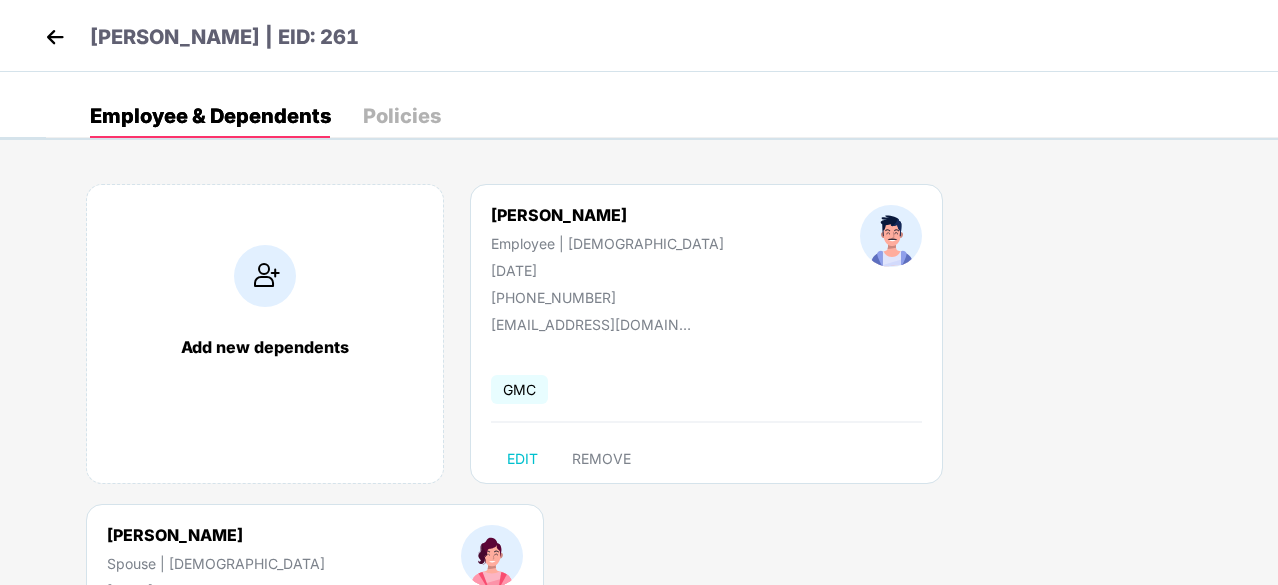 click on "Policies" at bounding box center [402, 116] 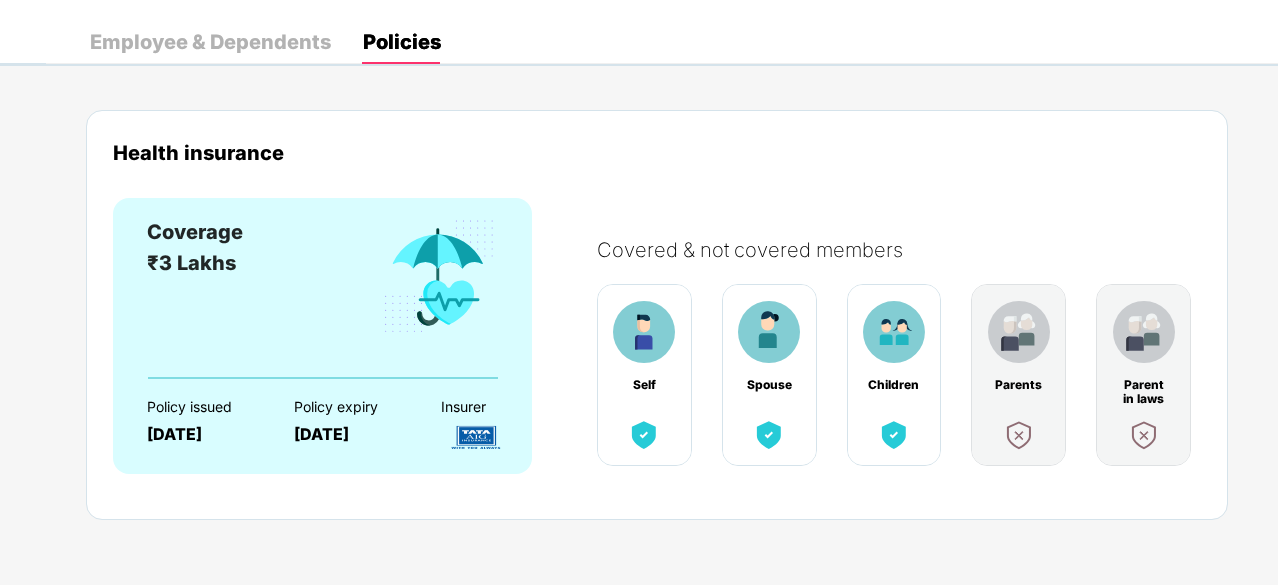 scroll, scrollTop: 0, scrollLeft: 0, axis: both 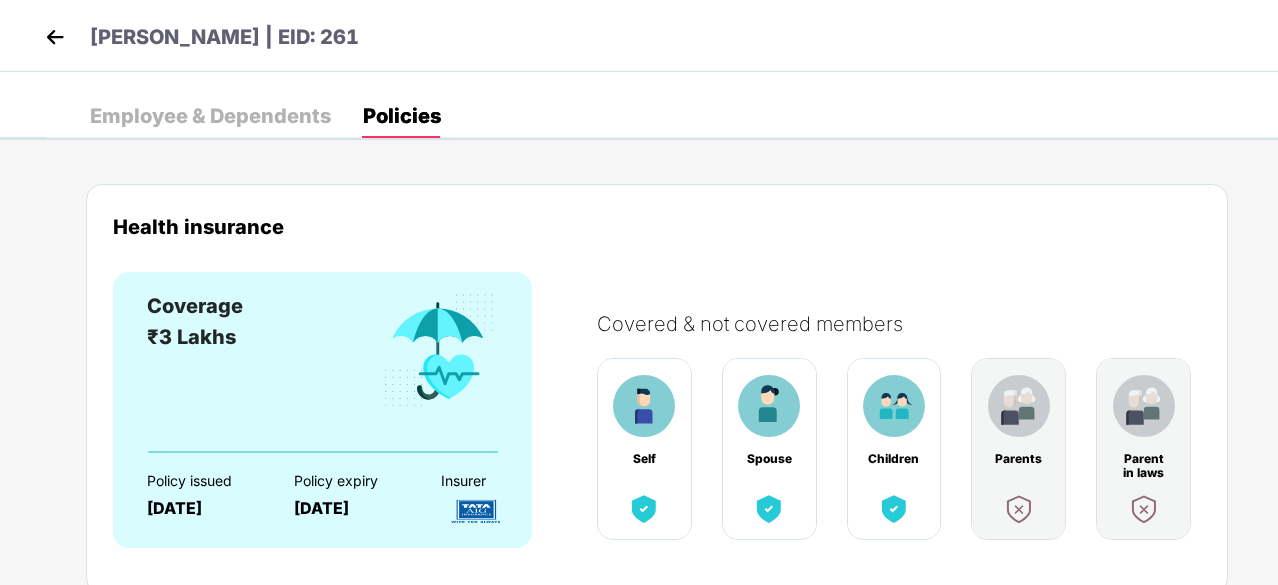click at bounding box center [55, 37] 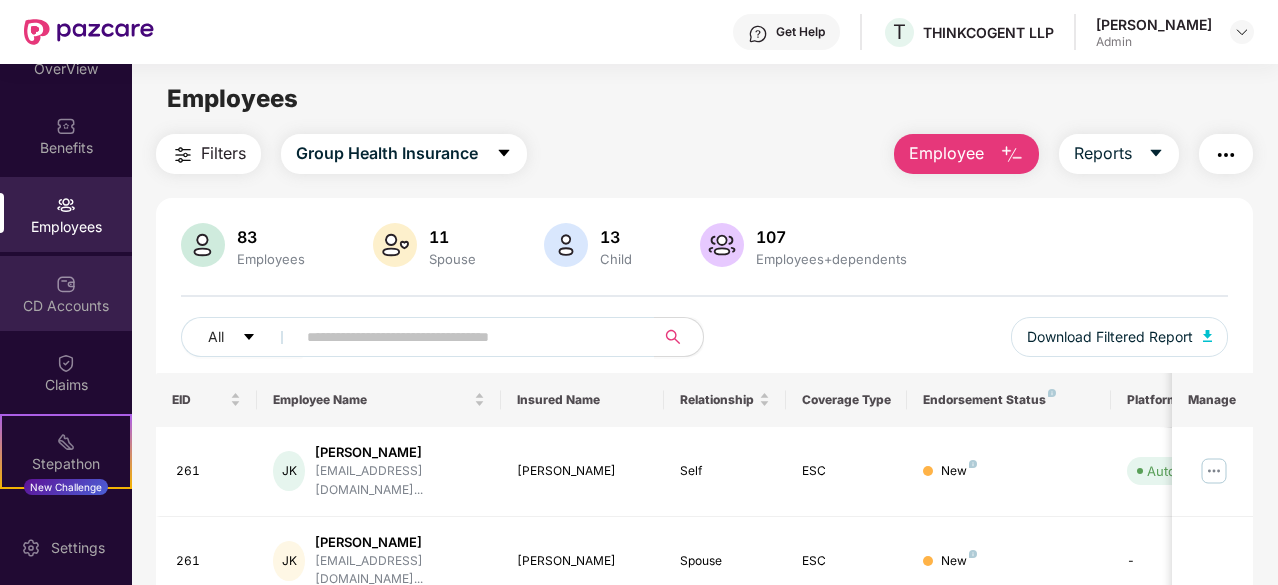 scroll, scrollTop: 48, scrollLeft: 0, axis: vertical 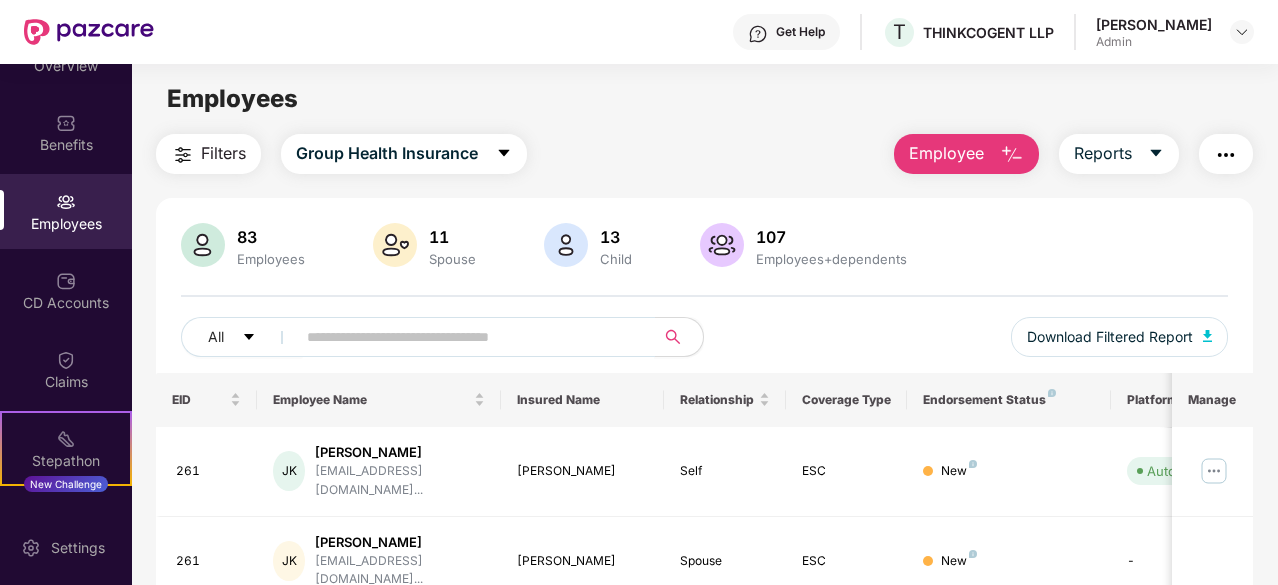 click at bounding box center [467, 337] 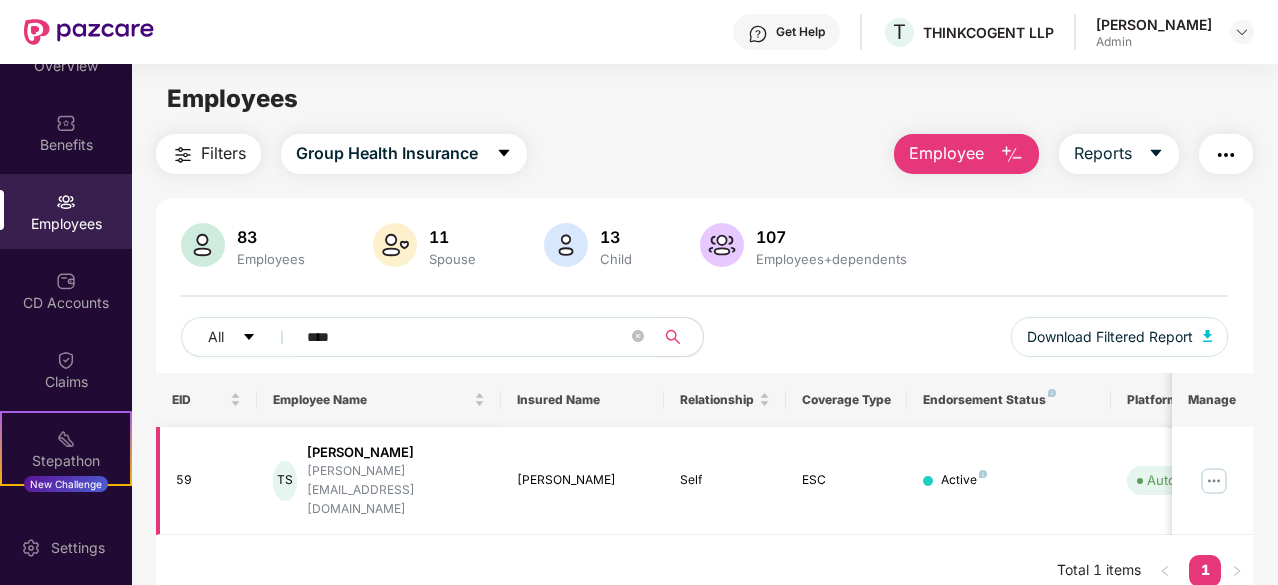 type on "****" 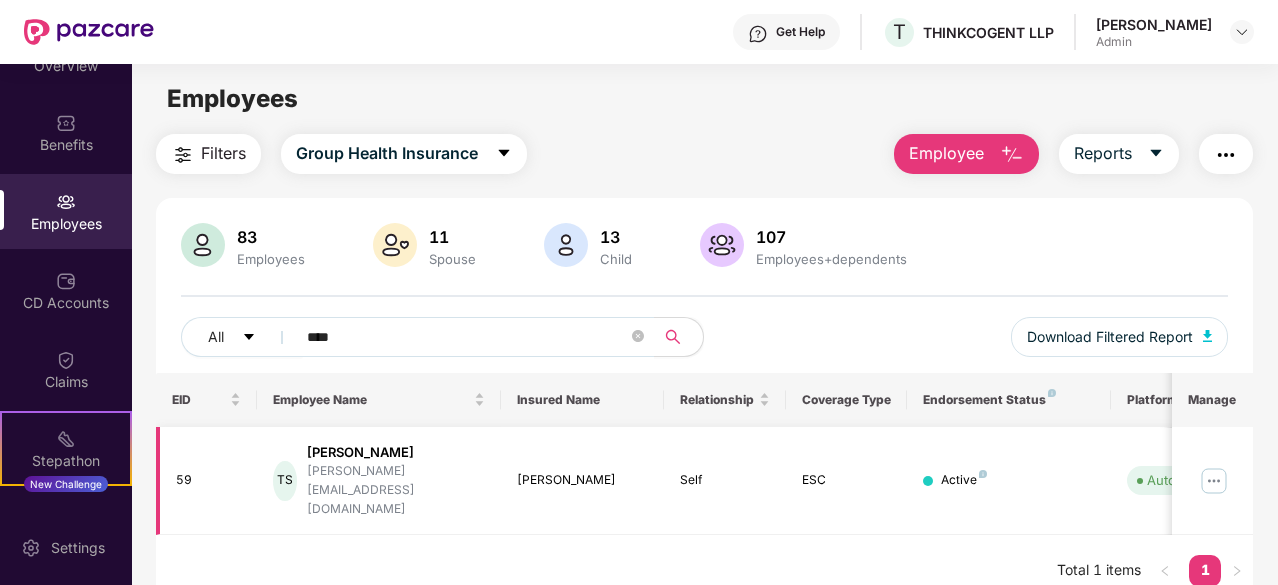 click at bounding box center (1214, 481) 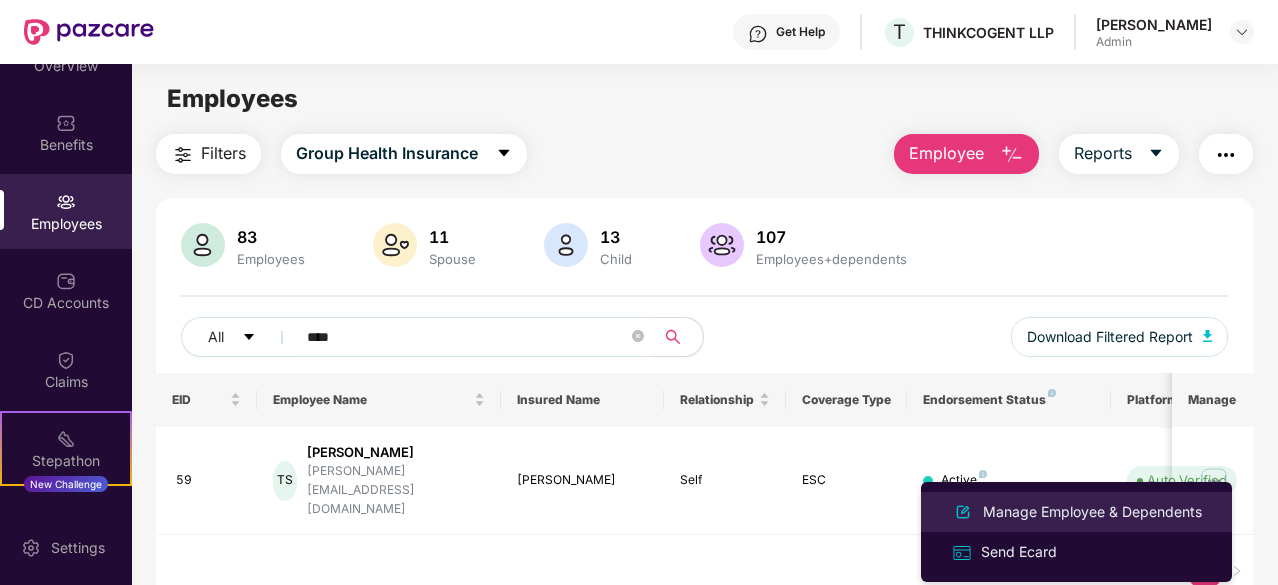 click on "Manage Employee & Dependents" at bounding box center (1092, 512) 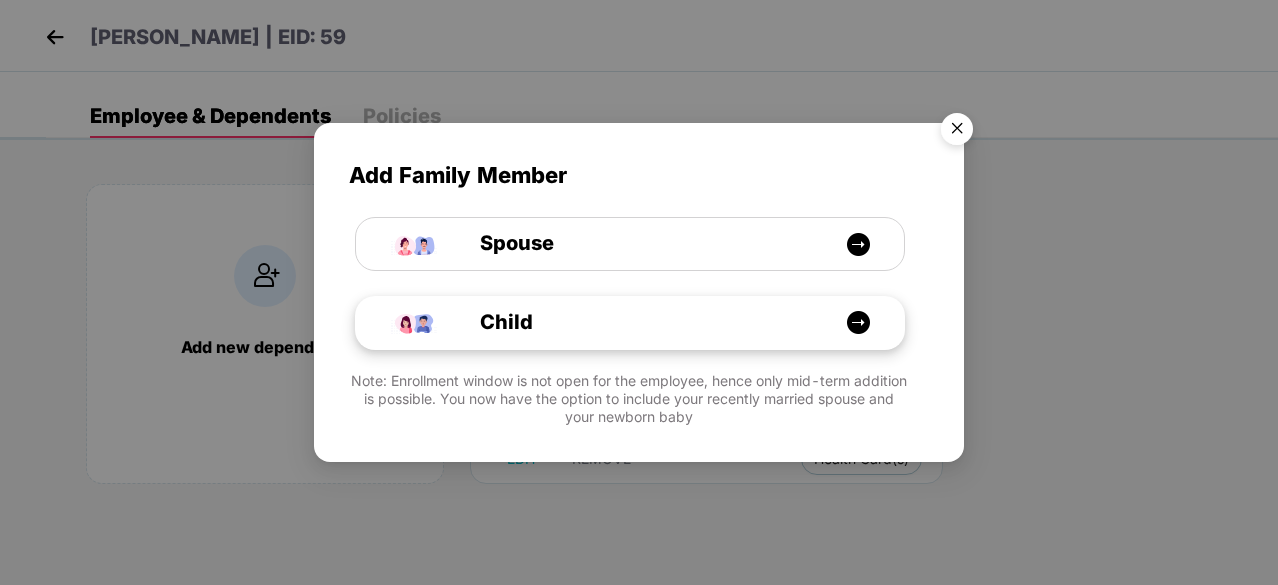 click on "Child" at bounding box center [640, 322] 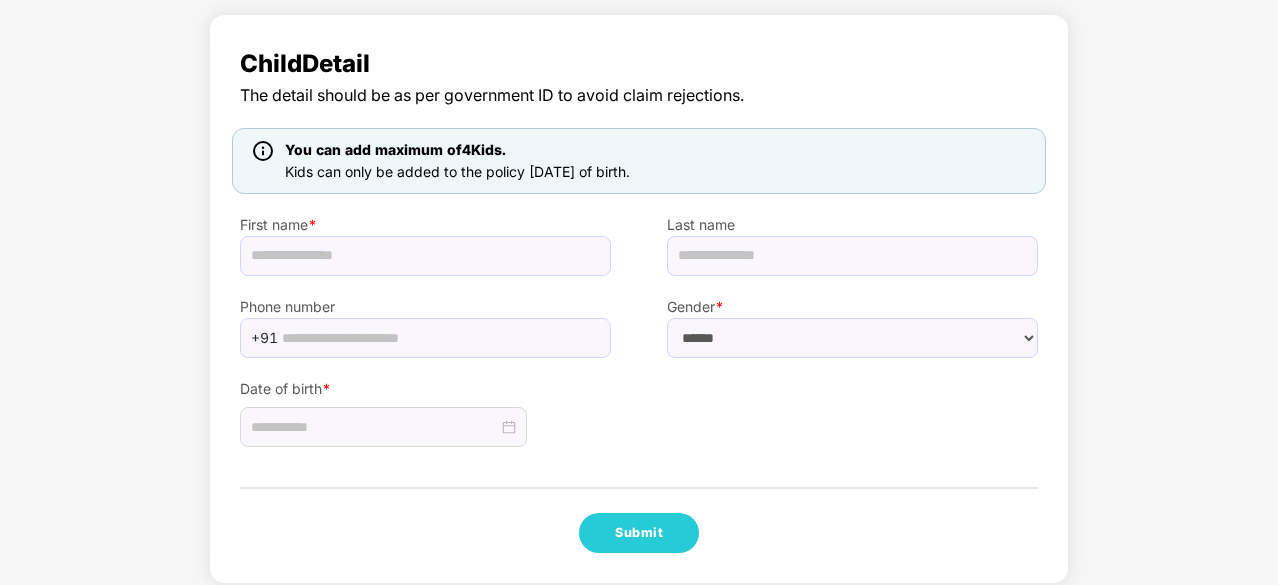 scroll, scrollTop: 0, scrollLeft: 0, axis: both 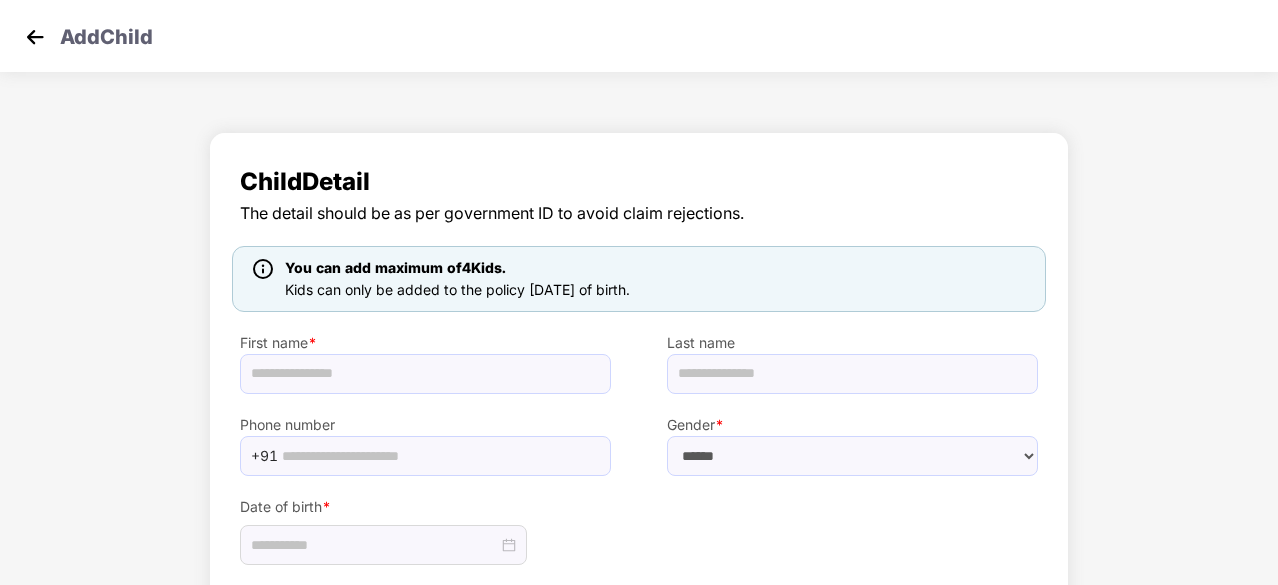 click at bounding box center (35, 37) 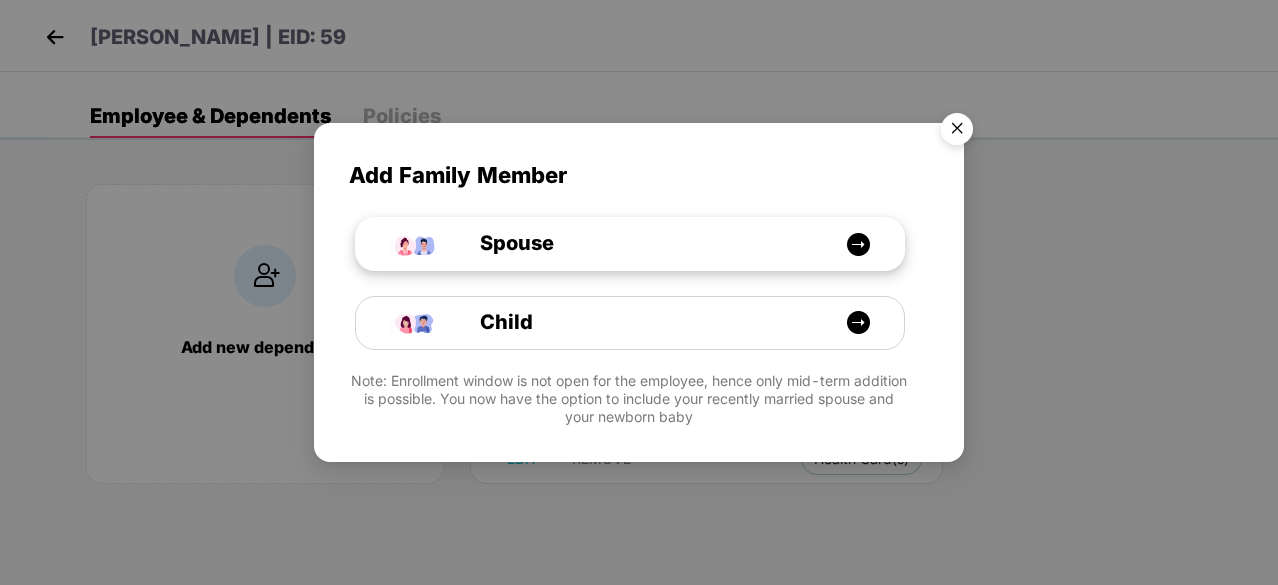 click on "Spouse" at bounding box center [630, 244] 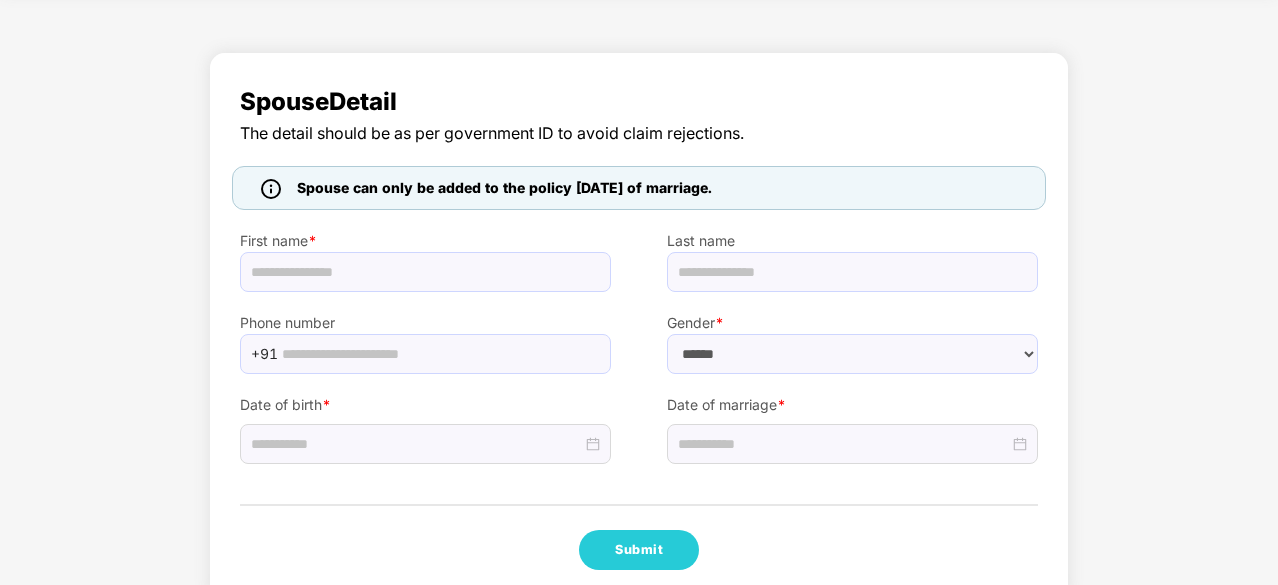 scroll, scrollTop: 87, scrollLeft: 0, axis: vertical 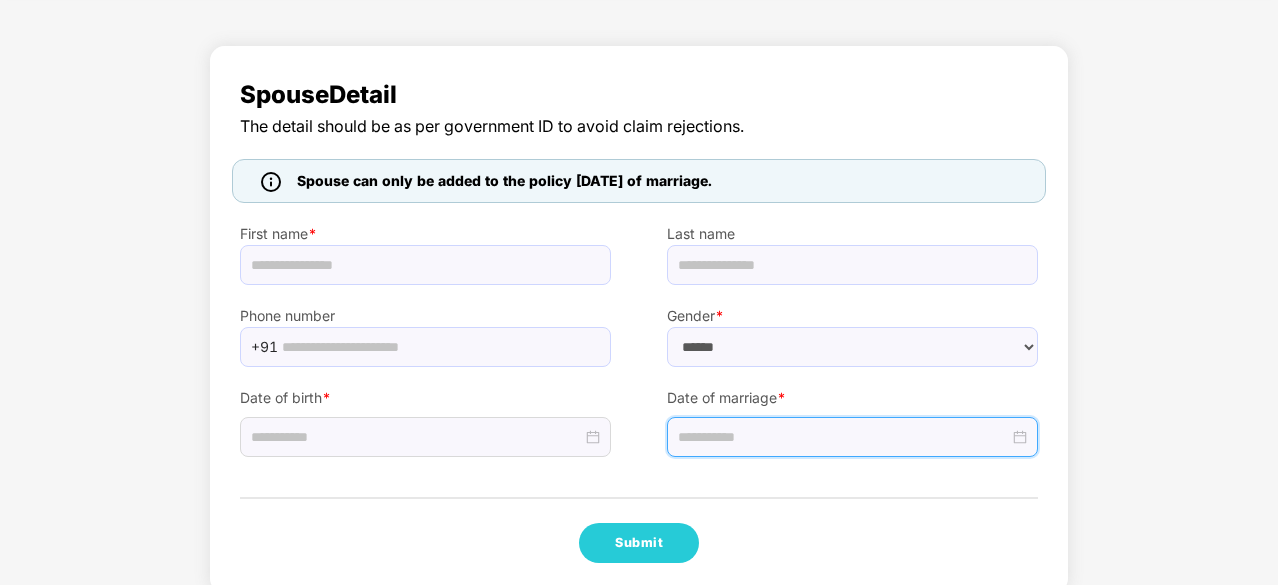click at bounding box center [843, 437] 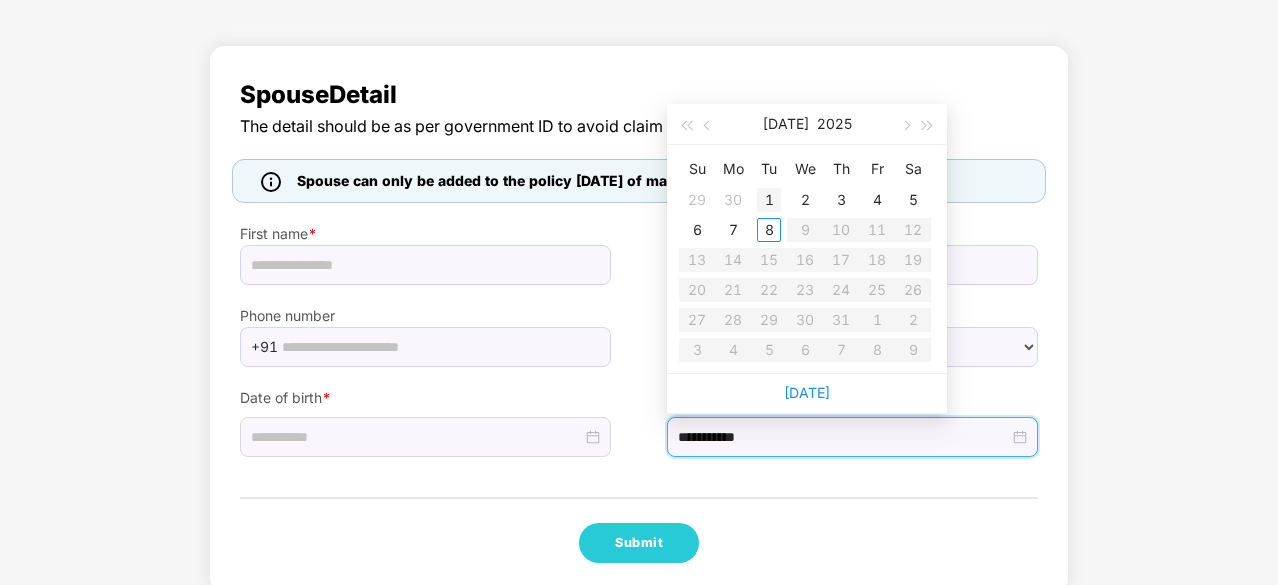 type on "**********" 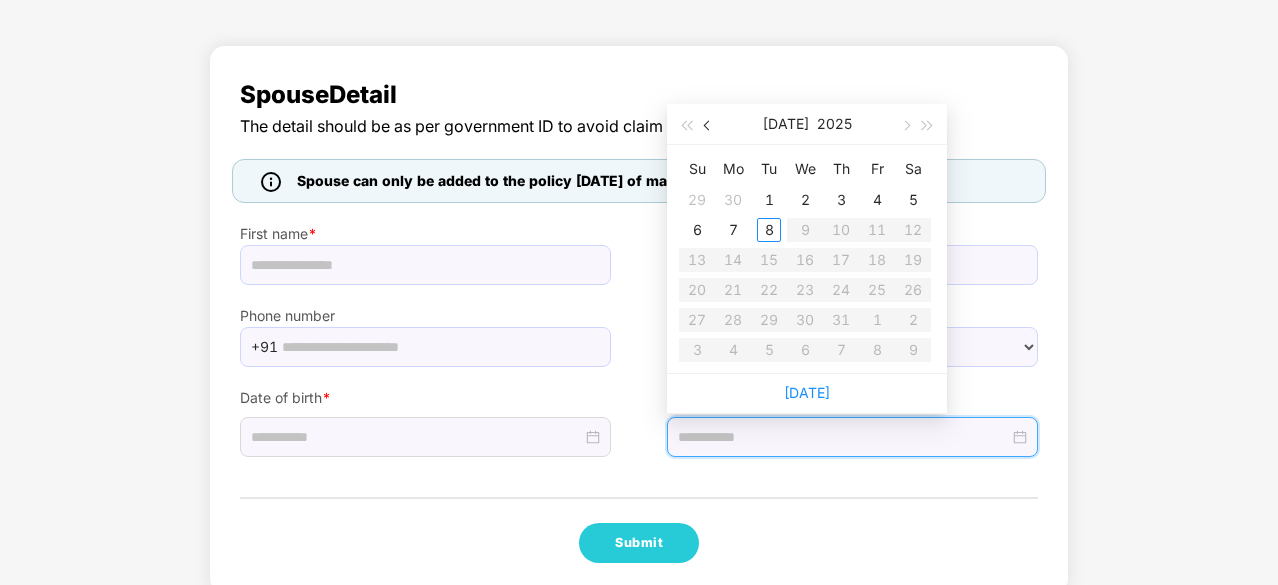 click at bounding box center (709, 125) 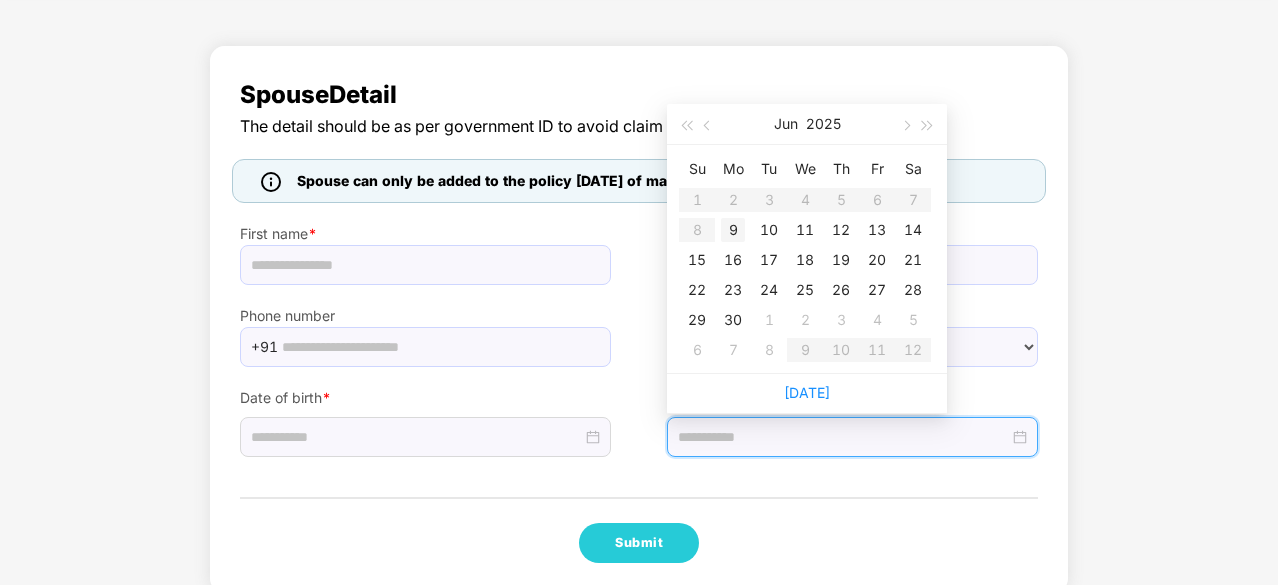 type on "**********" 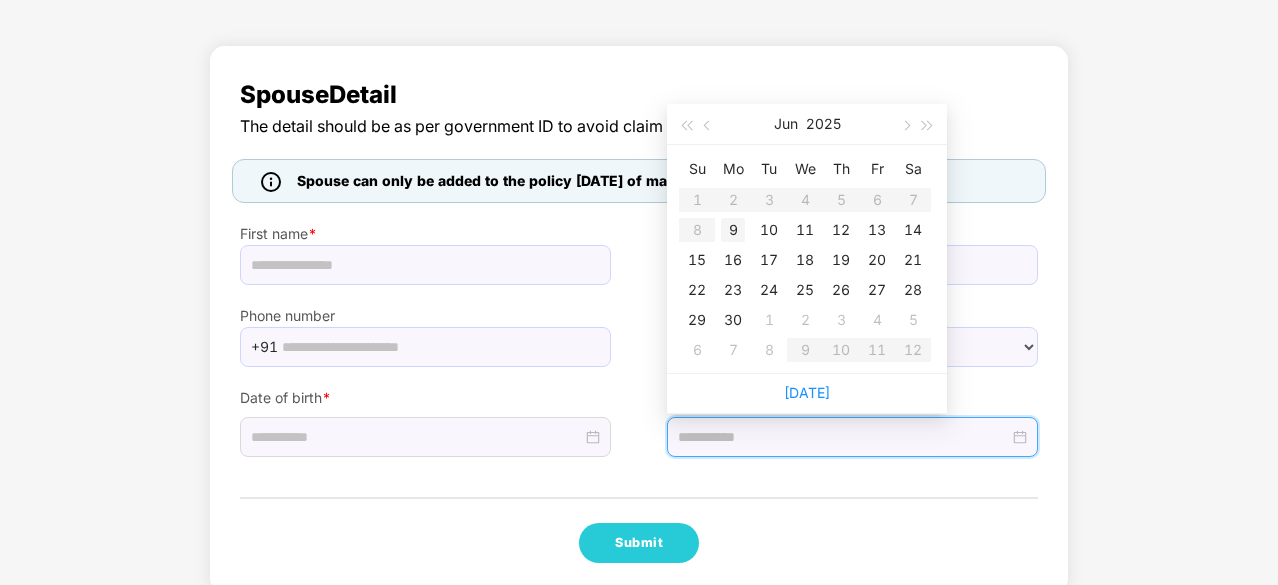 click on "9" at bounding box center (733, 230) 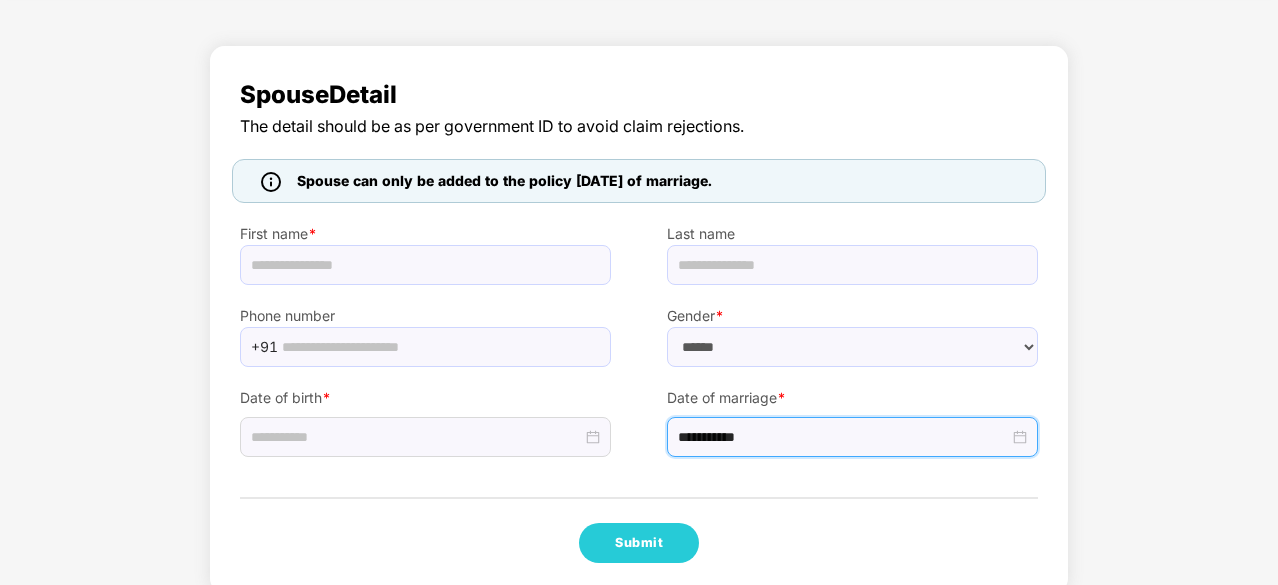 scroll, scrollTop: 0, scrollLeft: 0, axis: both 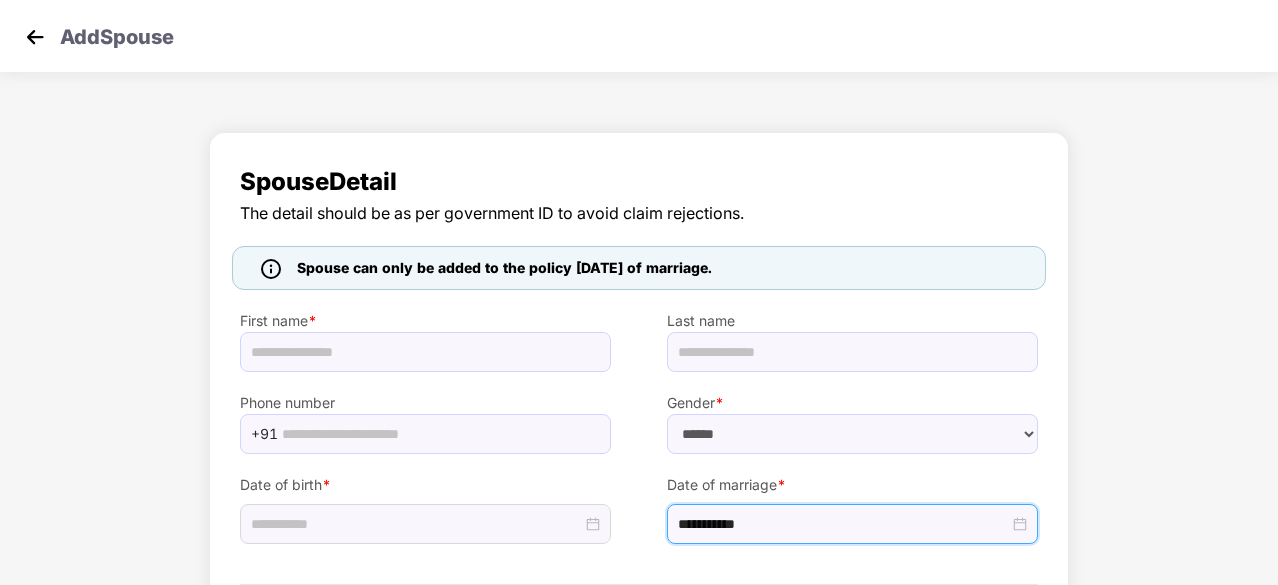 click at bounding box center [35, 37] 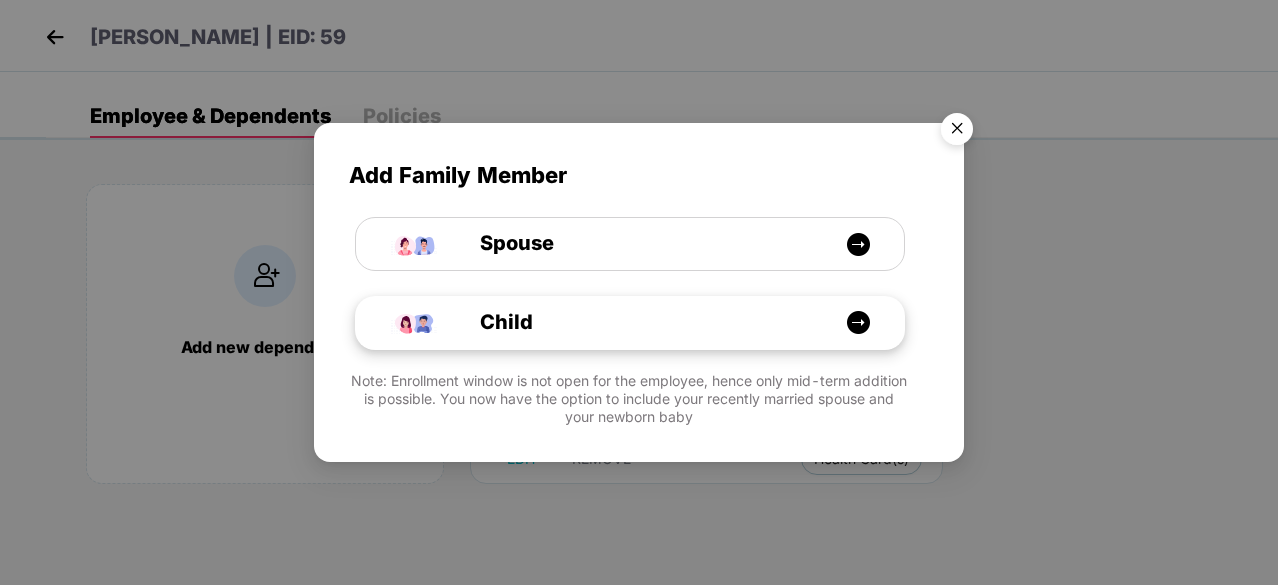 click on "Child" at bounding box center [630, 323] 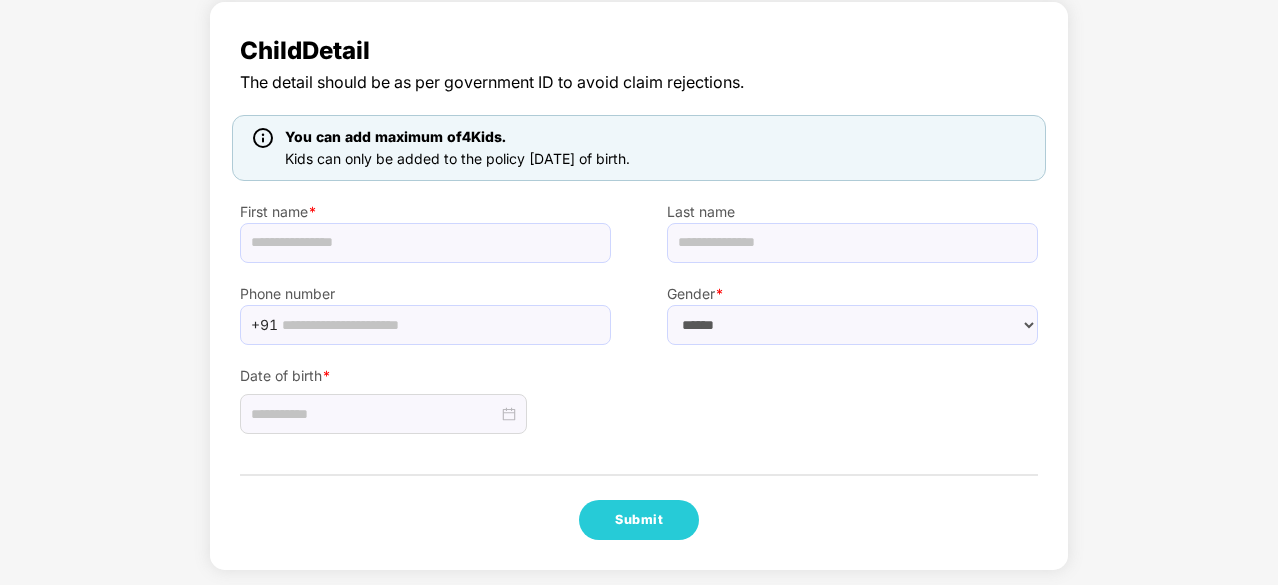 scroll, scrollTop: 132, scrollLeft: 0, axis: vertical 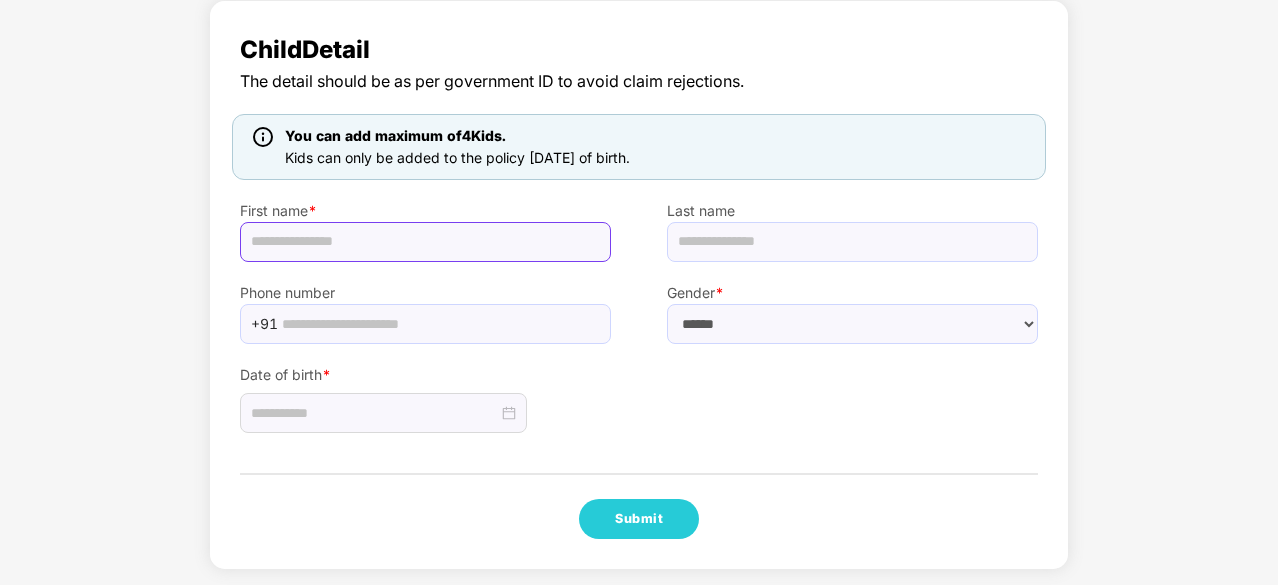 click at bounding box center (425, 242) 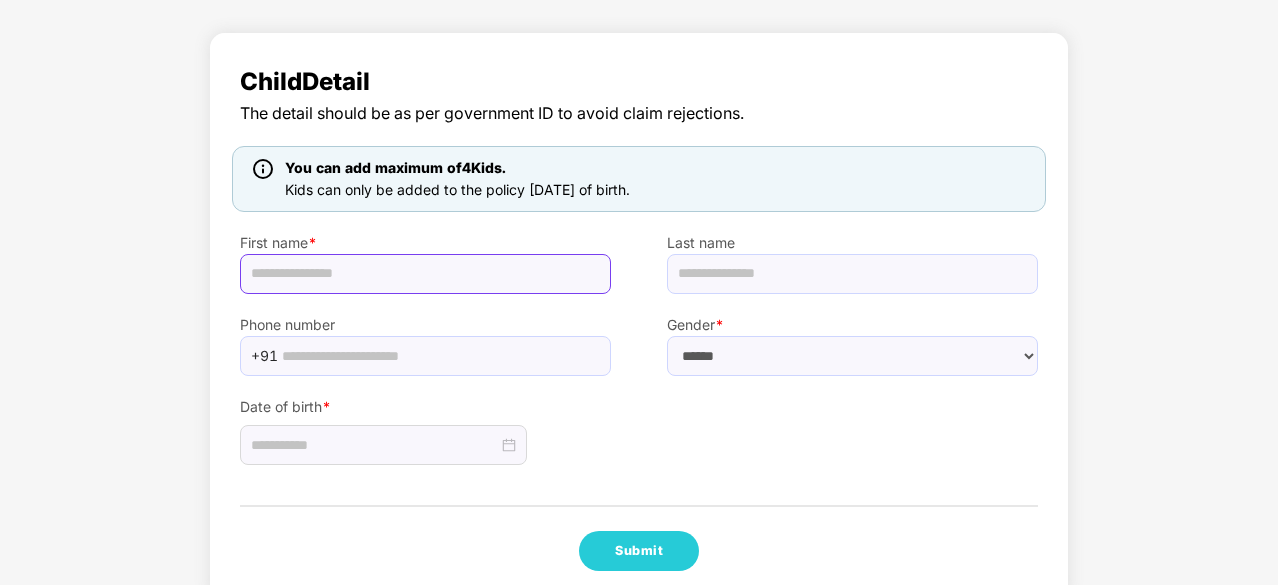 scroll, scrollTop: 135, scrollLeft: 0, axis: vertical 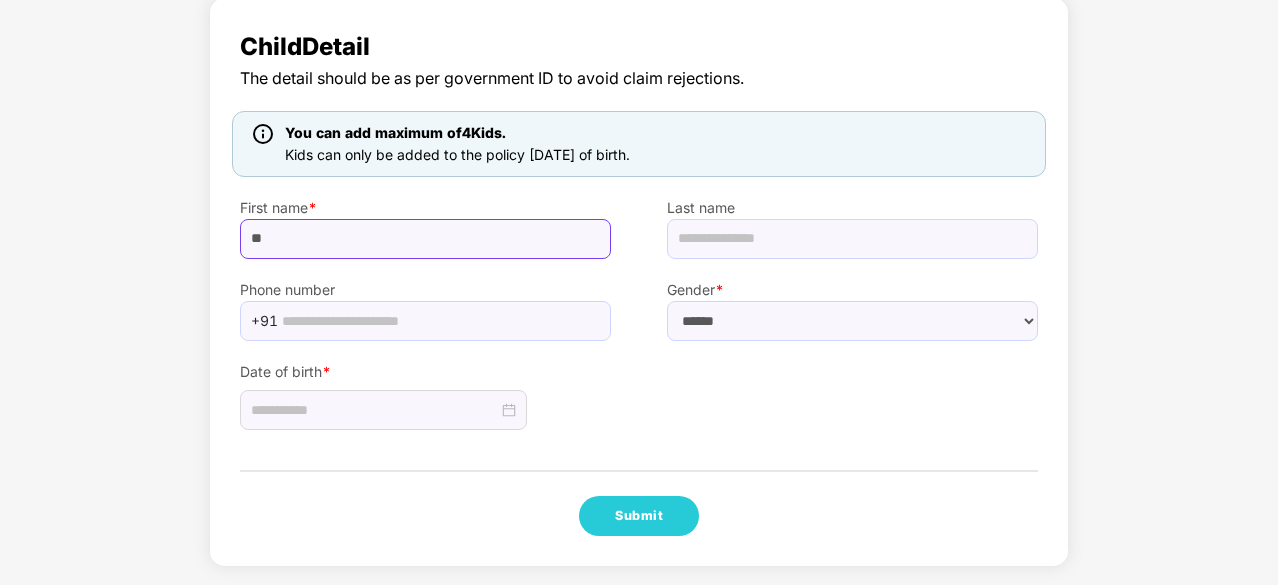 type on "*" 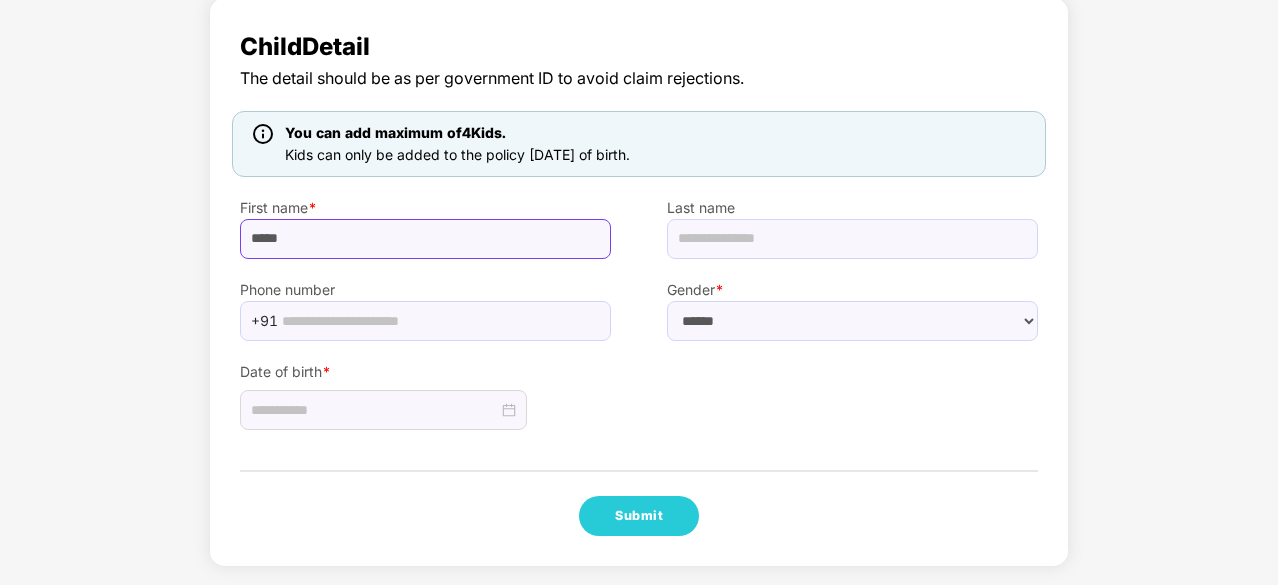 type on "*****" 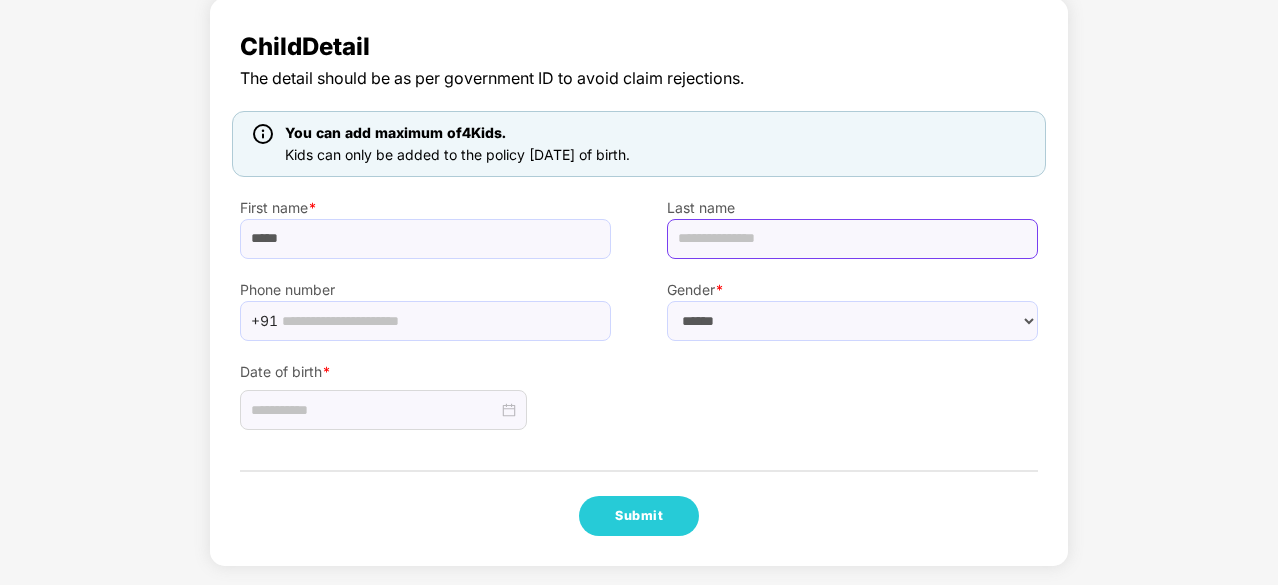 click at bounding box center [852, 239] 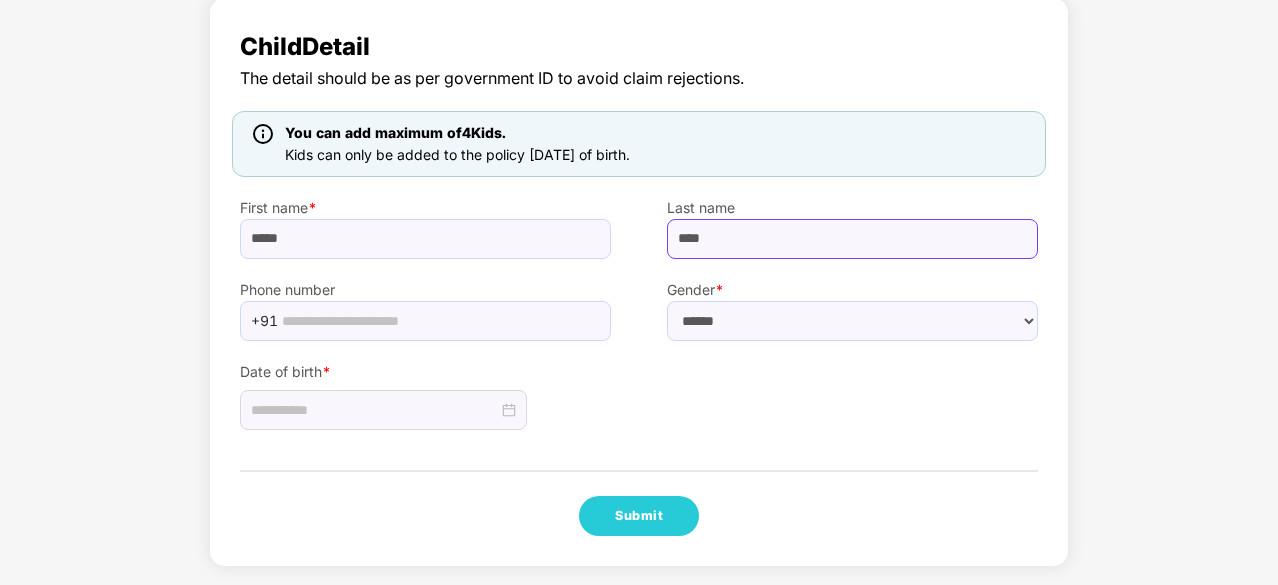 type on "****" 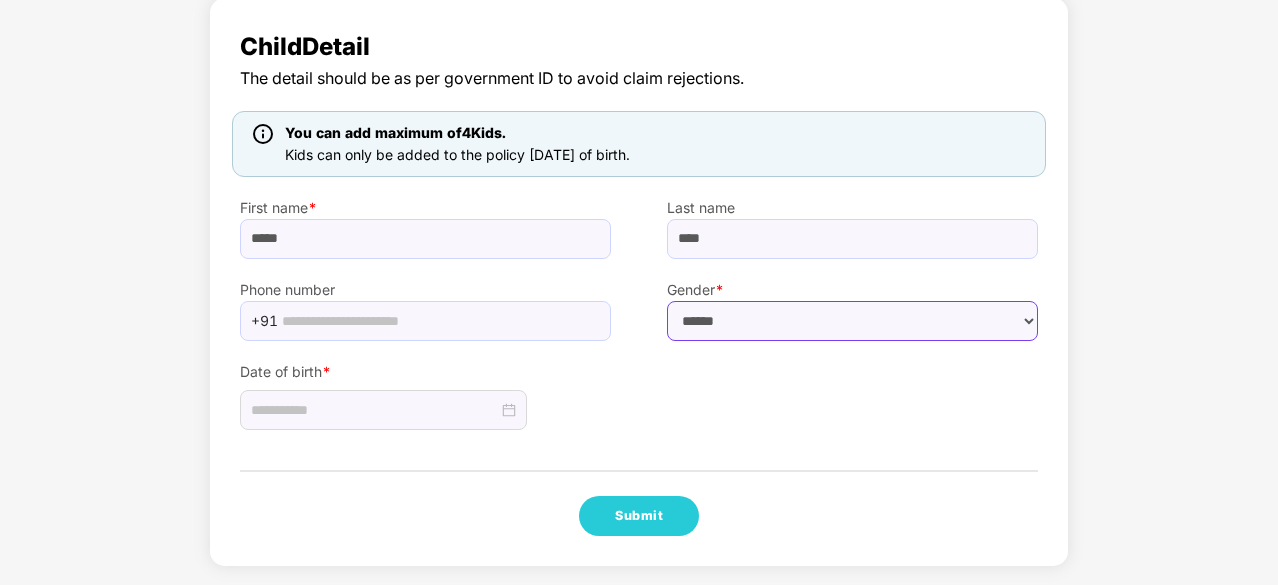 click on "****** **** ******" at bounding box center [852, 321] 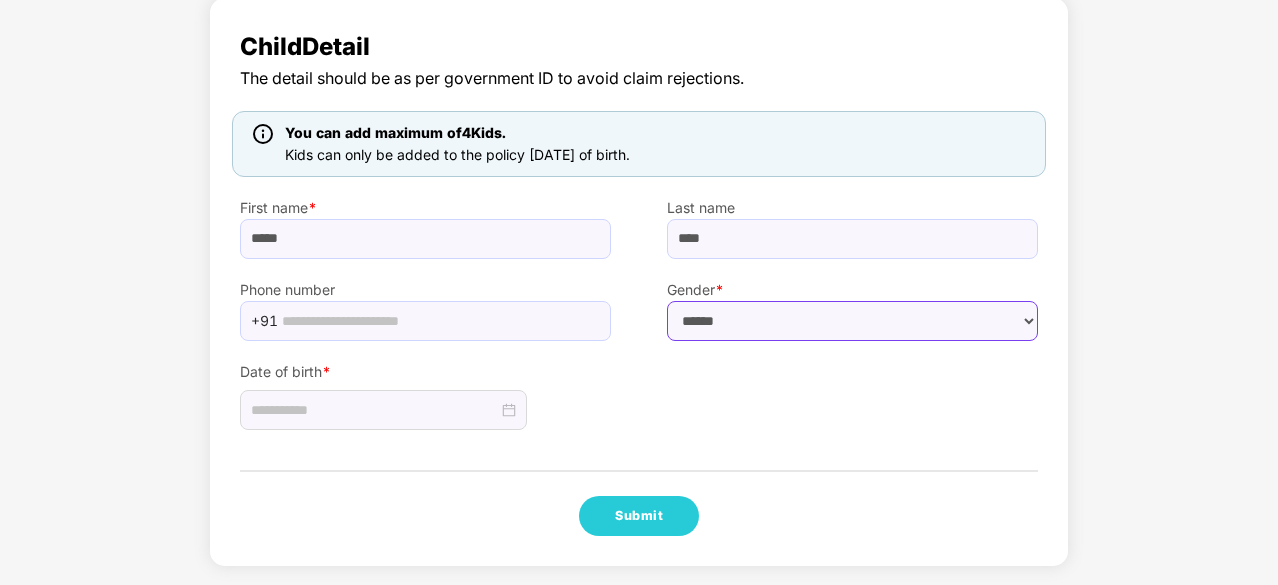 select on "****" 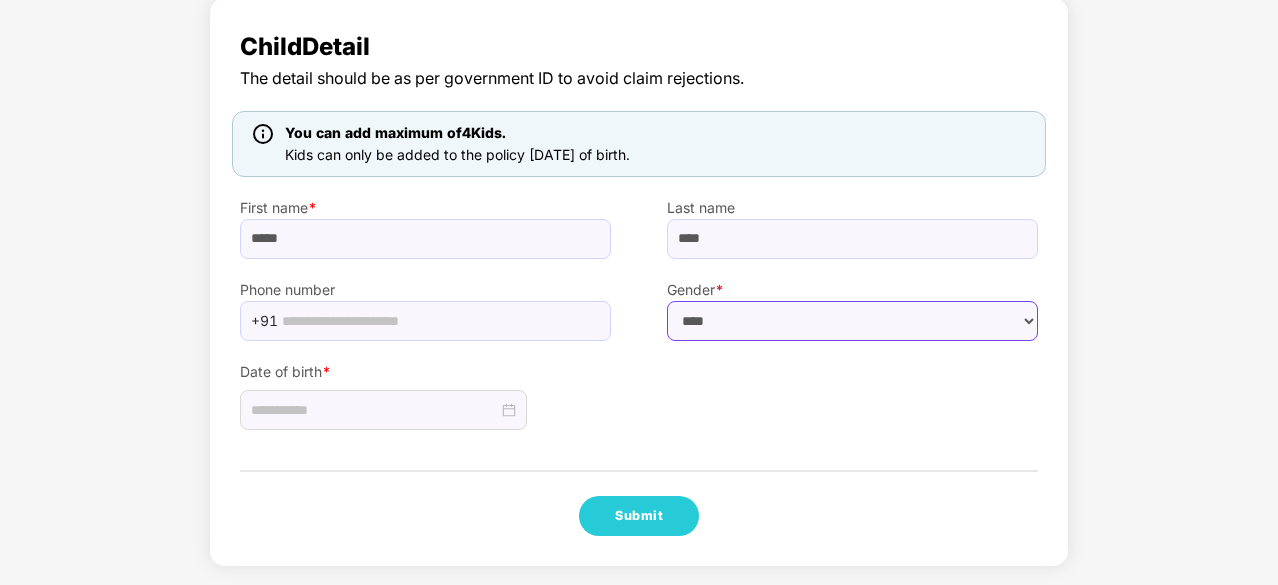 click on "****** **** ******" at bounding box center [852, 321] 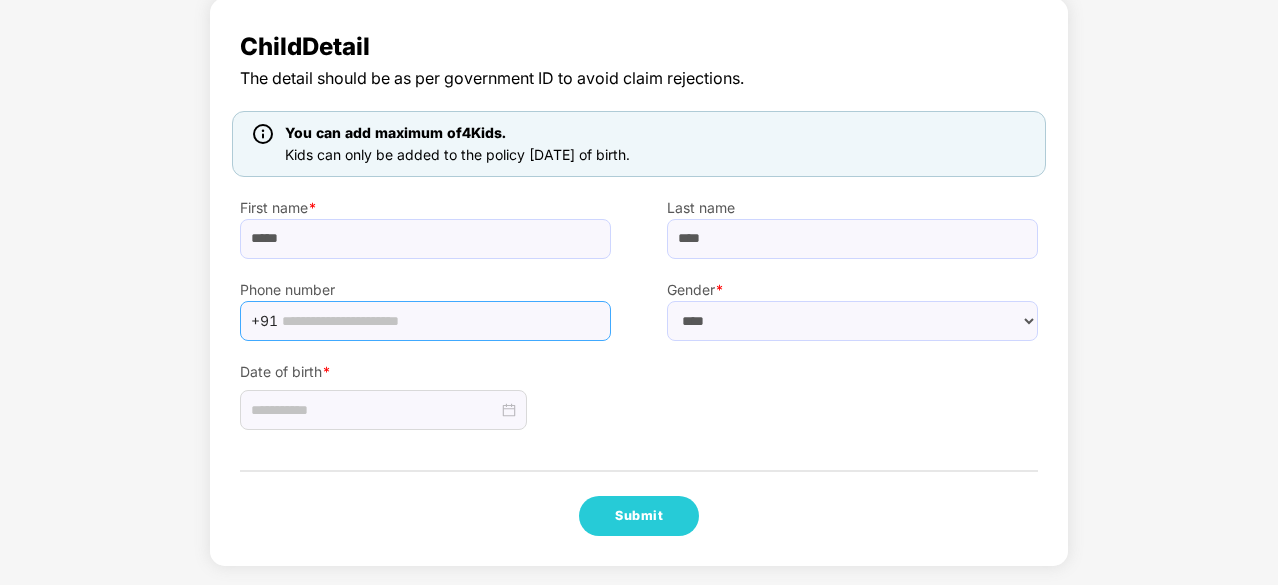 click at bounding box center (440, 321) 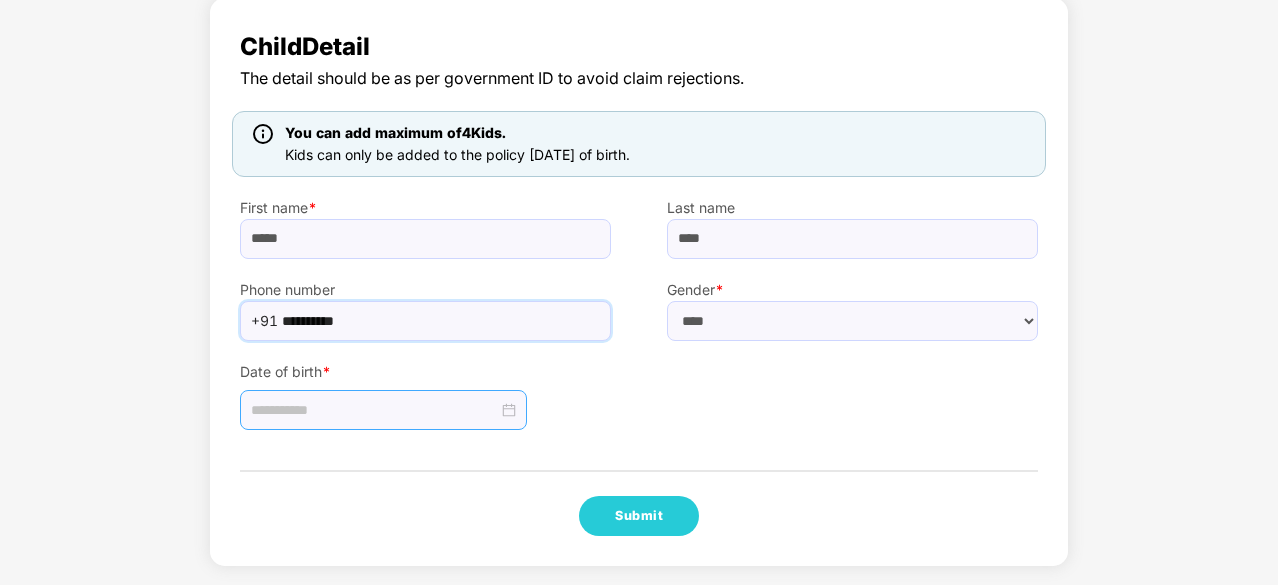 type on "**********" 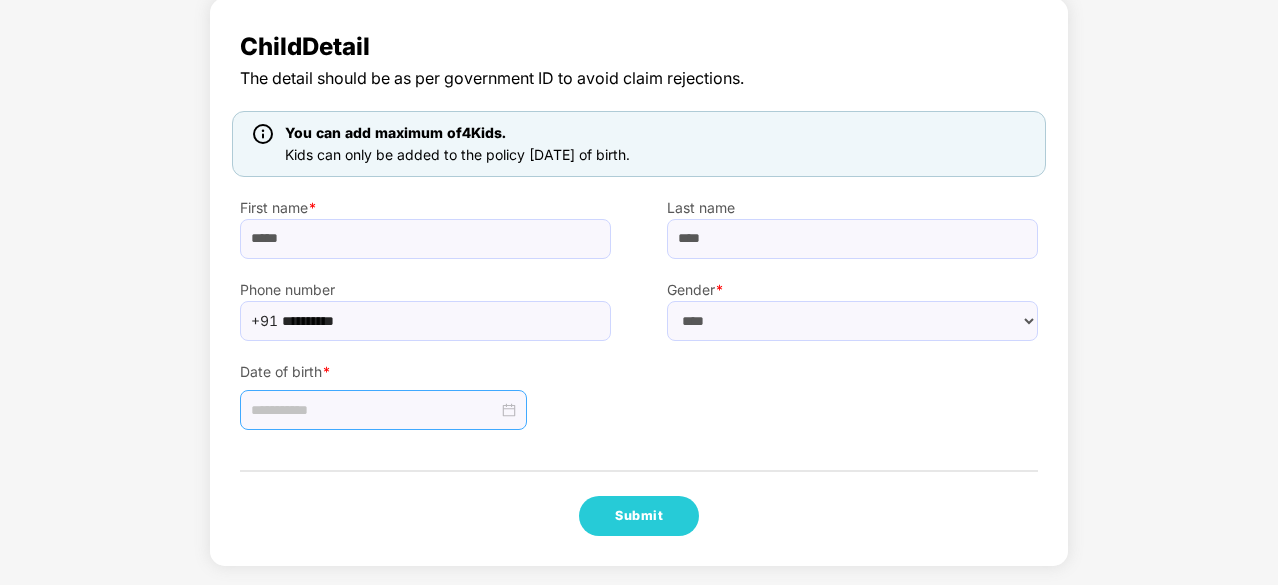 click at bounding box center [383, 410] 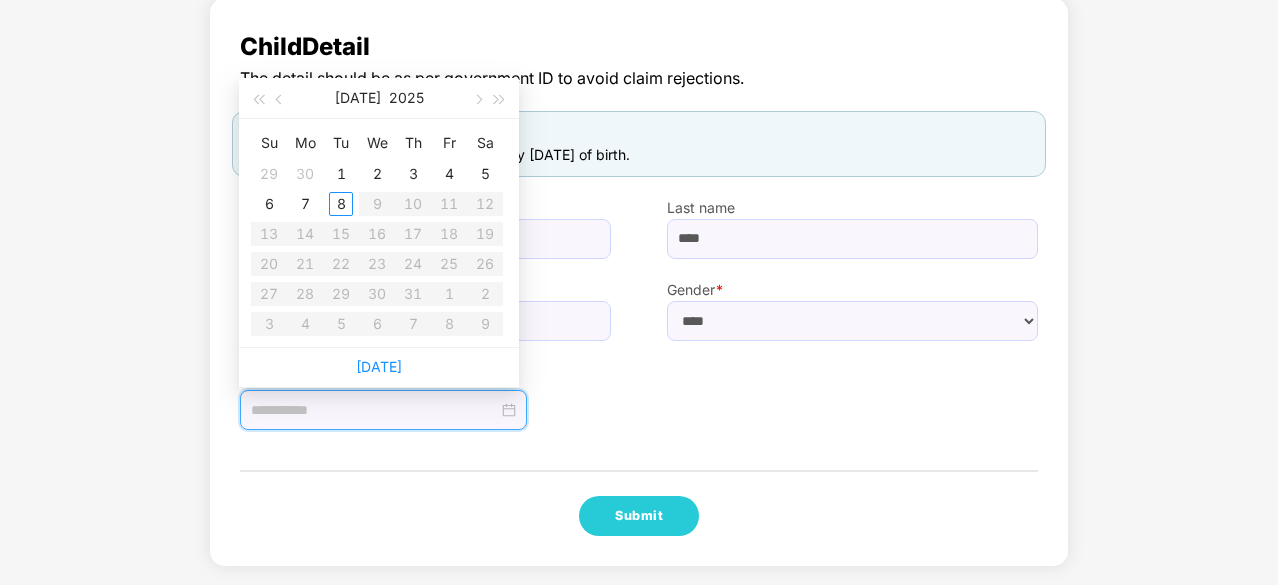 type on "**********" 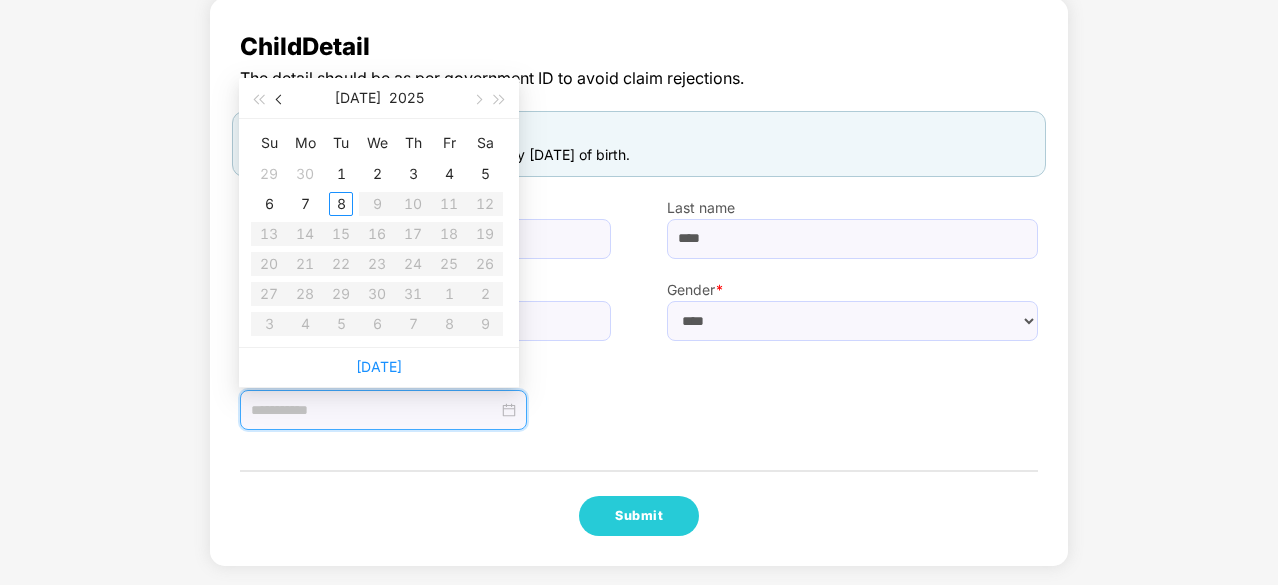 click at bounding box center (280, 98) 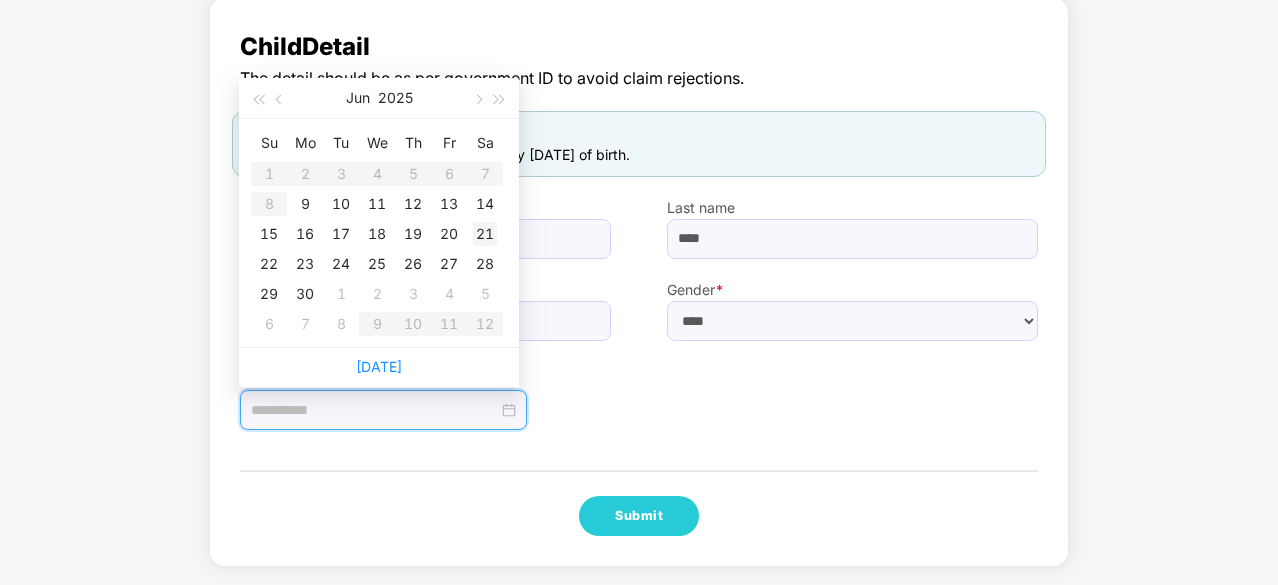 type on "**********" 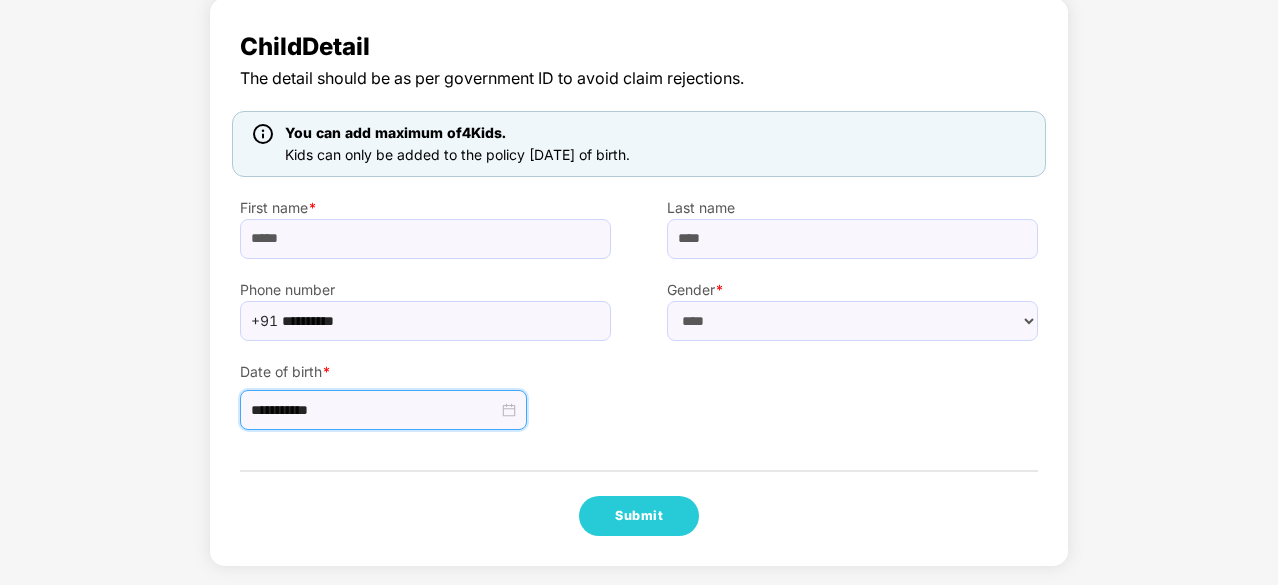 scroll, scrollTop: 122, scrollLeft: 0, axis: vertical 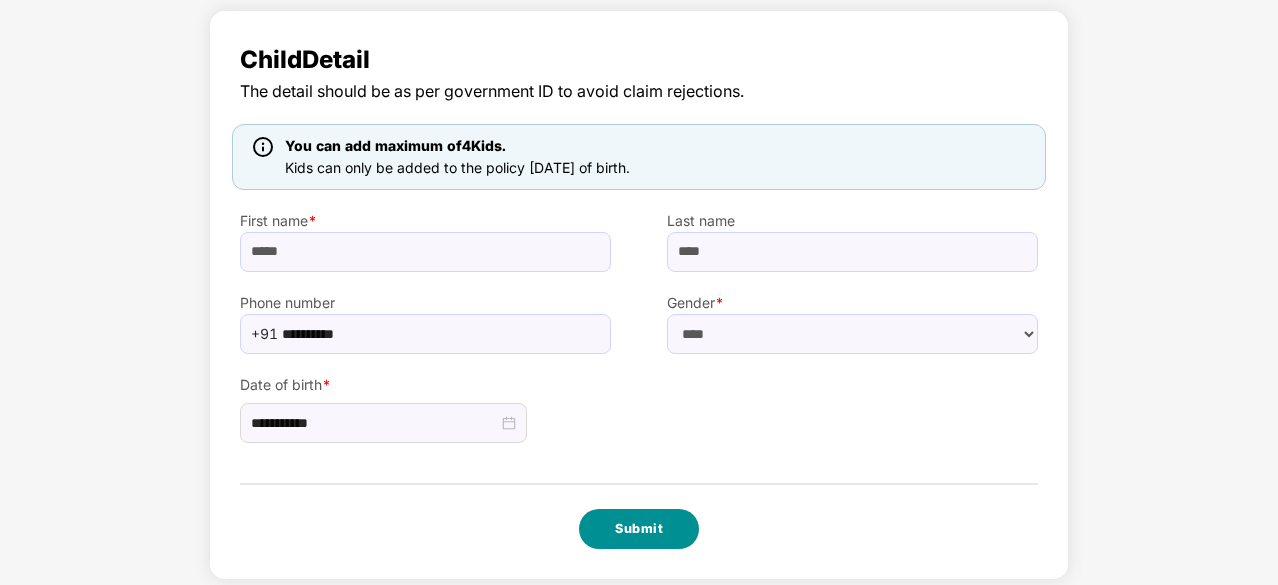 click on "Submit" at bounding box center (639, 529) 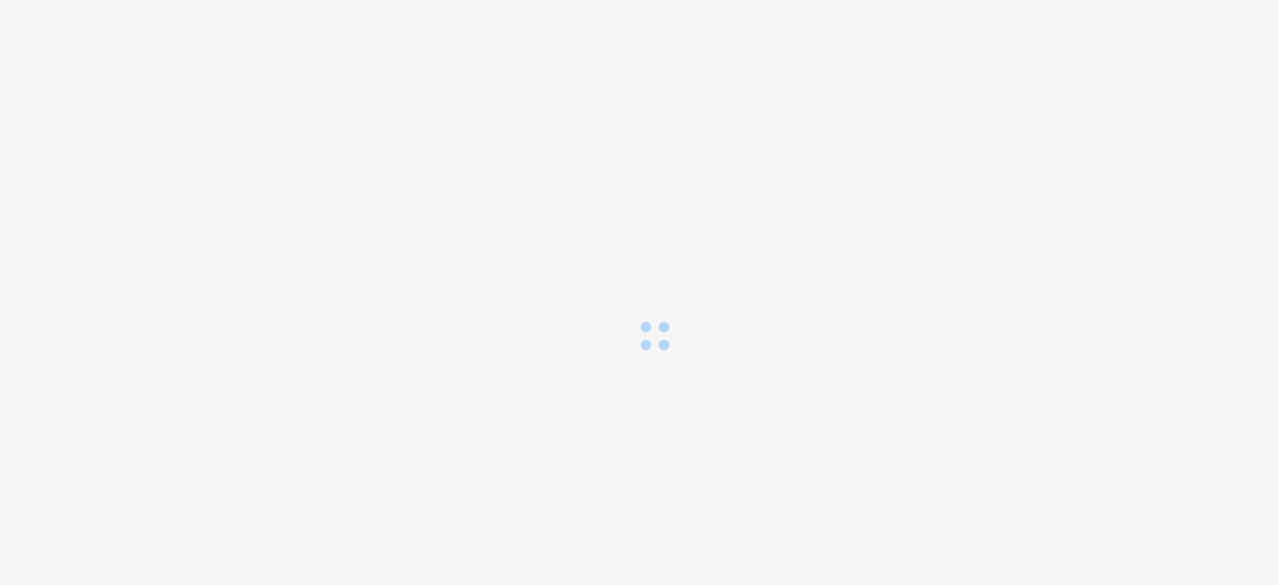 scroll, scrollTop: 0, scrollLeft: 0, axis: both 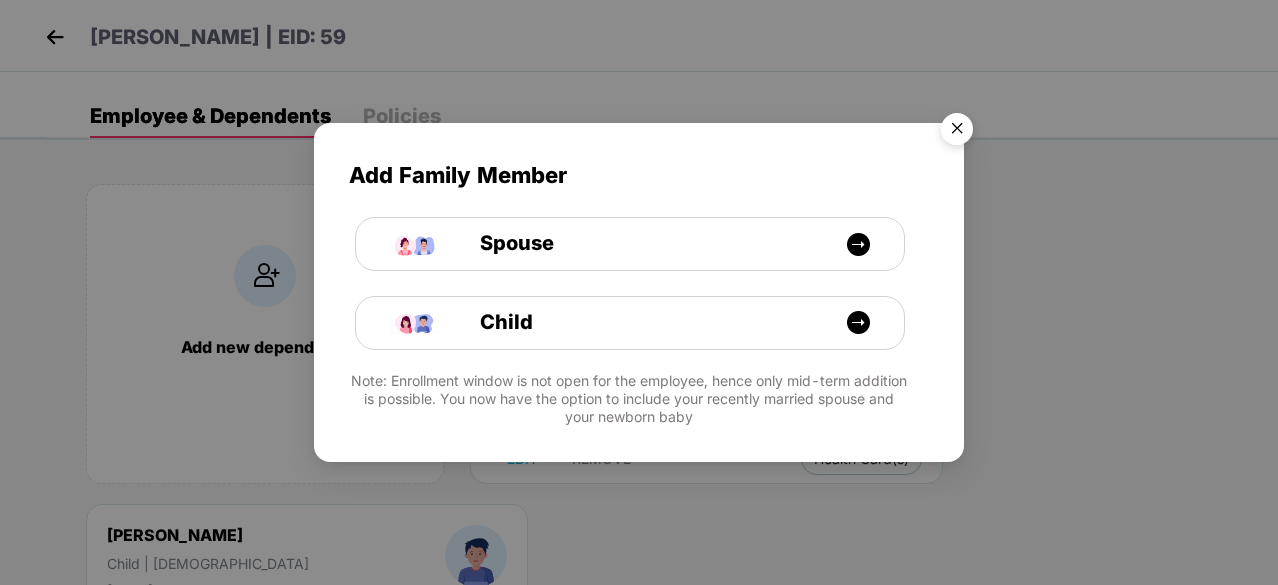 click at bounding box center (957, 132) 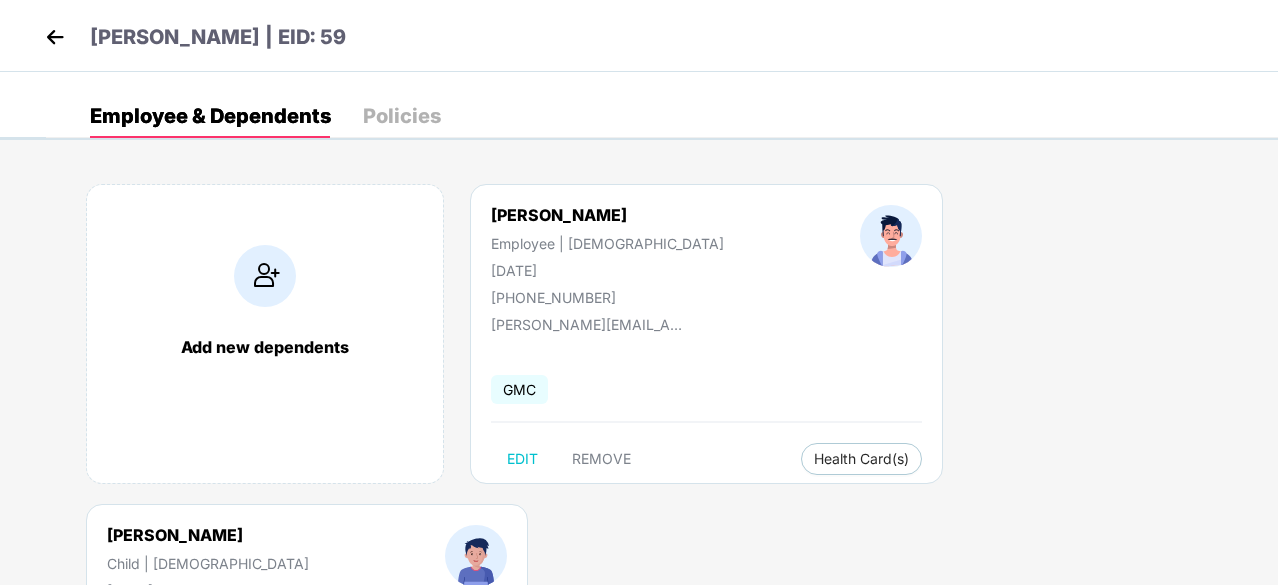click on "Policies" at bounding box center [402, 116] 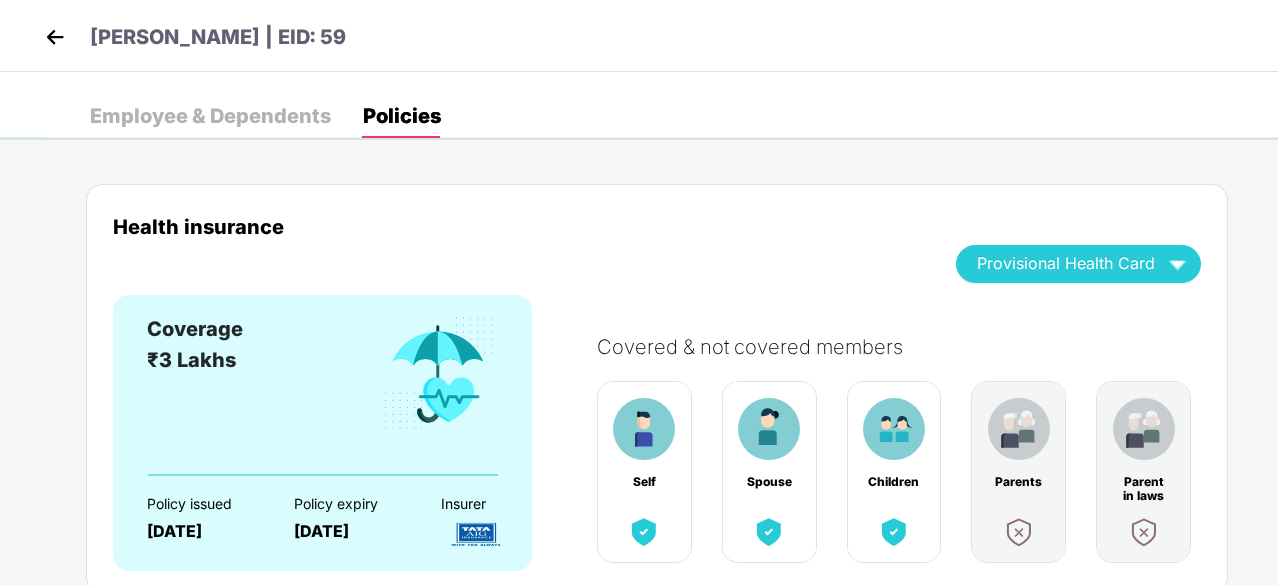 click on "Employee & Dependents" at bounding box center (210, 116) 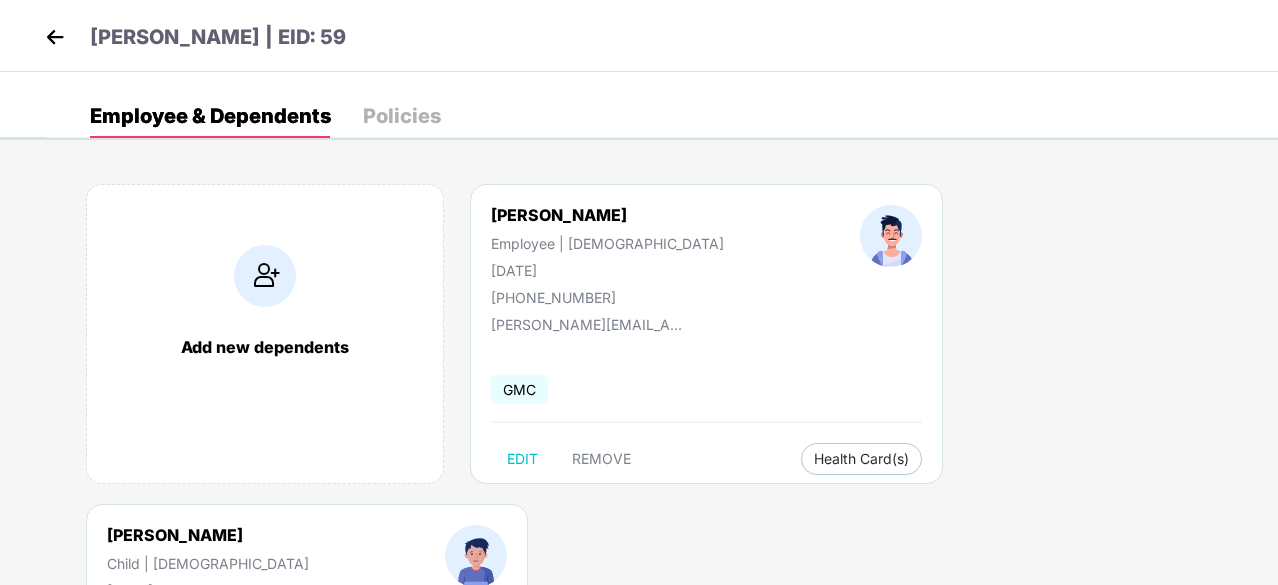 click at bounding box center (55, 37) 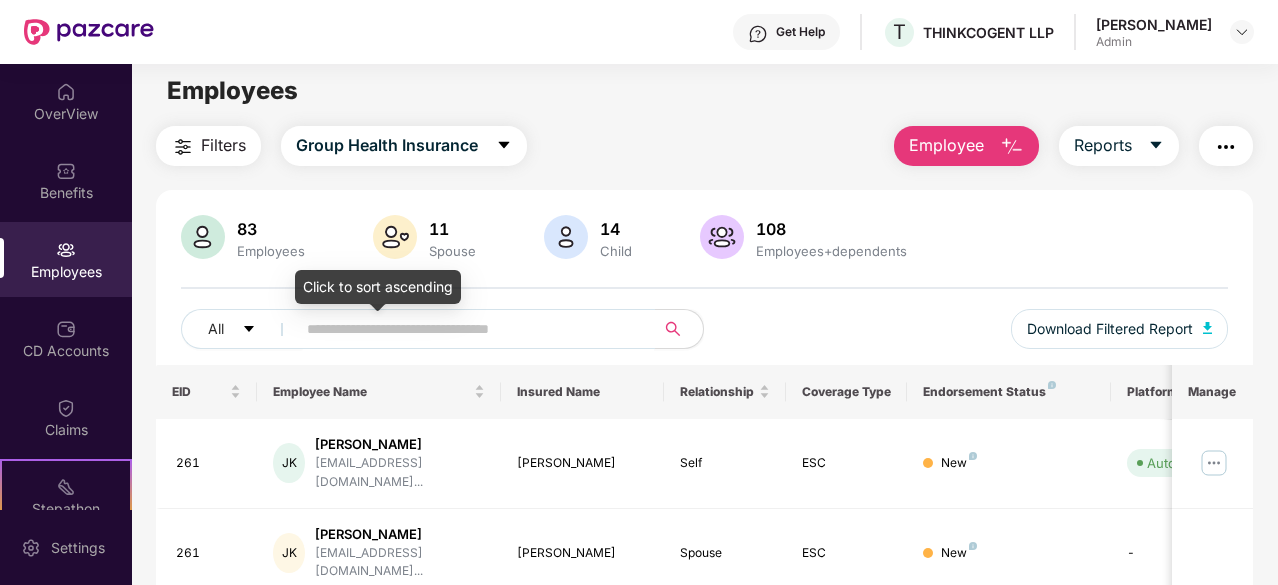 scroll, scrollTop: 0, scrollLeft: 0, axis: both 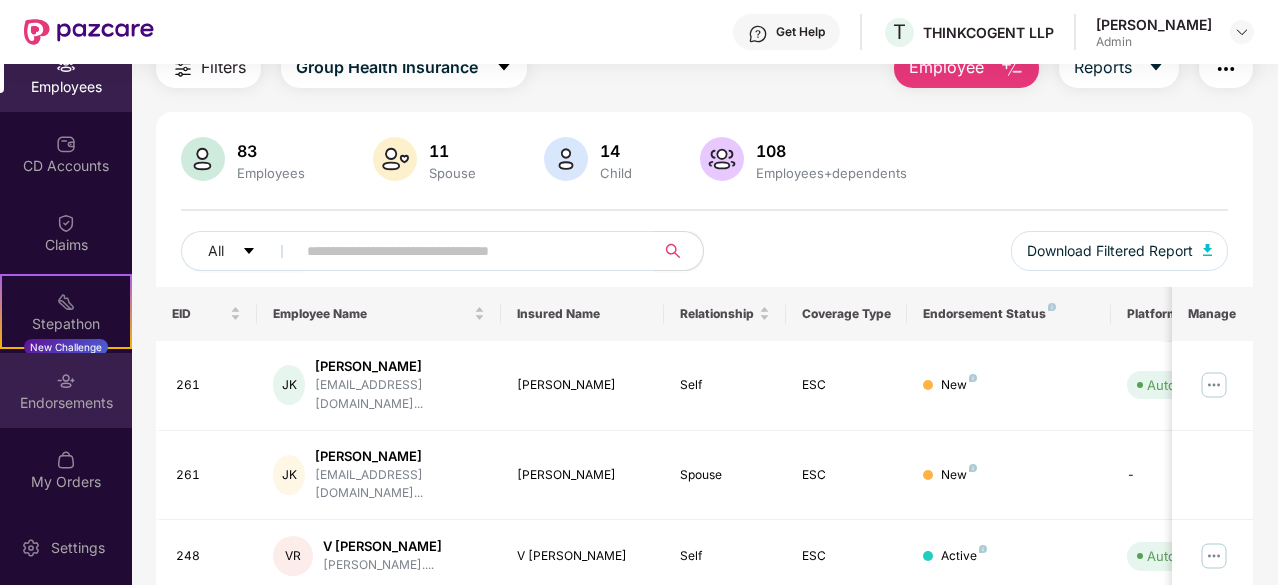 click on "Endorsements" at bounding box center (66, 403) 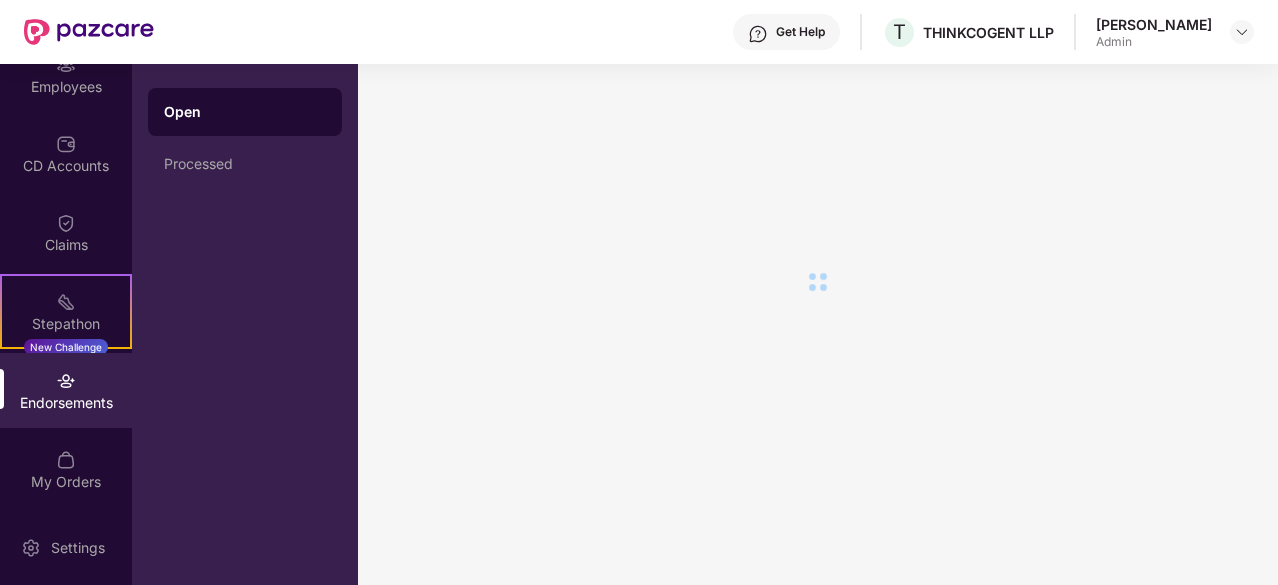 scroll, scrollTop: 0, scrollLeft: 0, axis: both 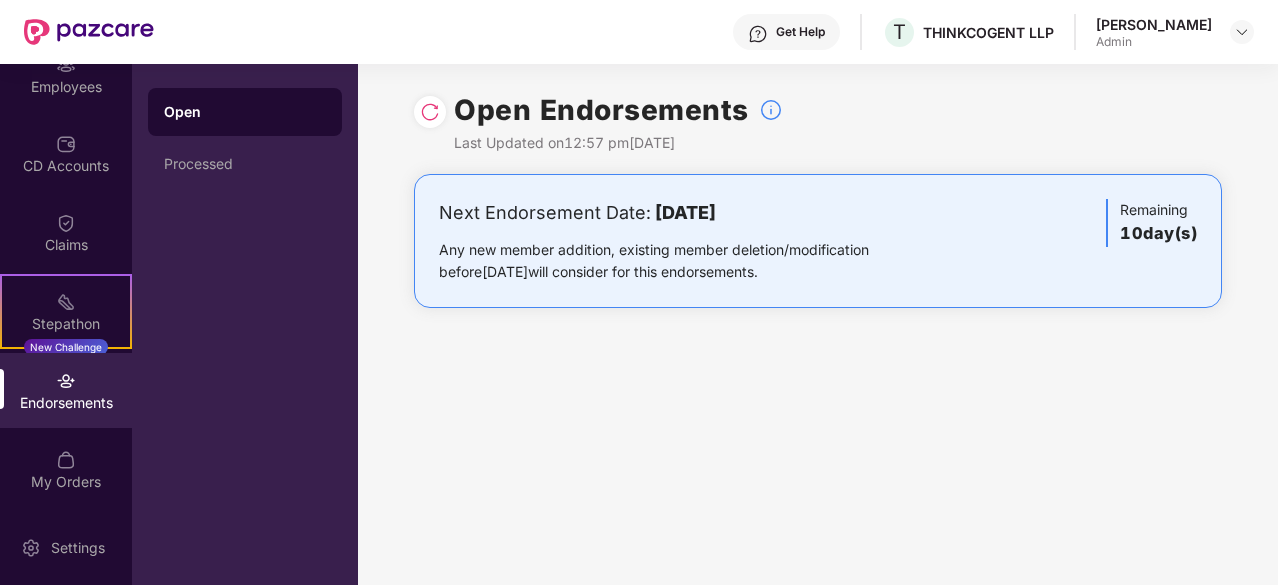 click on "Endorsements" at bounding box center [66, 390] 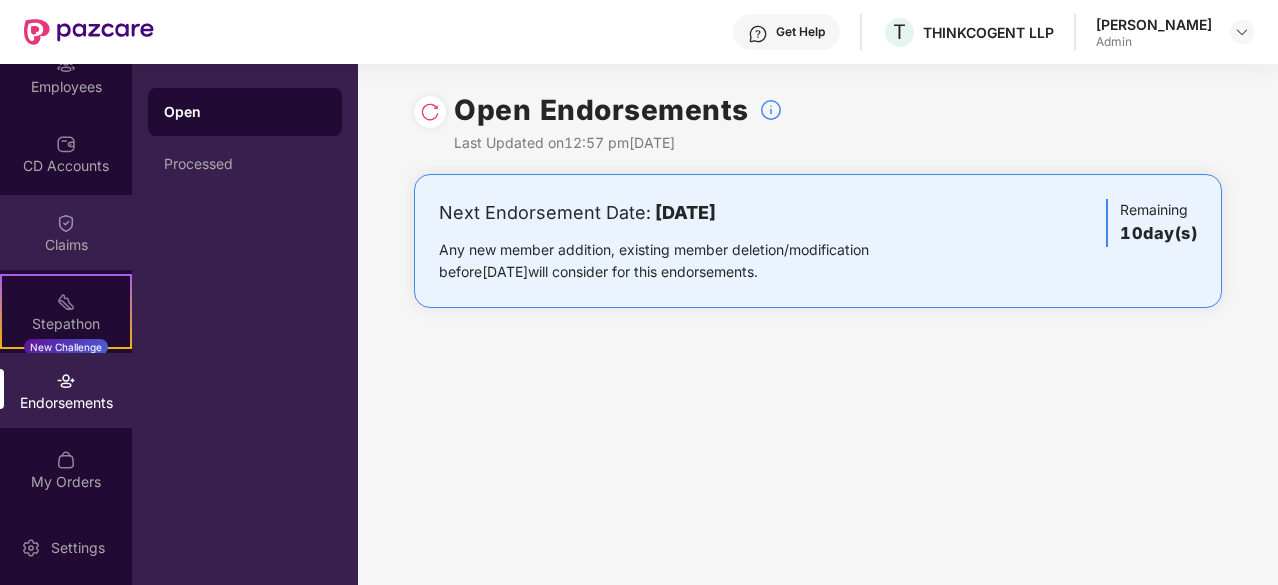 click on "Claims" at bounding box center [66, 232] 